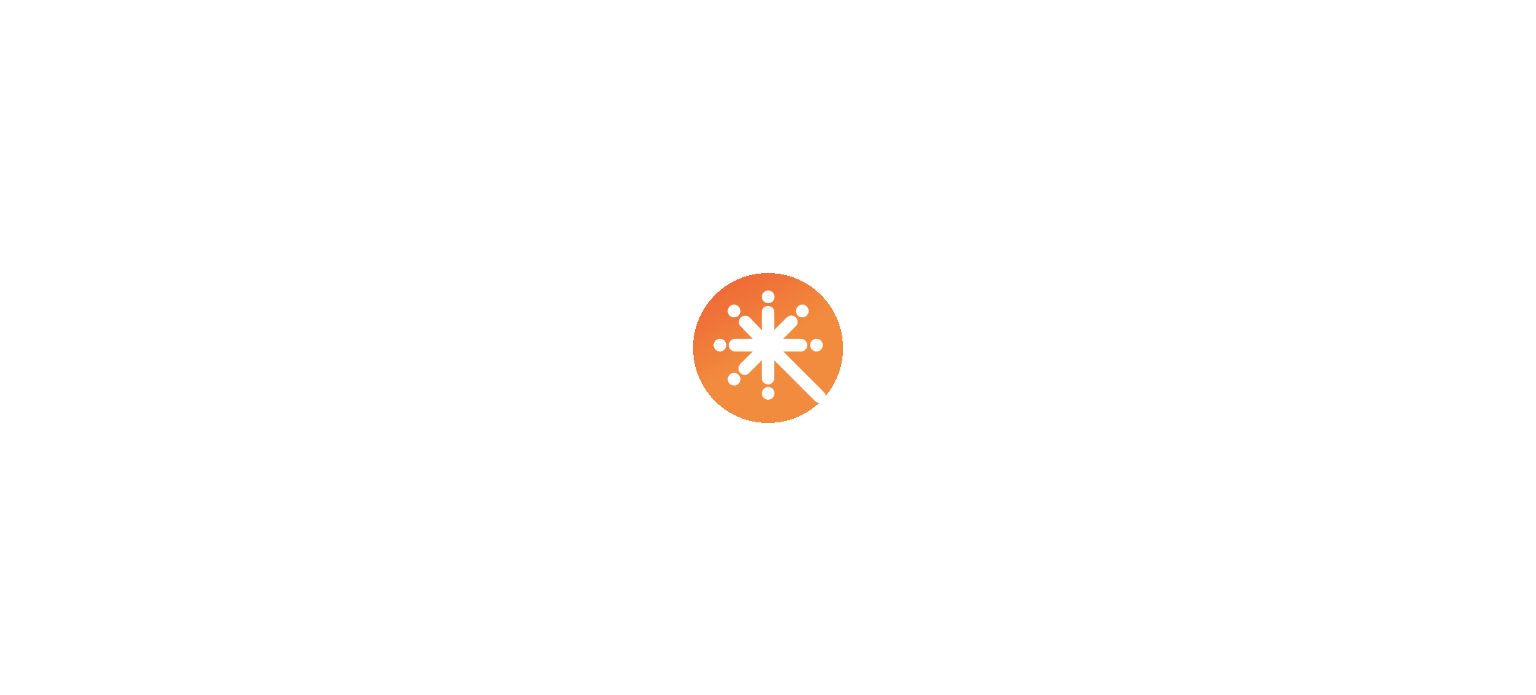scroll, scrollTop: 0, scrollLeft: 0, axis: both 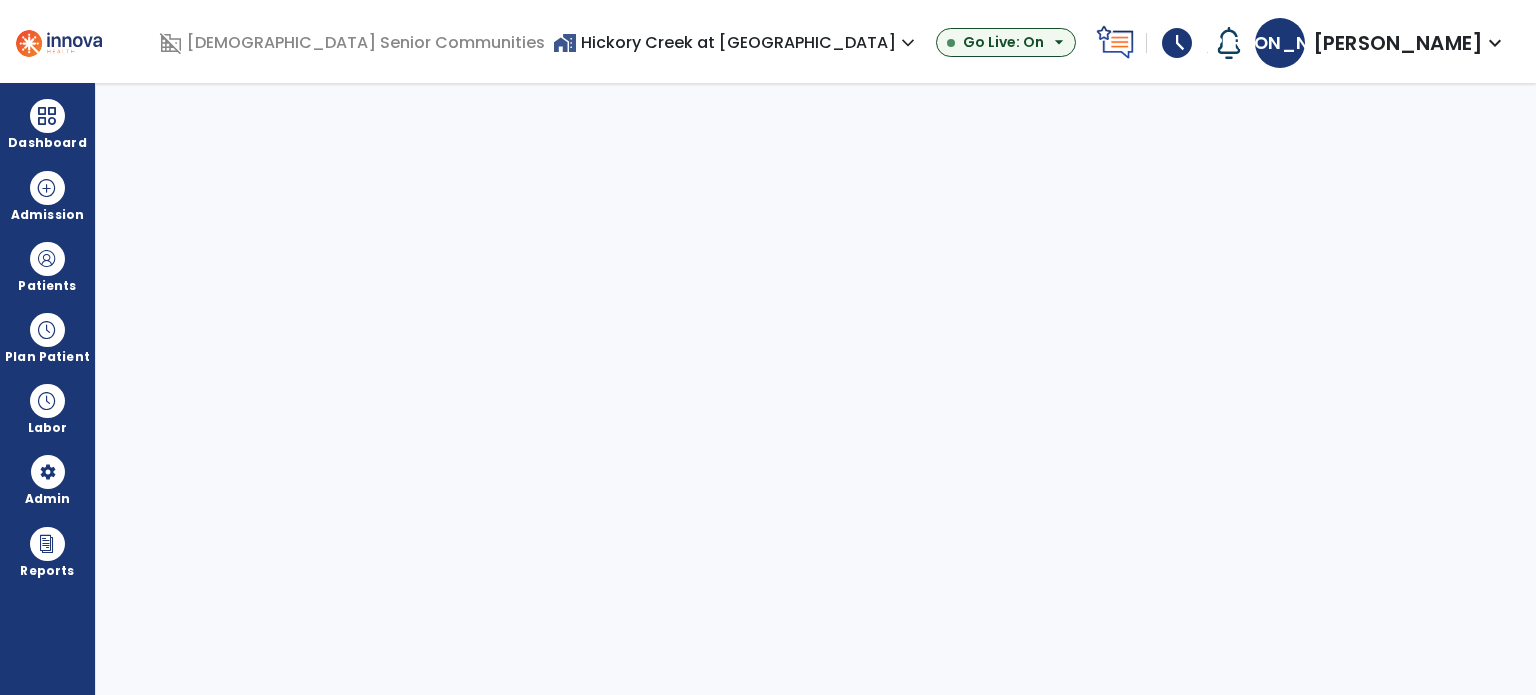select on "***" 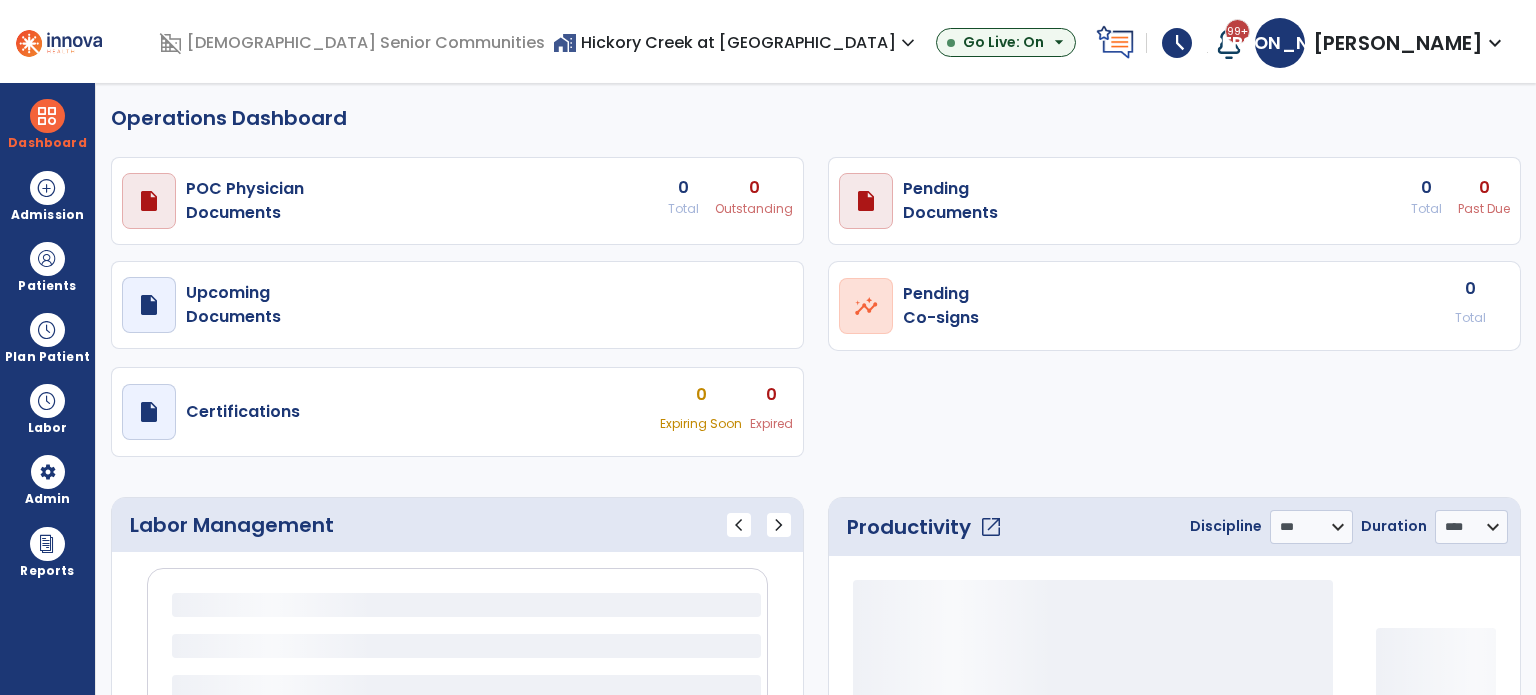 select on "***" 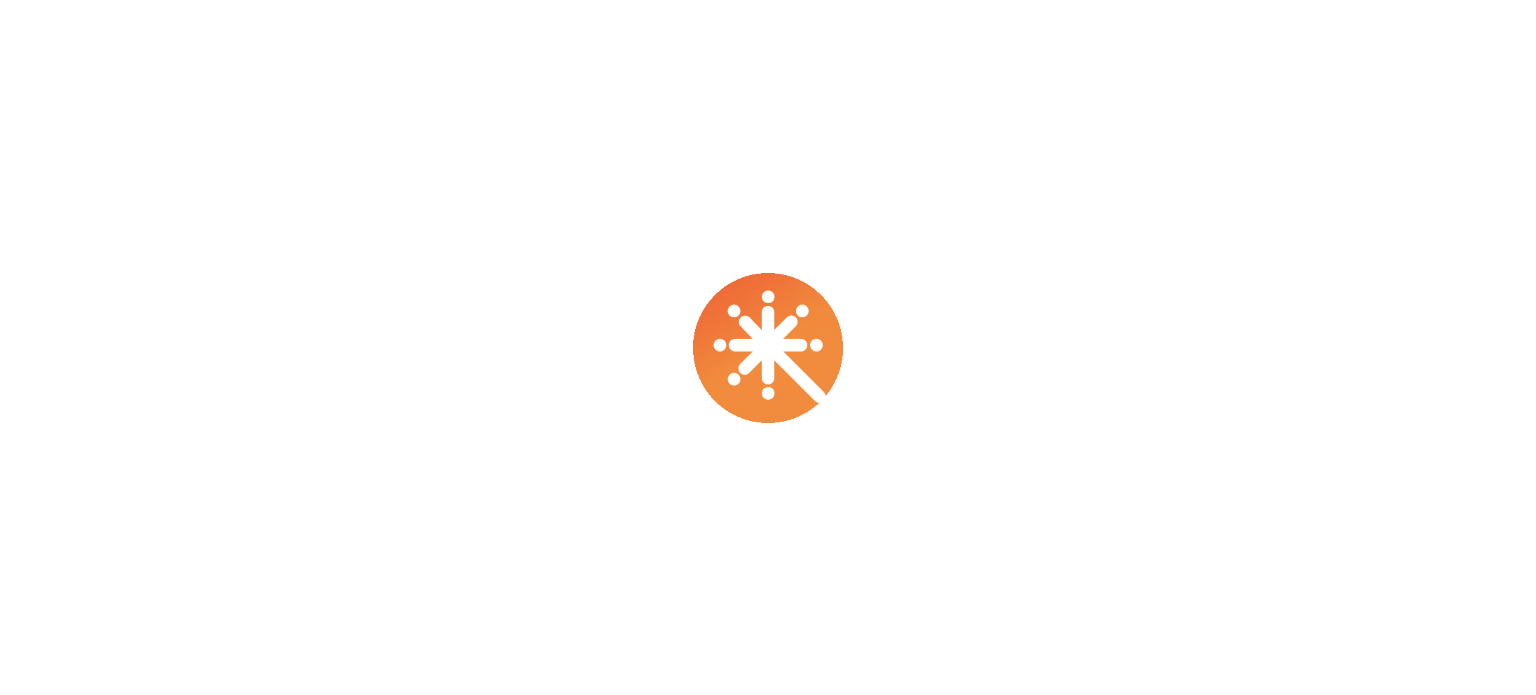 scroll, scrollTop: 0, scrollLeft: 0, axis: both 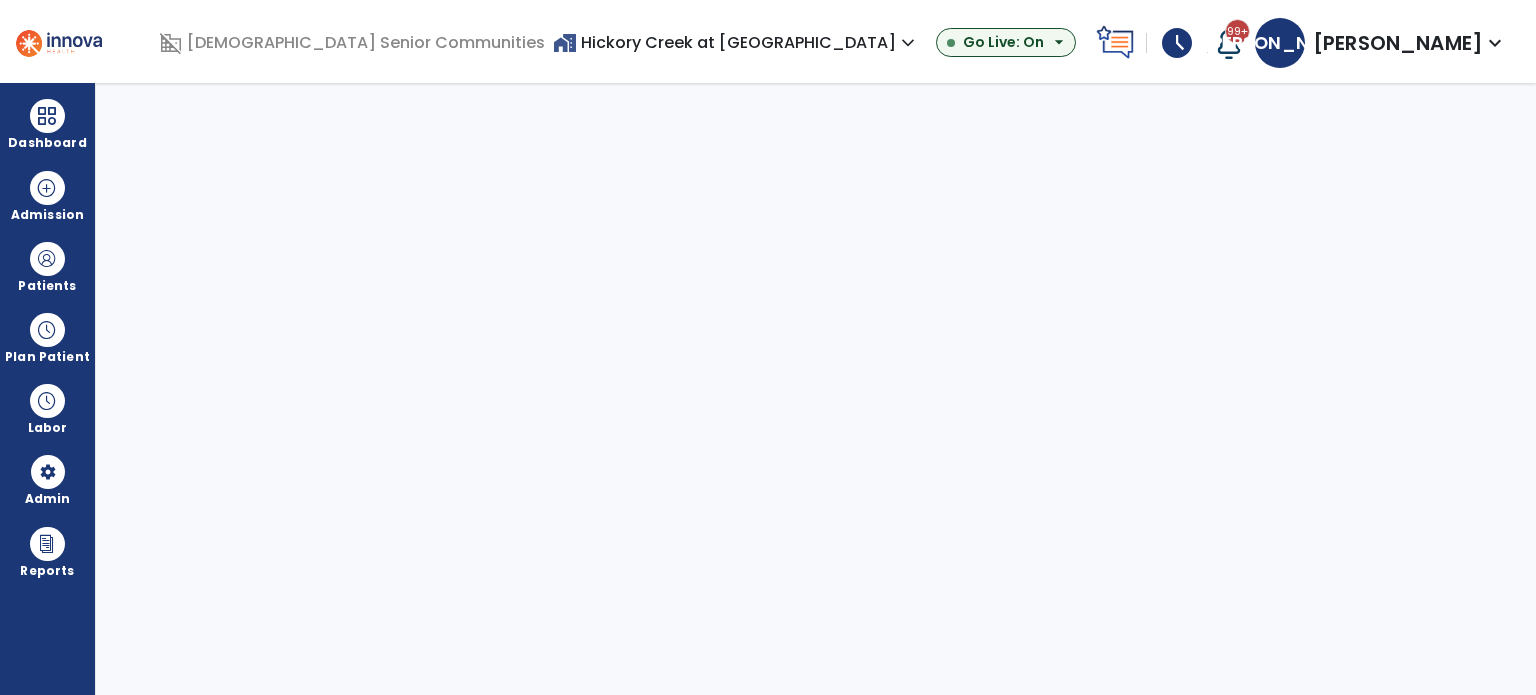 select on "***" 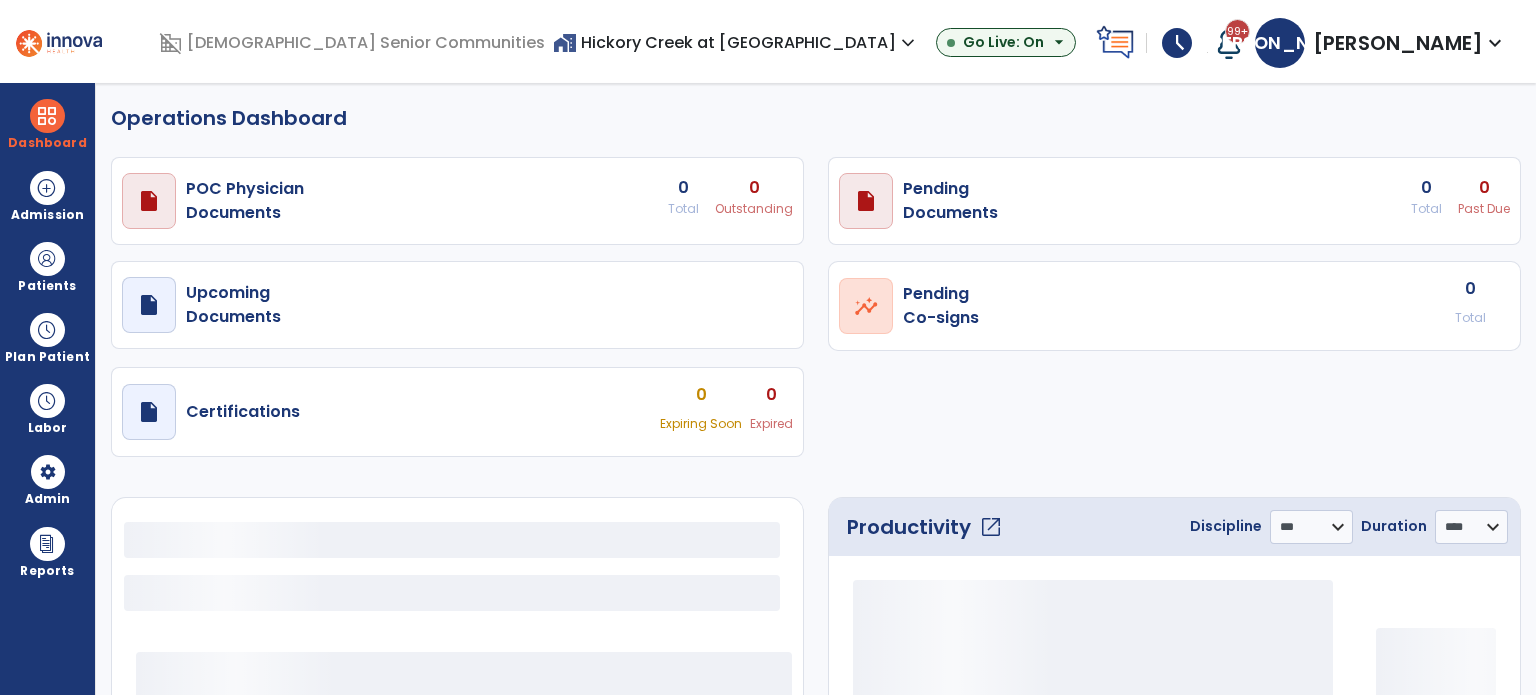 select on "***" 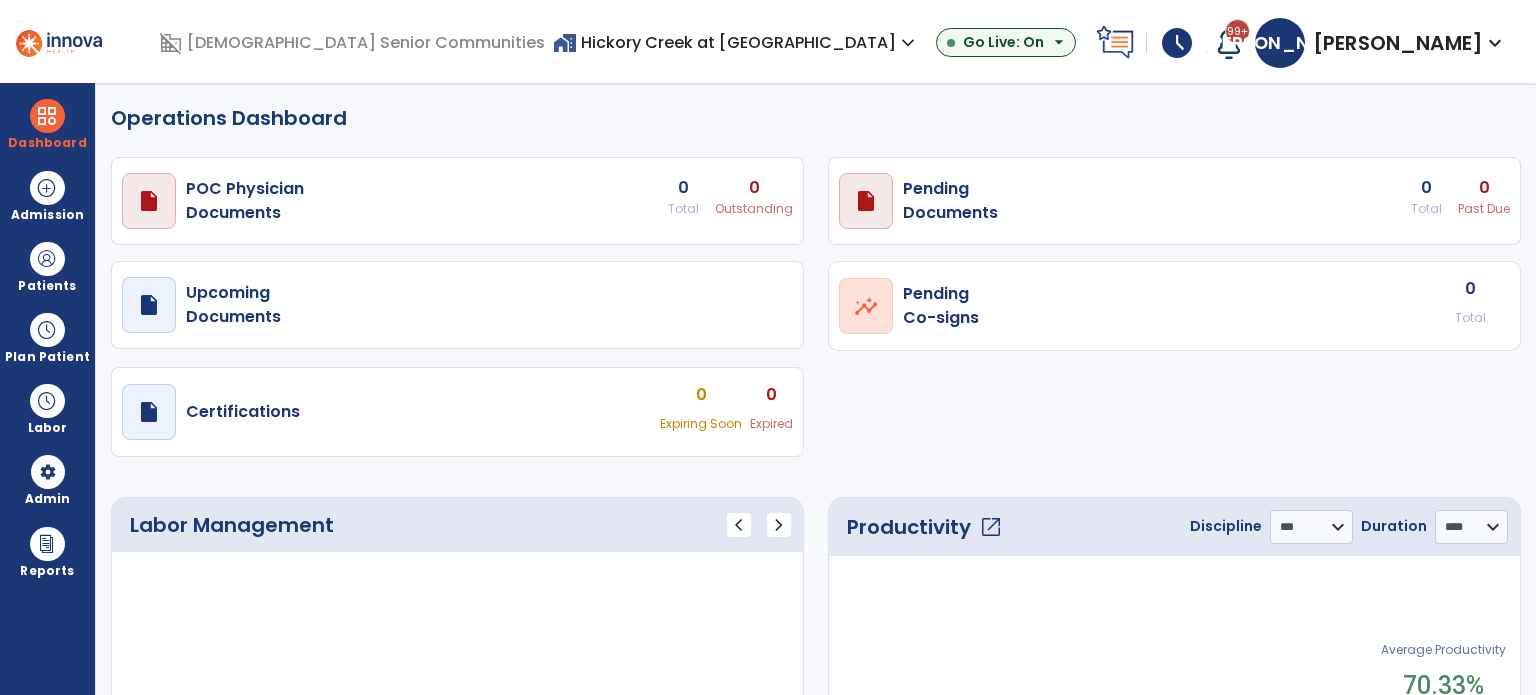 click on "home_work   Hickory Creek at Madison   expand_more" at bounding box center (736, 42) 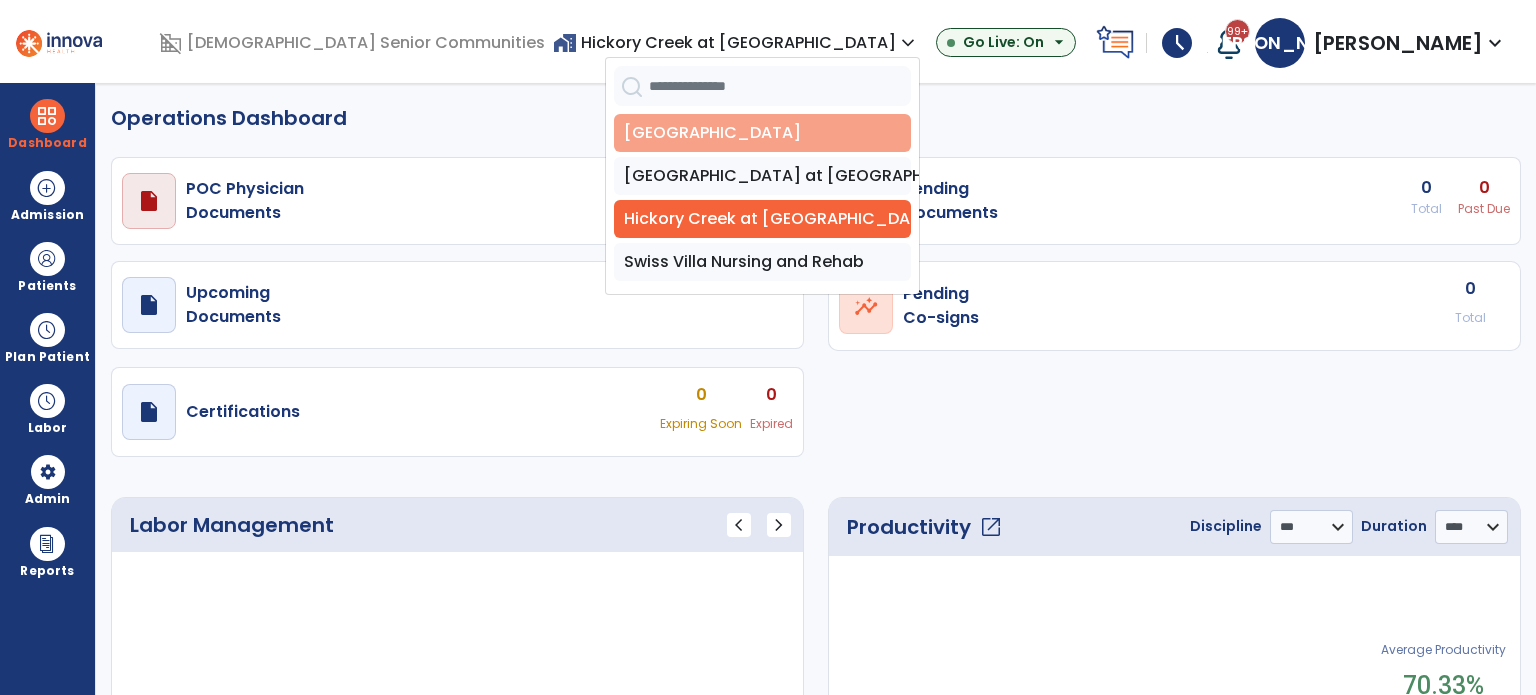 click on "[GEOGRAPHIC_DATA]" at bounding box center (762, 133) 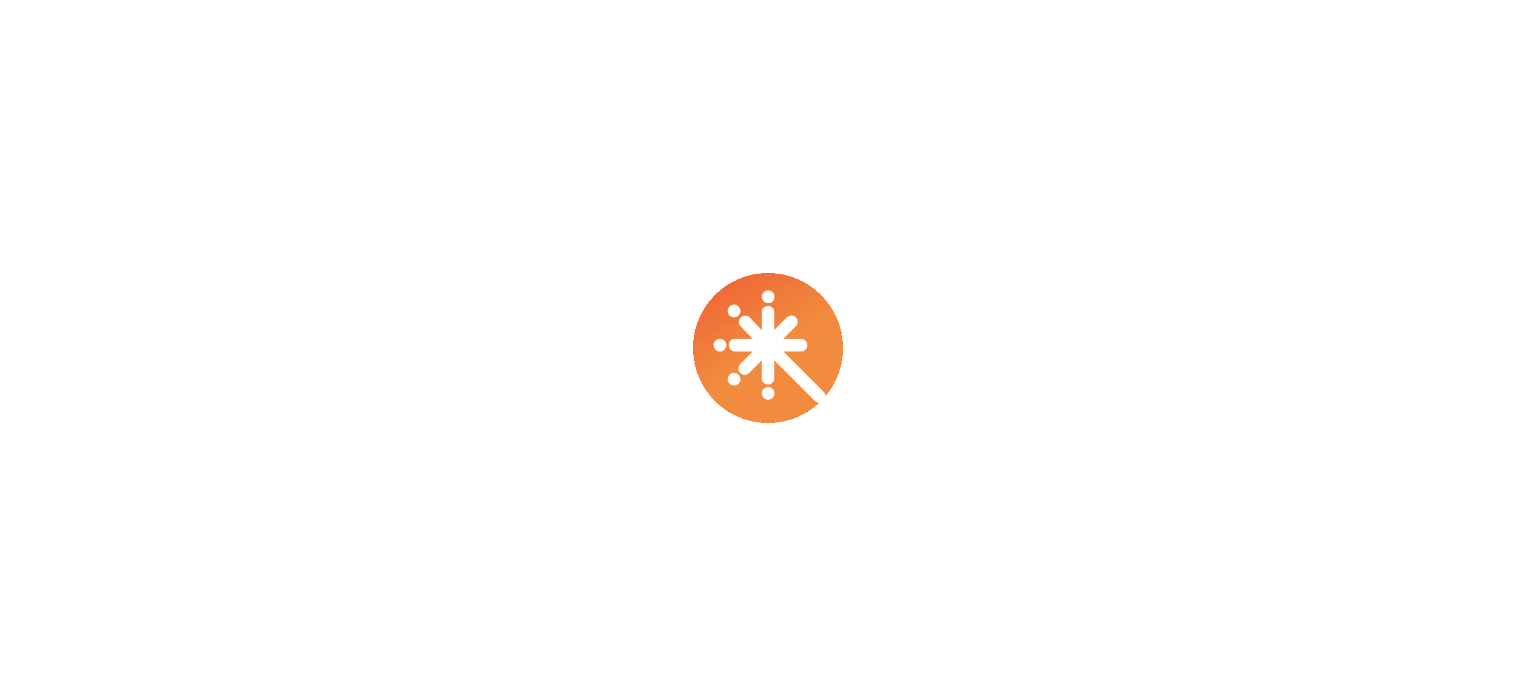 scroll, scrollTop: 0, scrollLeft: 0, axis: both 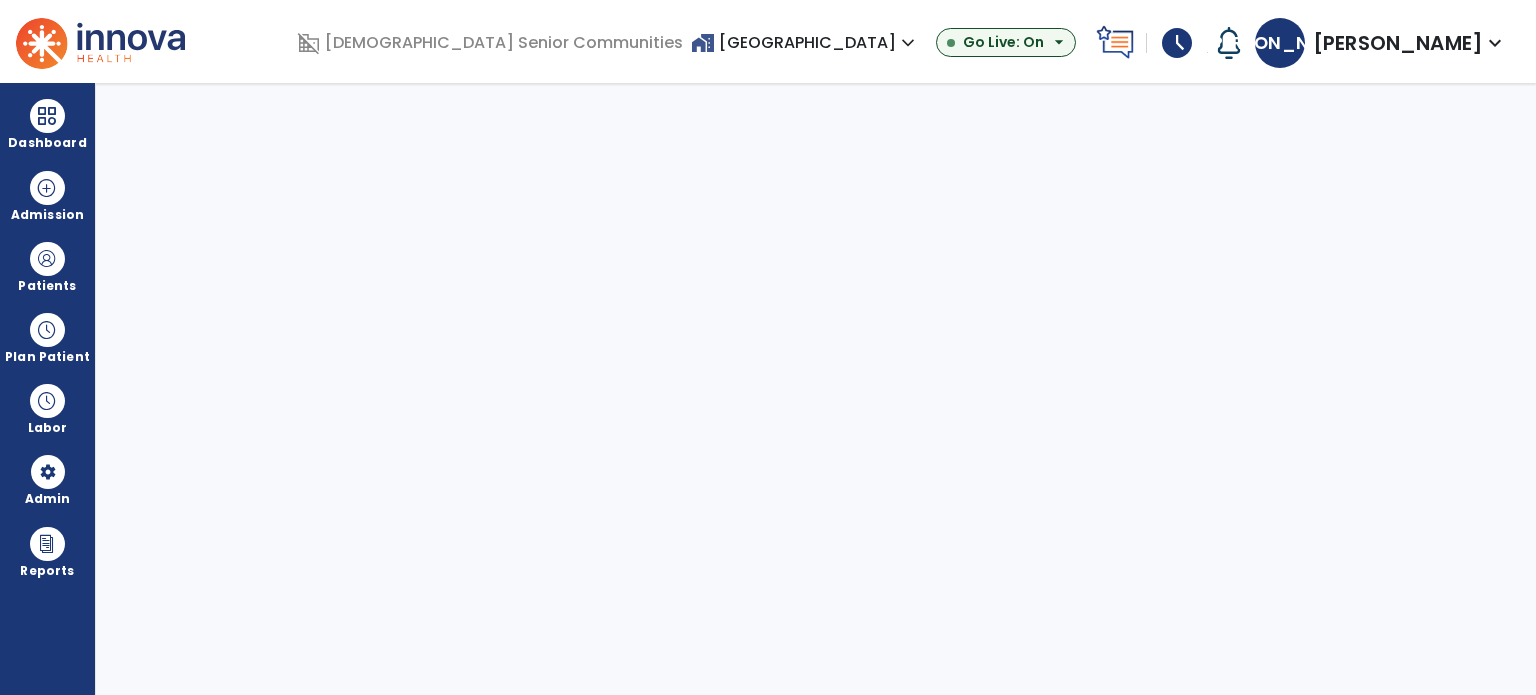 select on "***" 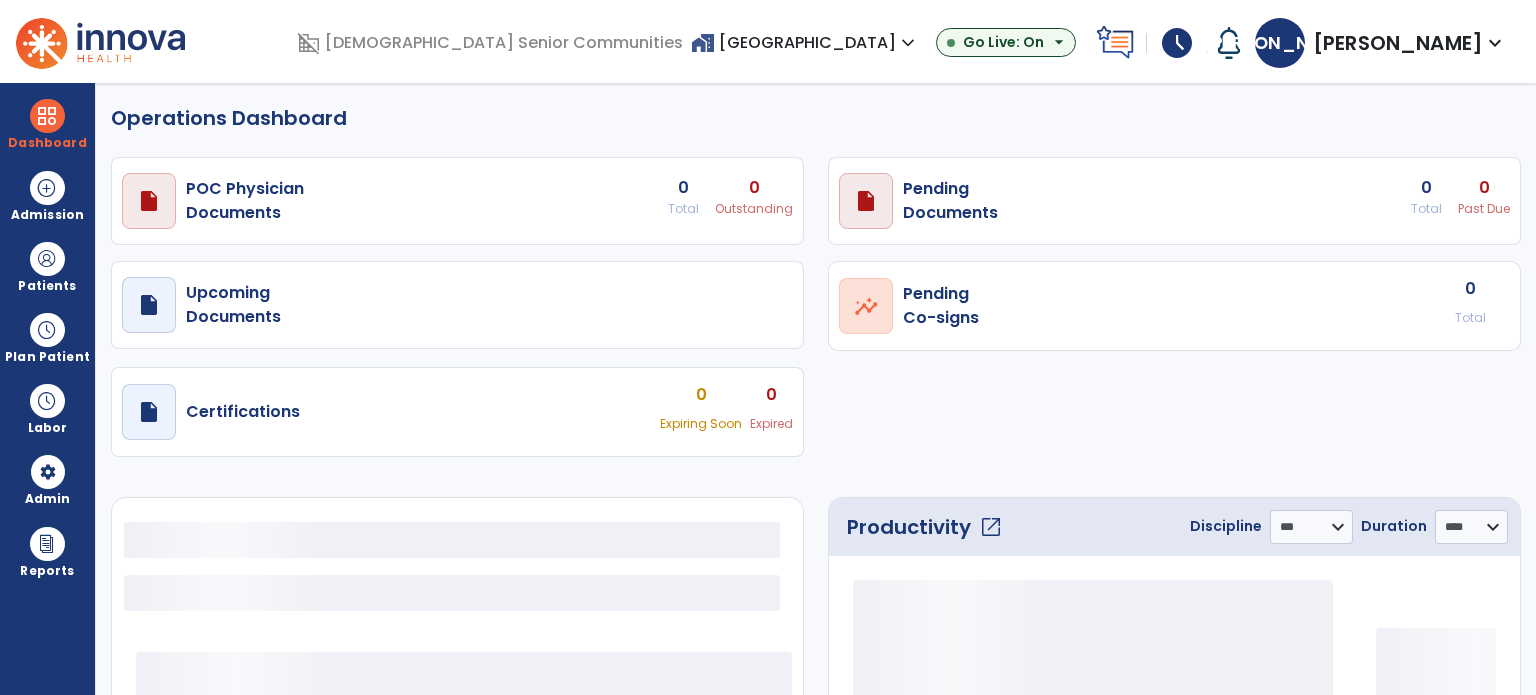 select on "***" 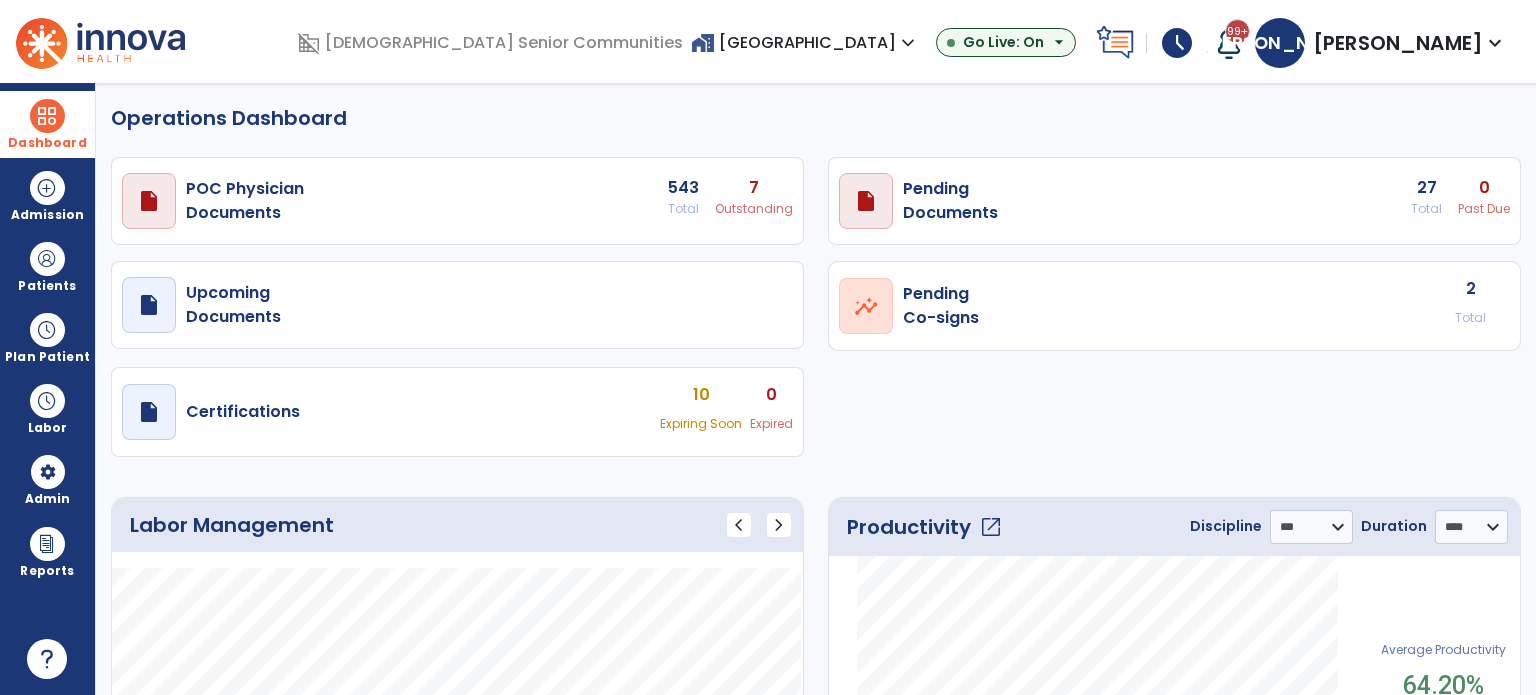 click at bounding box center (47, 116) 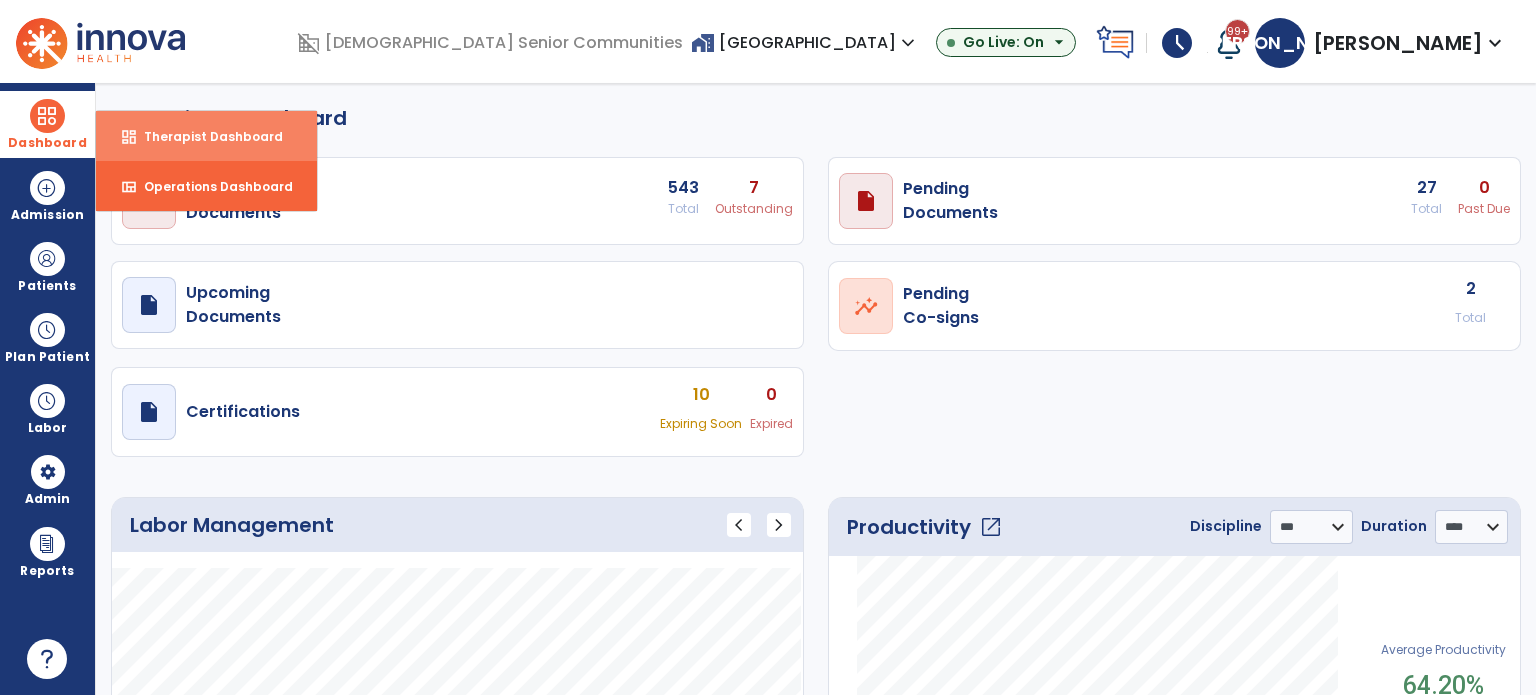 click on "Therapist Dashboard" at bounding box center (205, 136) 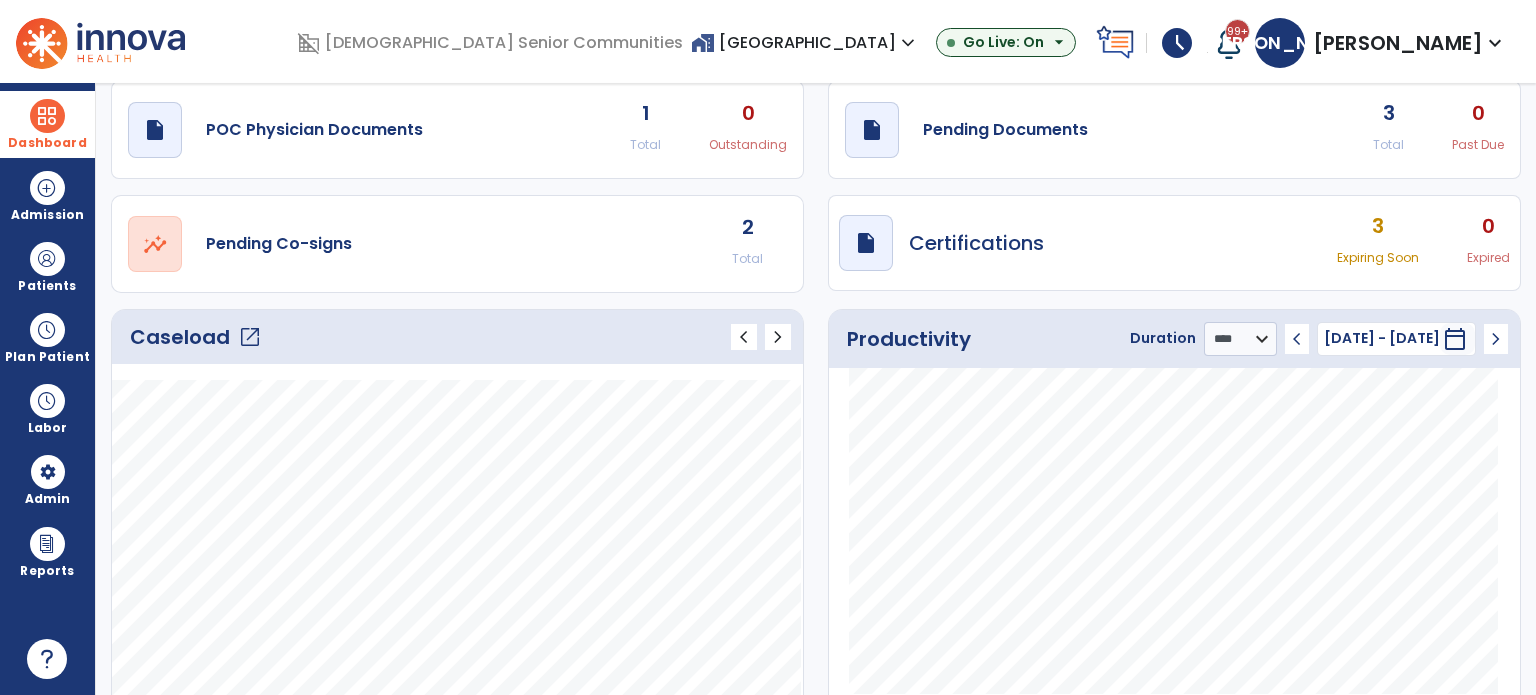 scroll, scrollTop: 52, scrollLeft: 0, axis: vertical 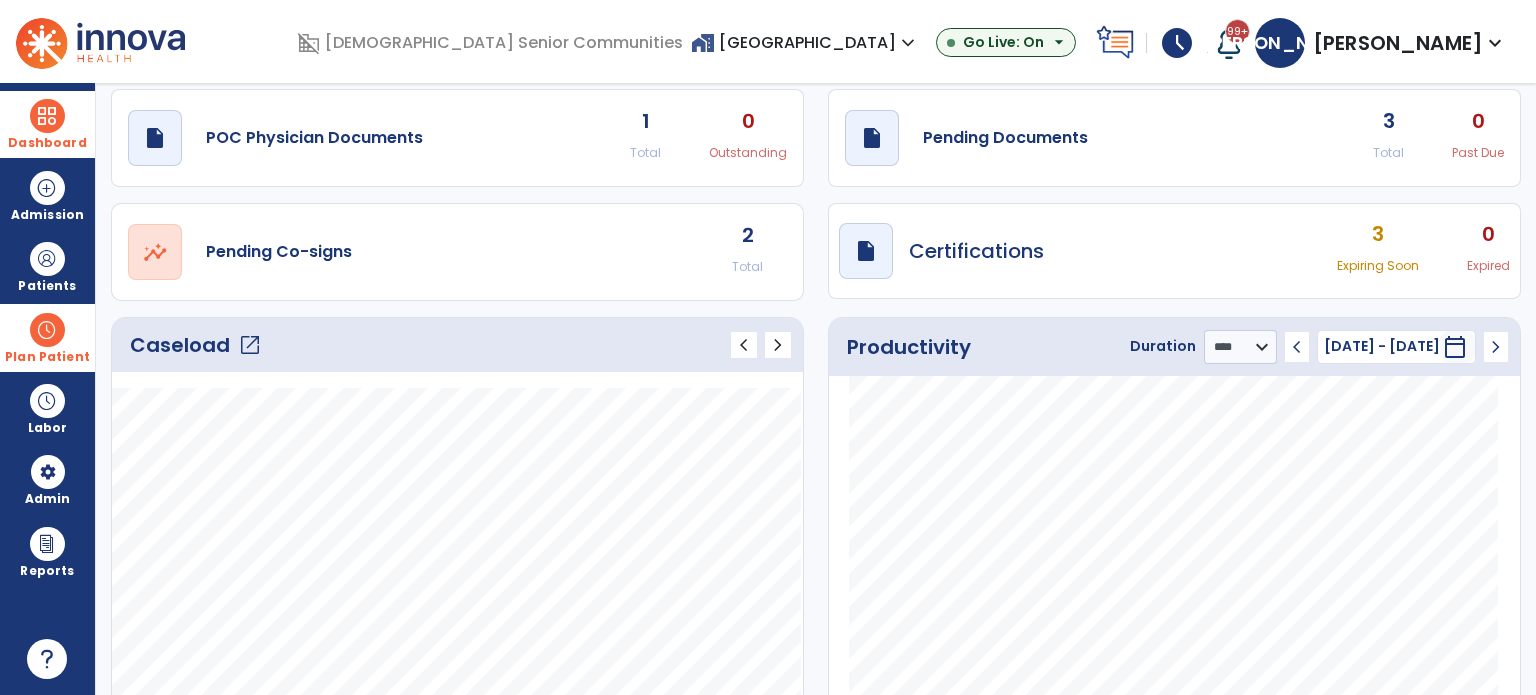 click at bounding box center [47, 330] 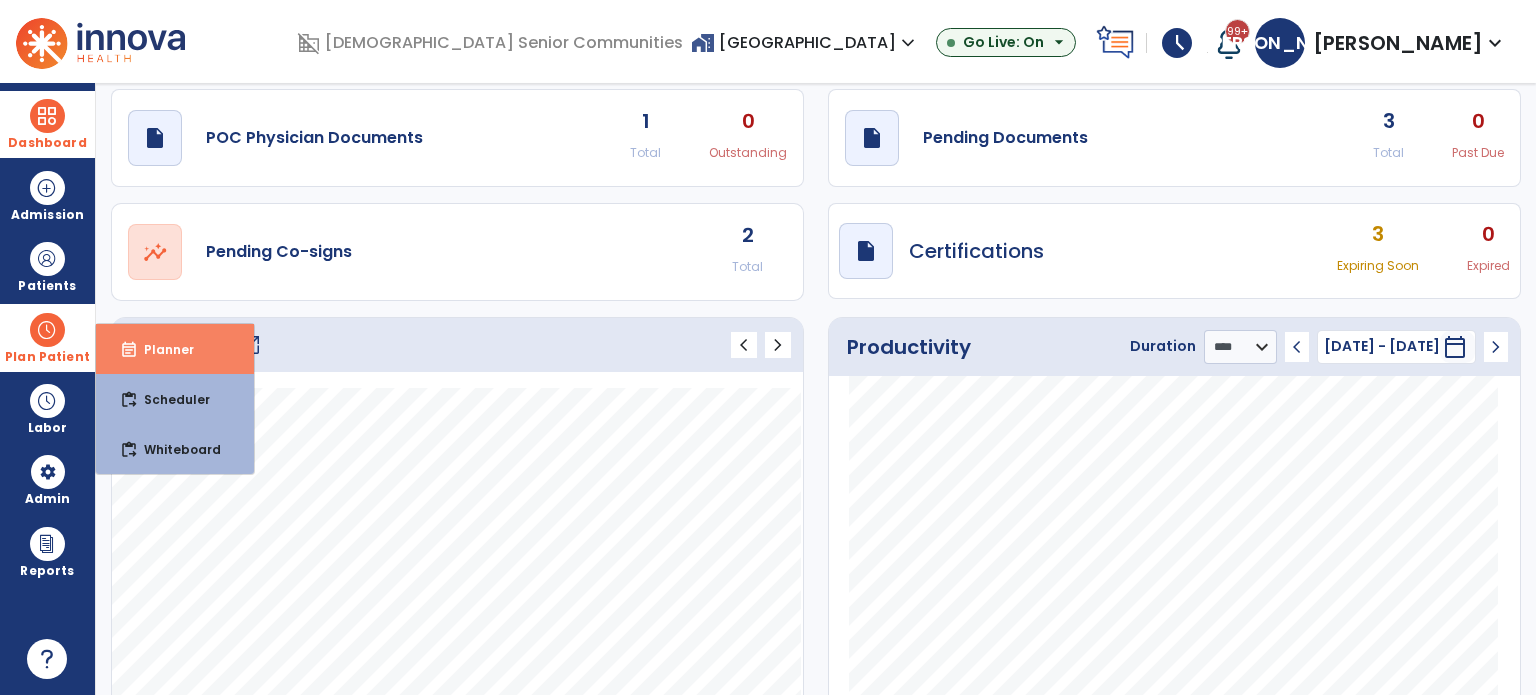 click on "Planner" at bounding box center (161, 349) 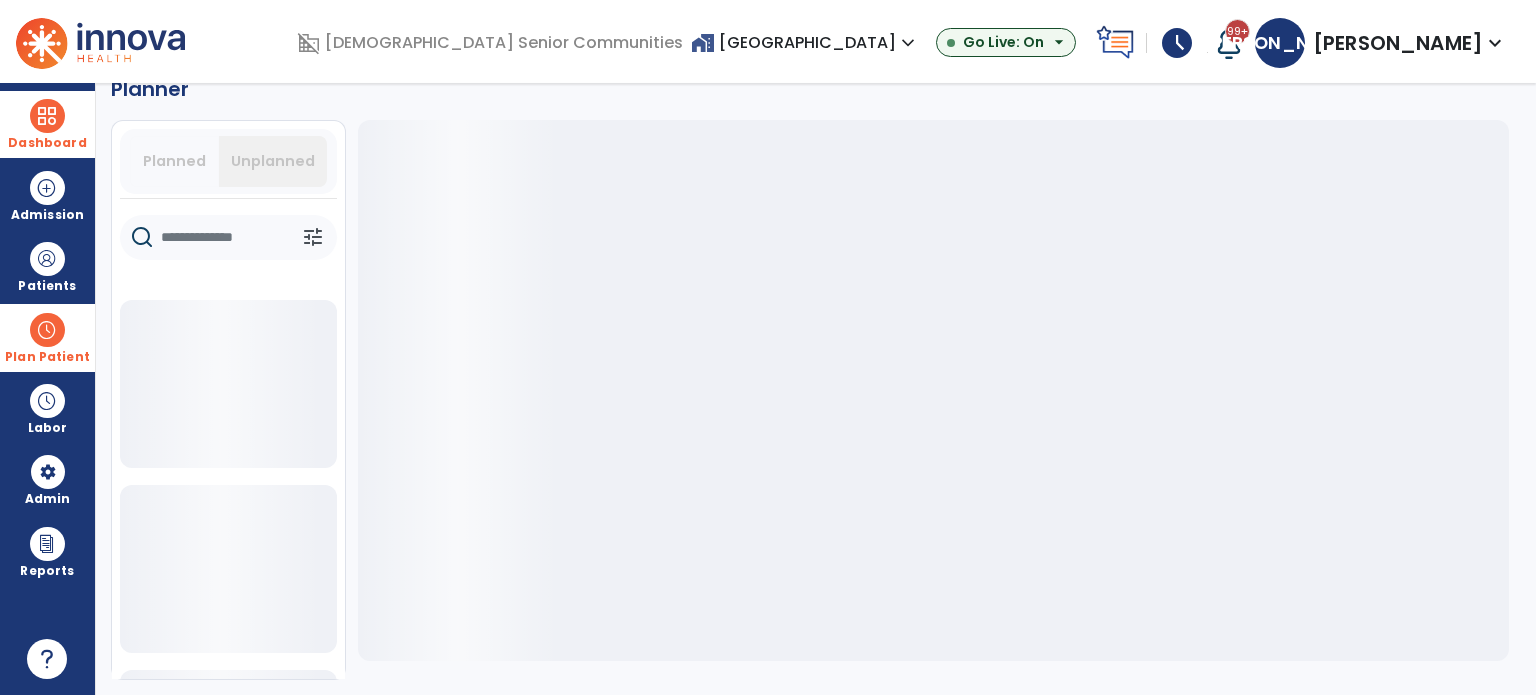 scroll, scrollTop: 36, scrollLeft: 0, axis: vertical 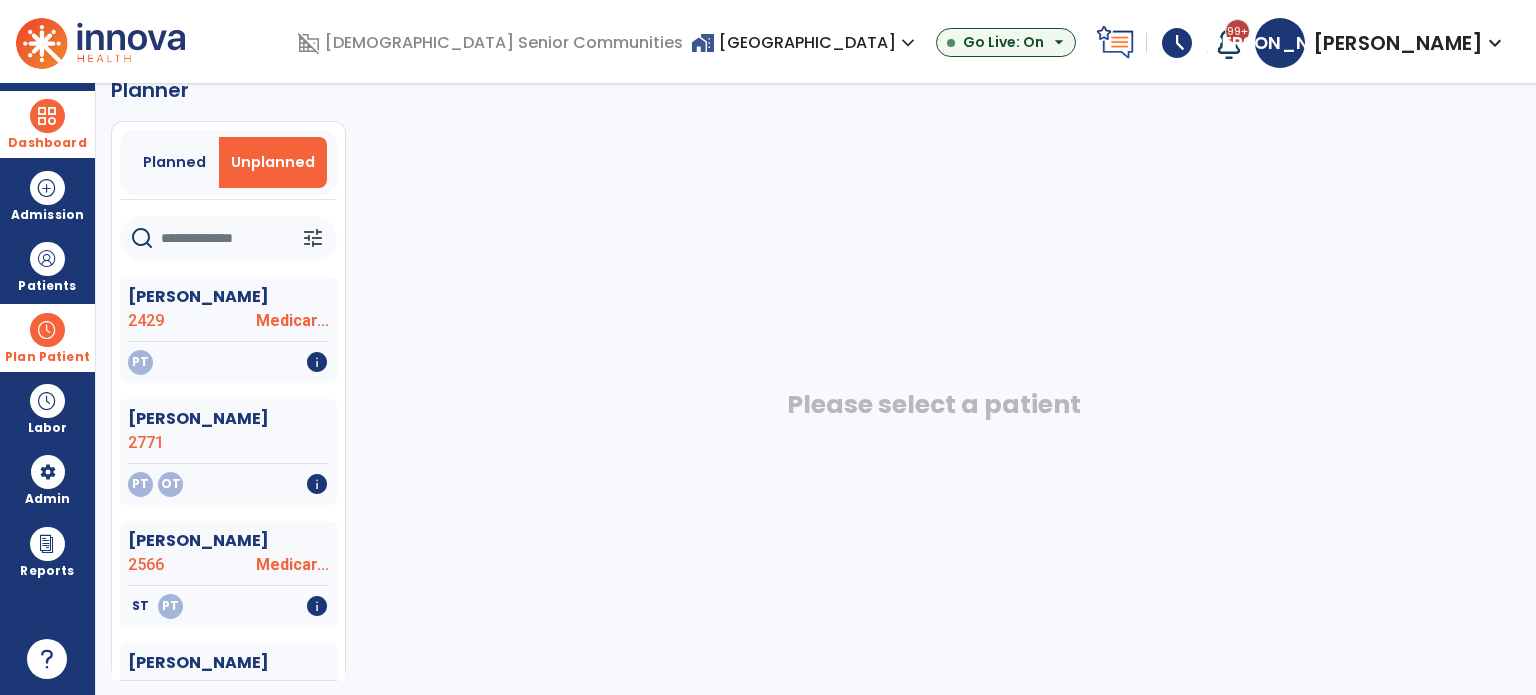 click on "home_work   Arbor Grove Village   expand_more" at bounding box center [805, 42] 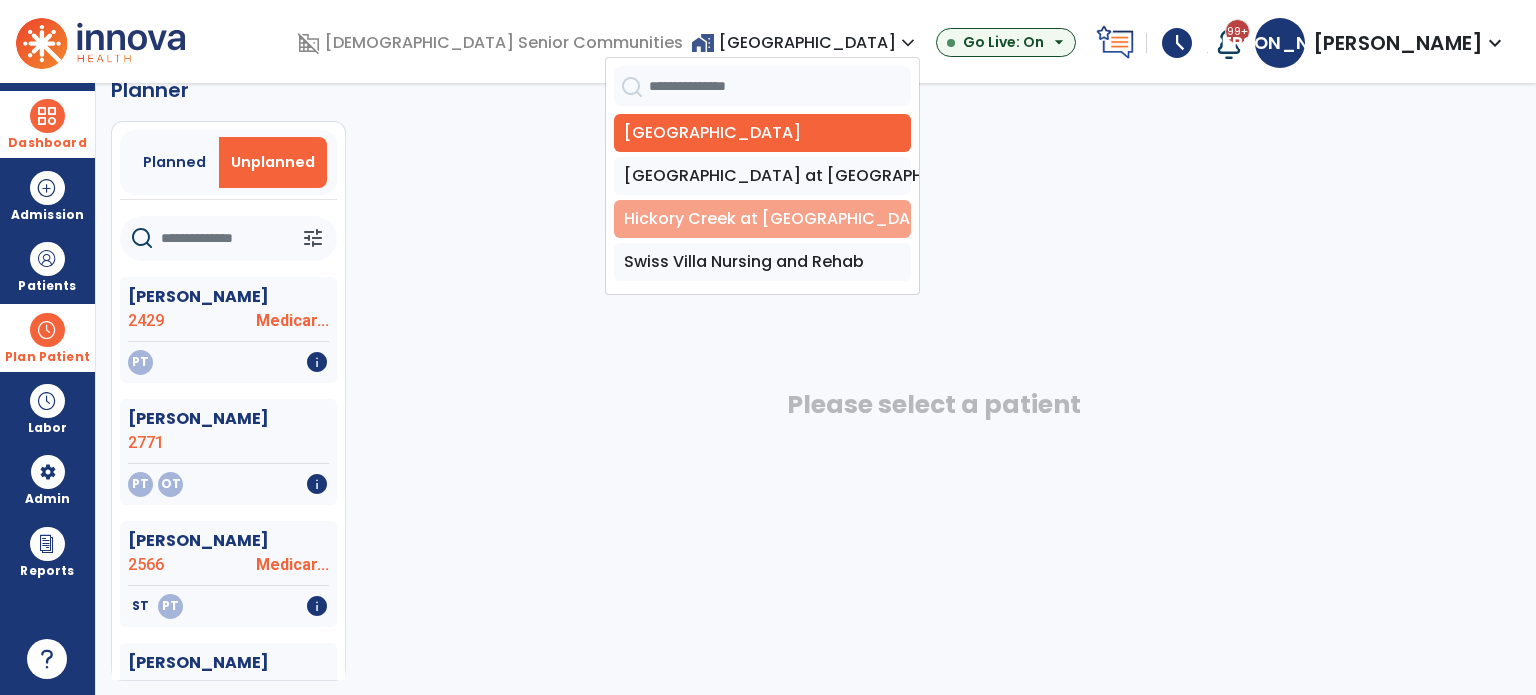 click on "Hickory Creek at [GEOGRAPHIC_DATA]" at bounding box center [762, 219] 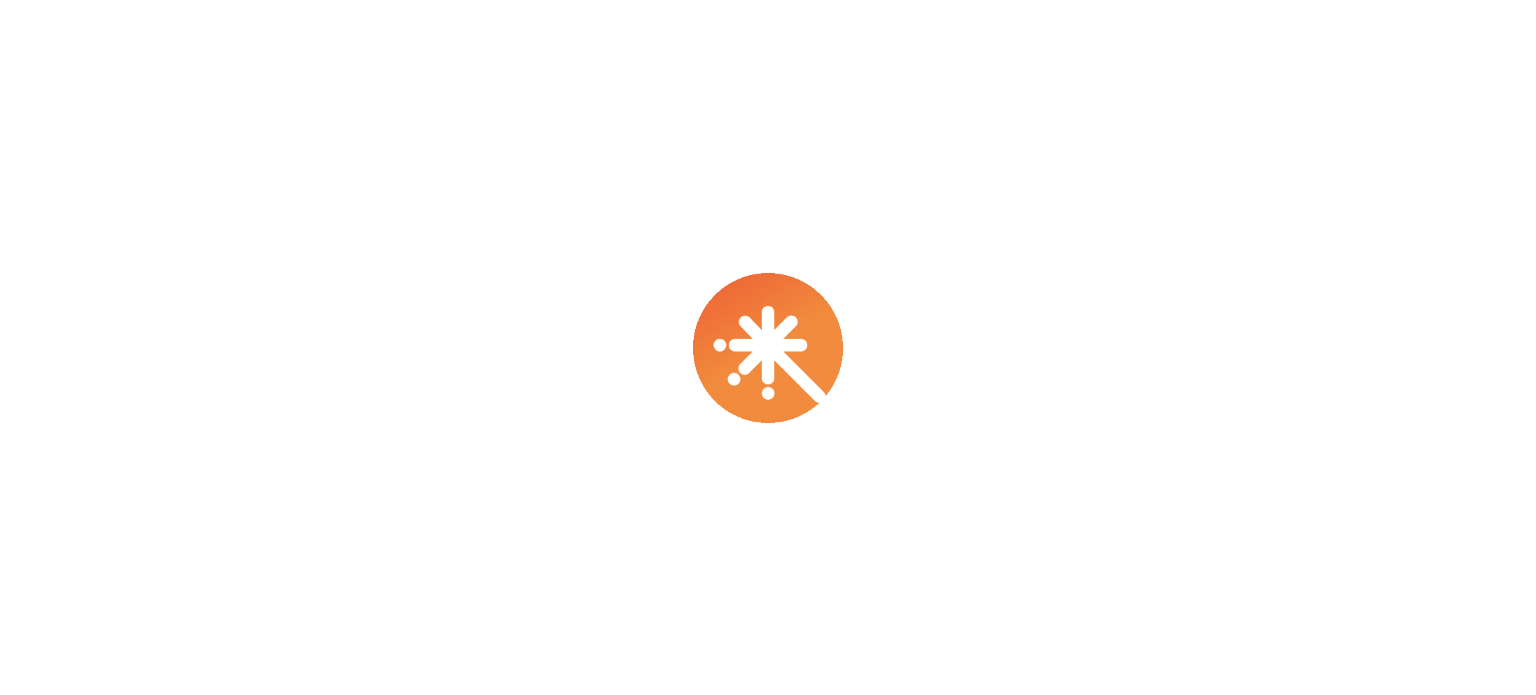 scroll, scrollTop: 0, scrollLeft: 0, axis: both 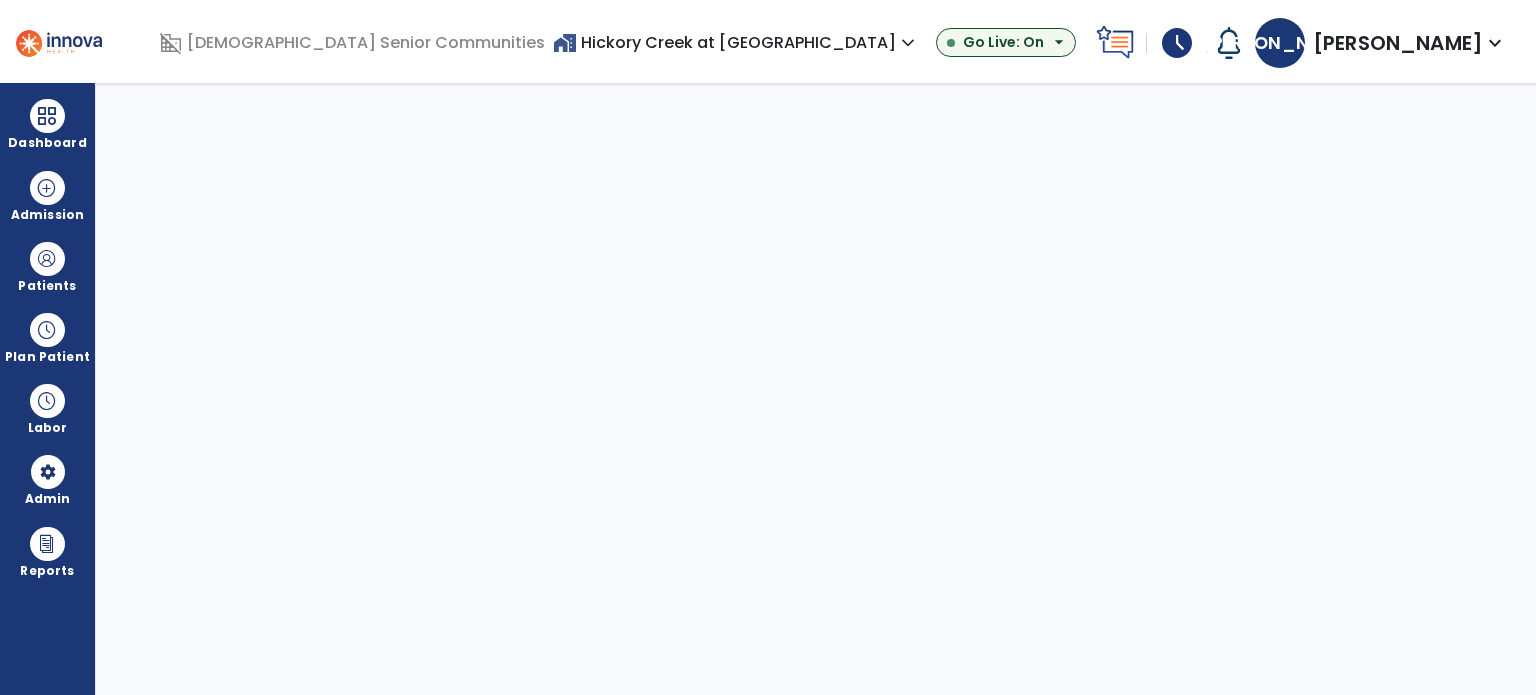 select on "***" 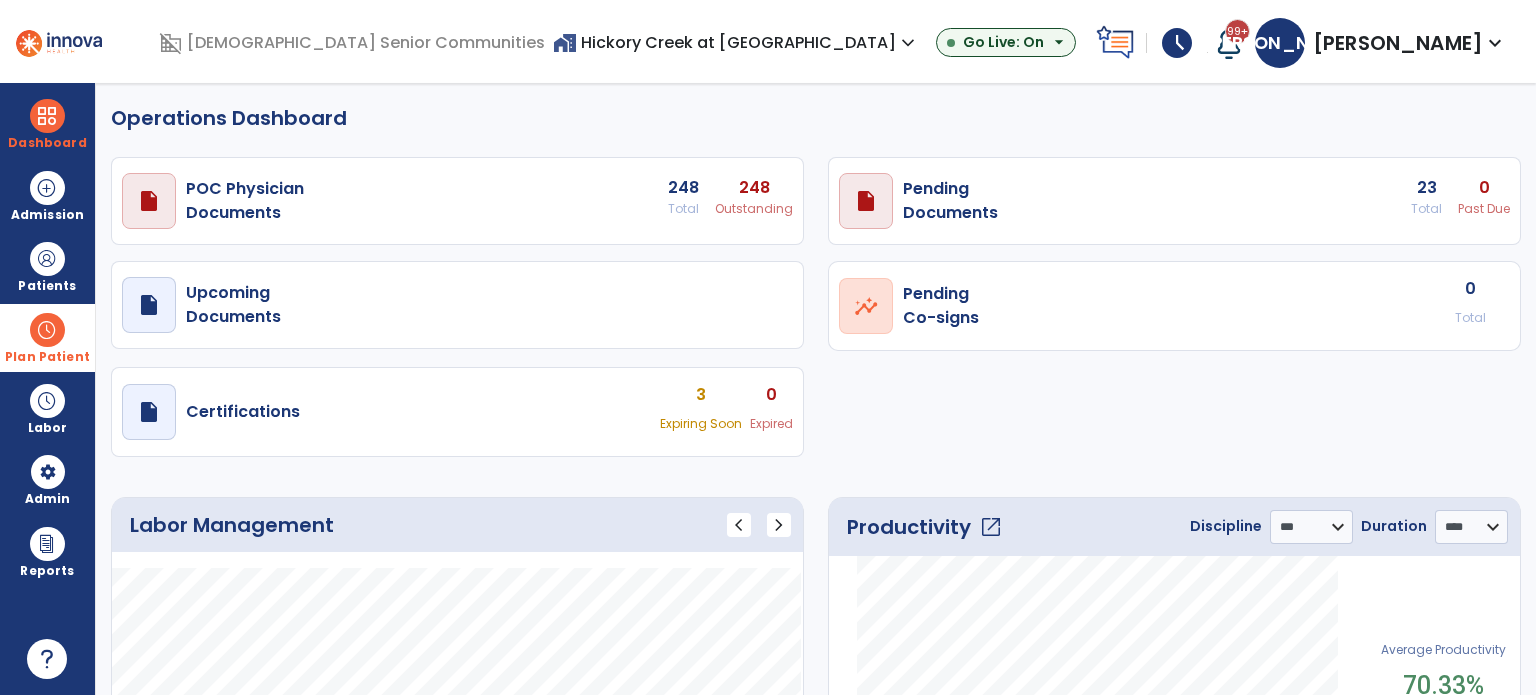 click at bounding box center [47, 330] 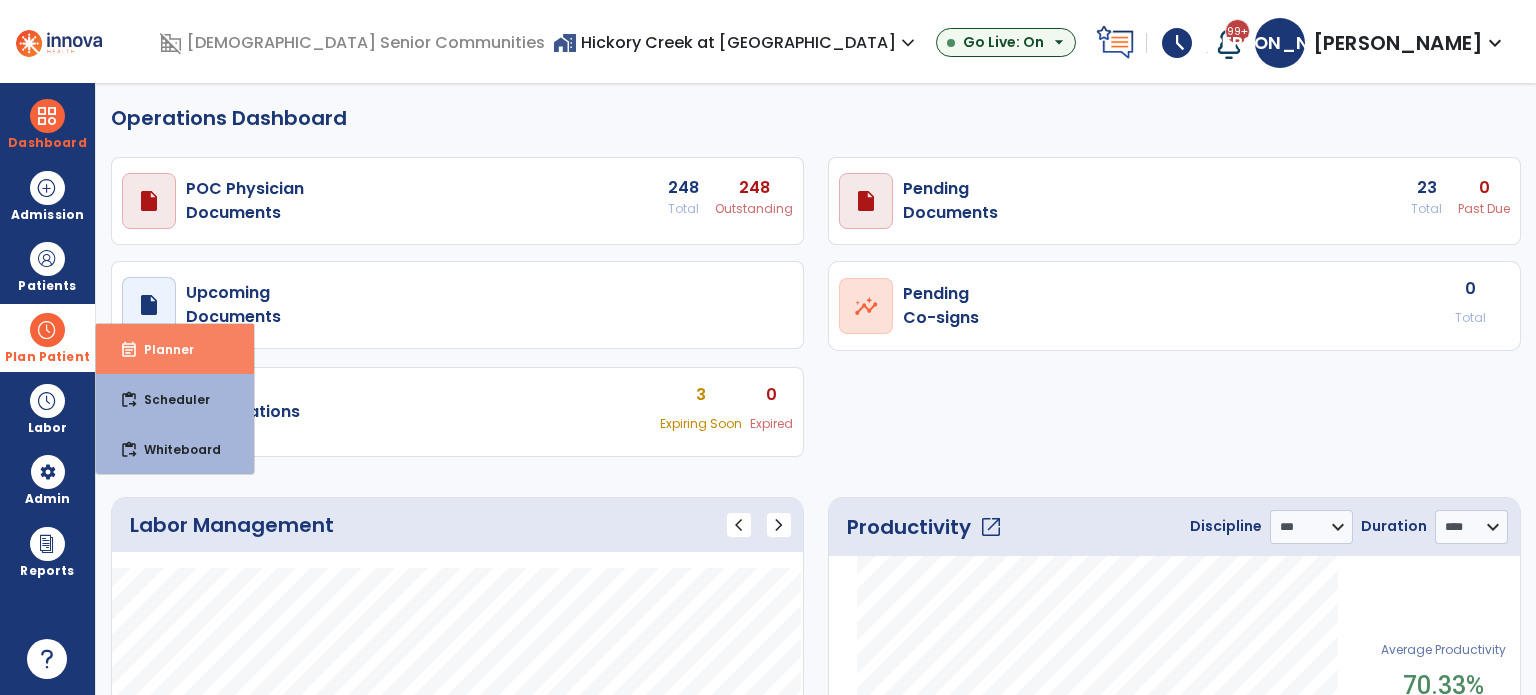 click on "Planner" at bounding box center [161, 349] 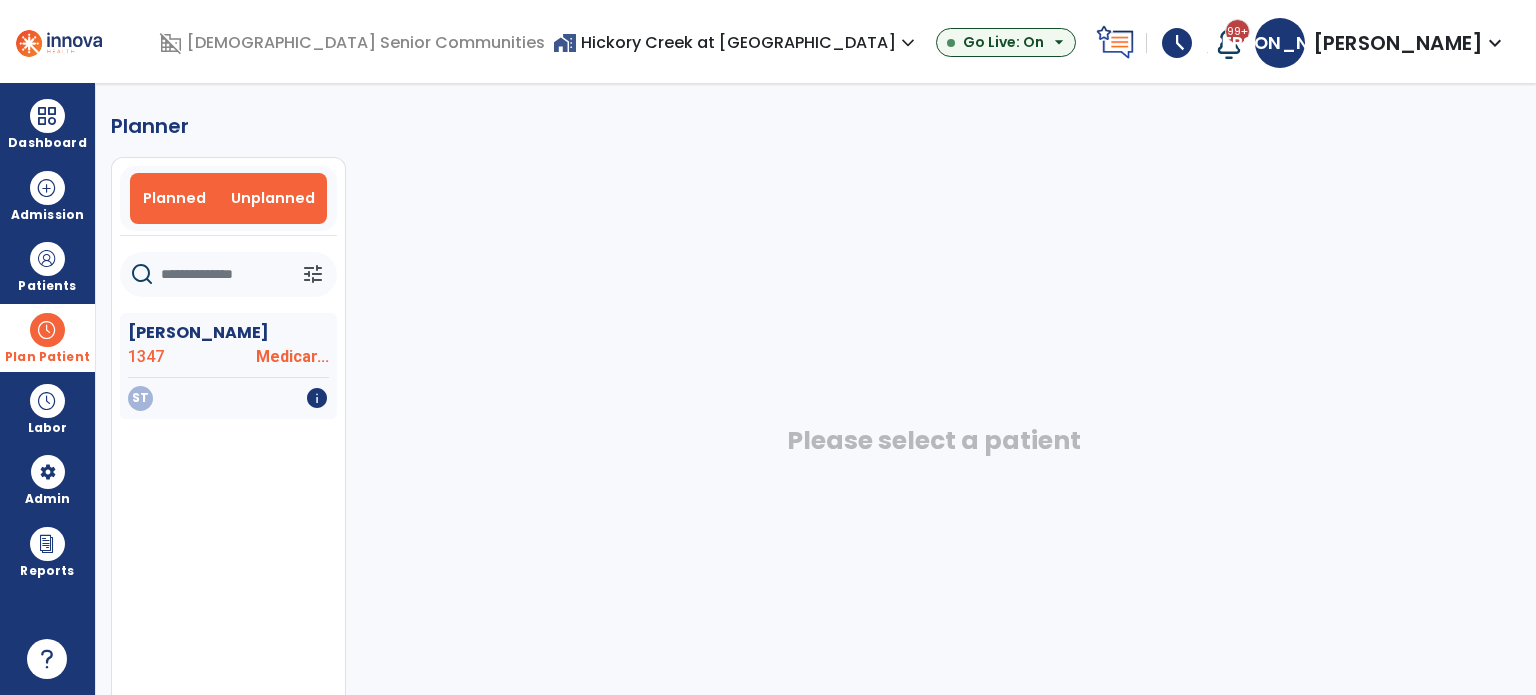 click on "Planned" at bounding box center [174, 198] 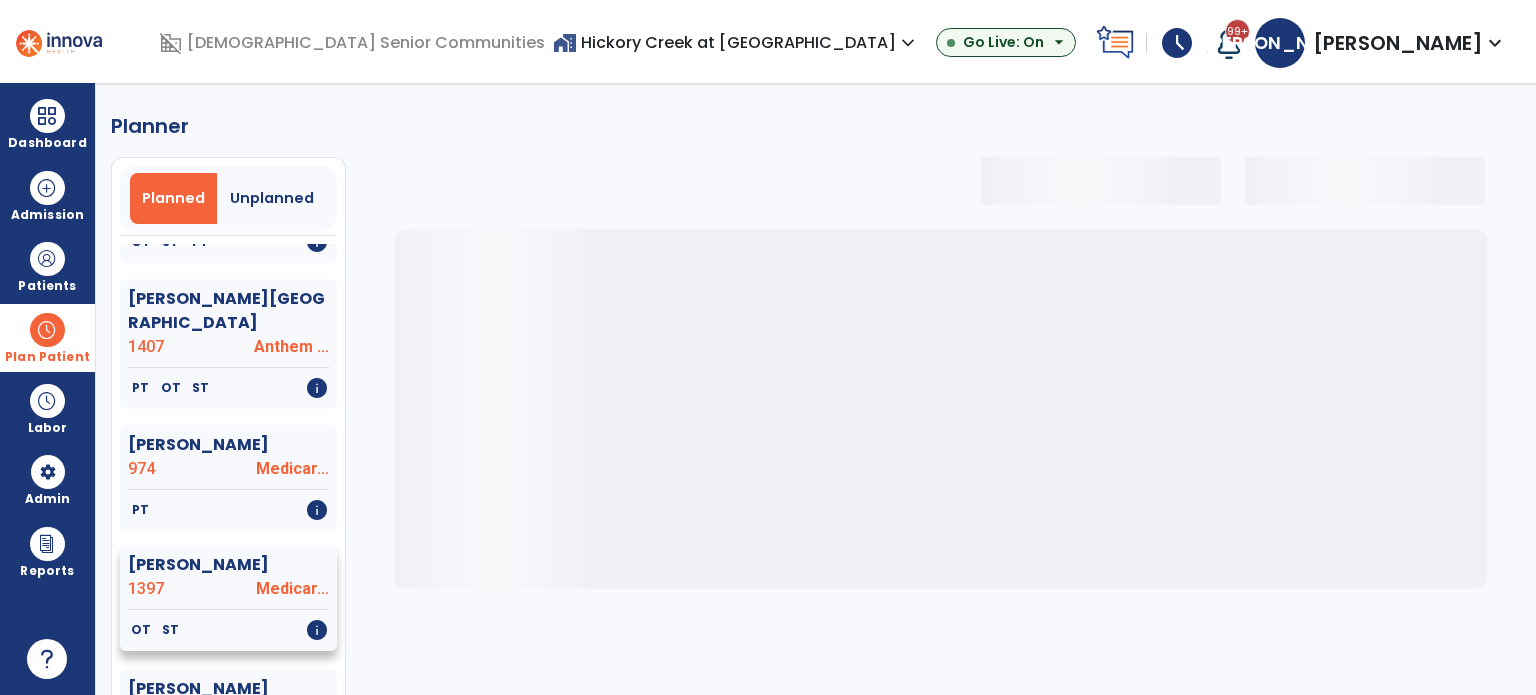 select on "***" 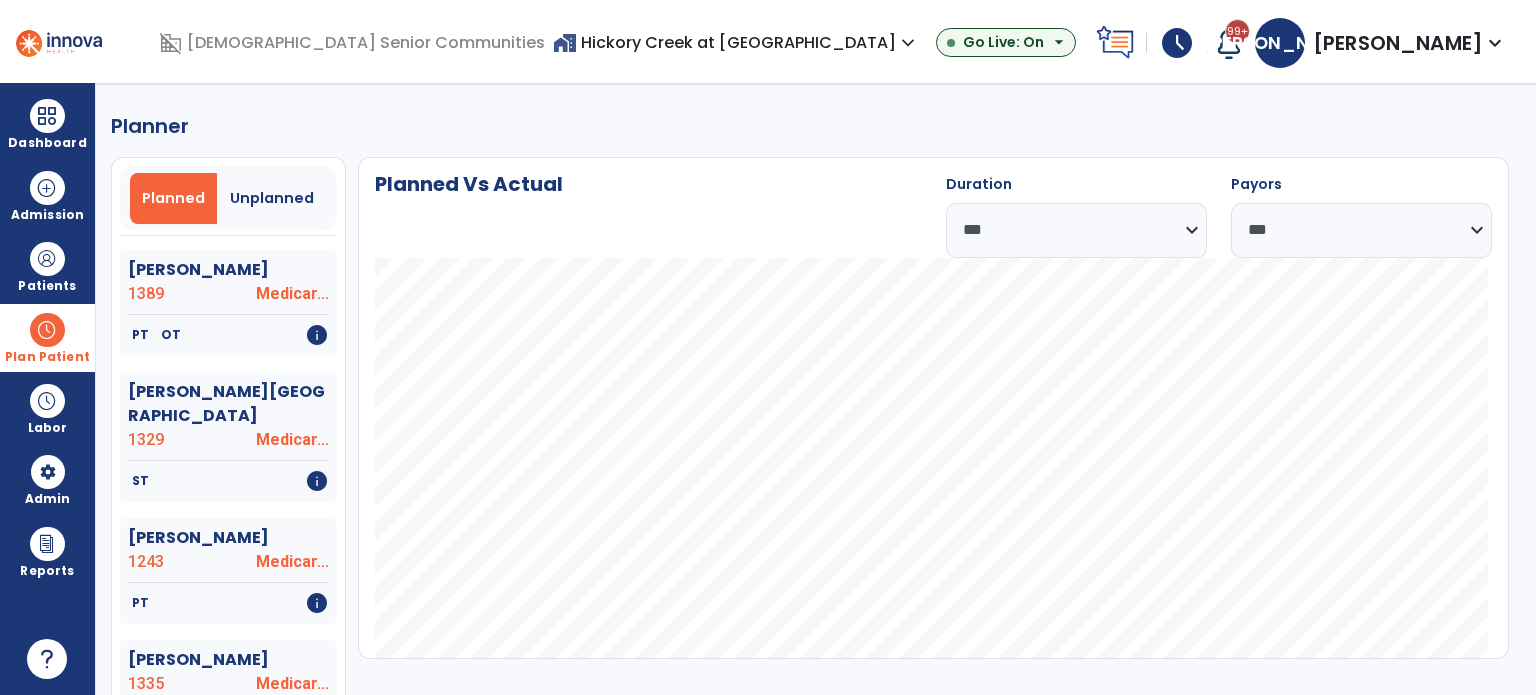 scroll, scrollTop: 720, scrollLeft: 0, axis: vertical 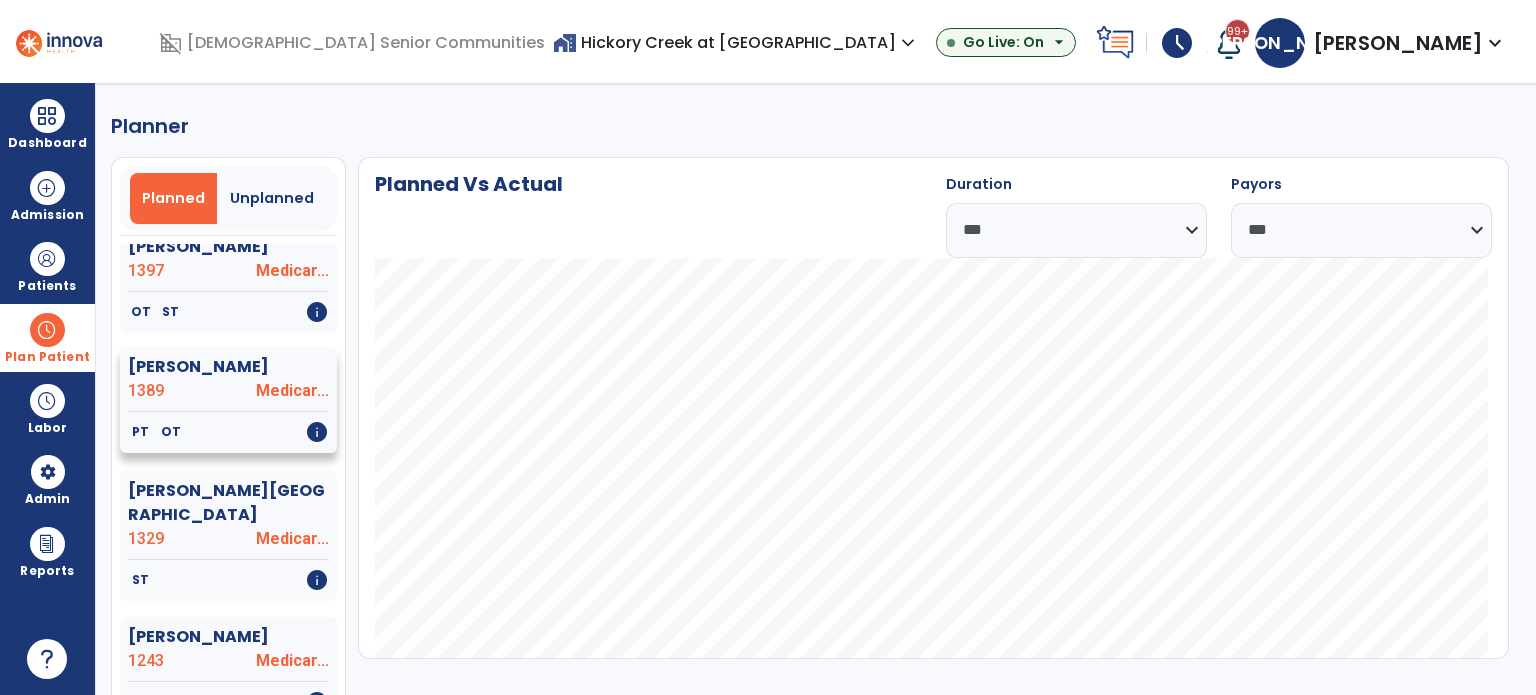 click on "Quiggle, Elizabeth" 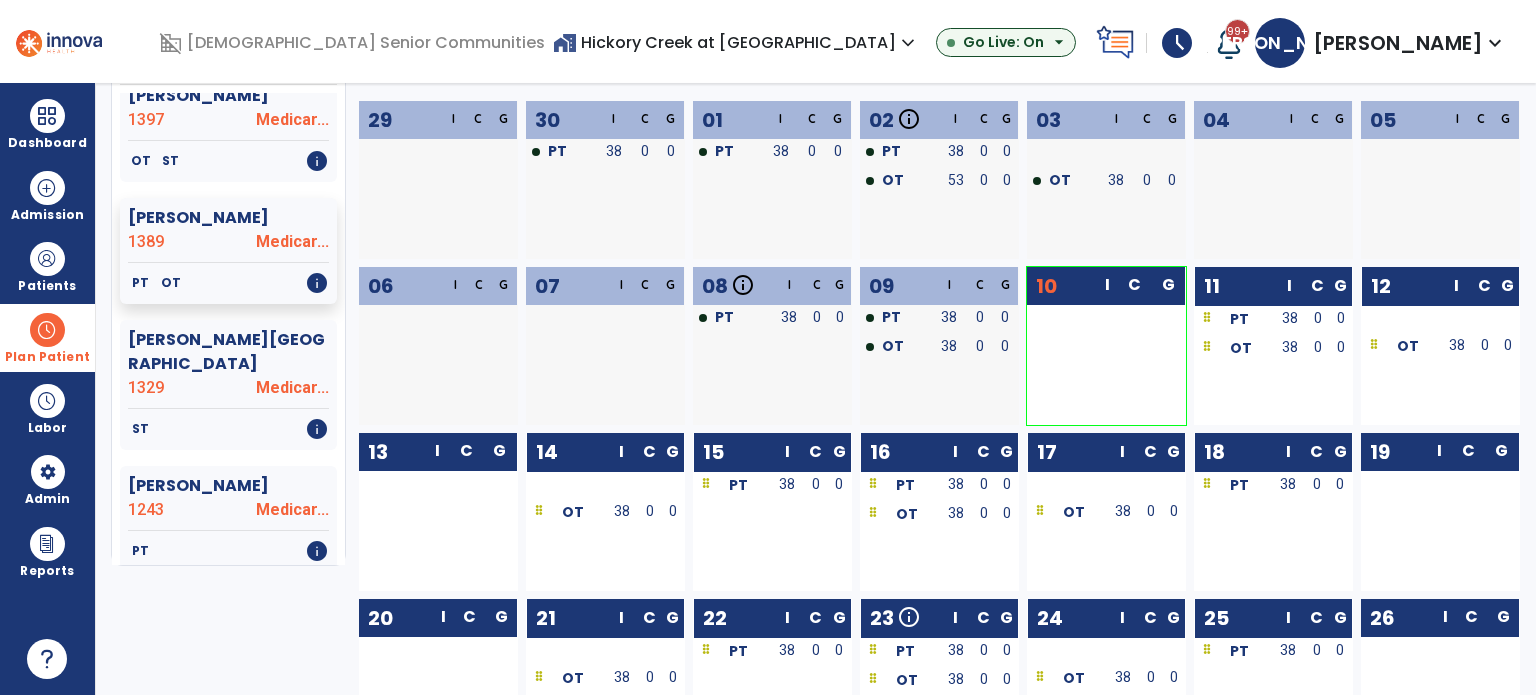 scroll, scrollTop: 200, scrollLeft: 0, axis: vertical 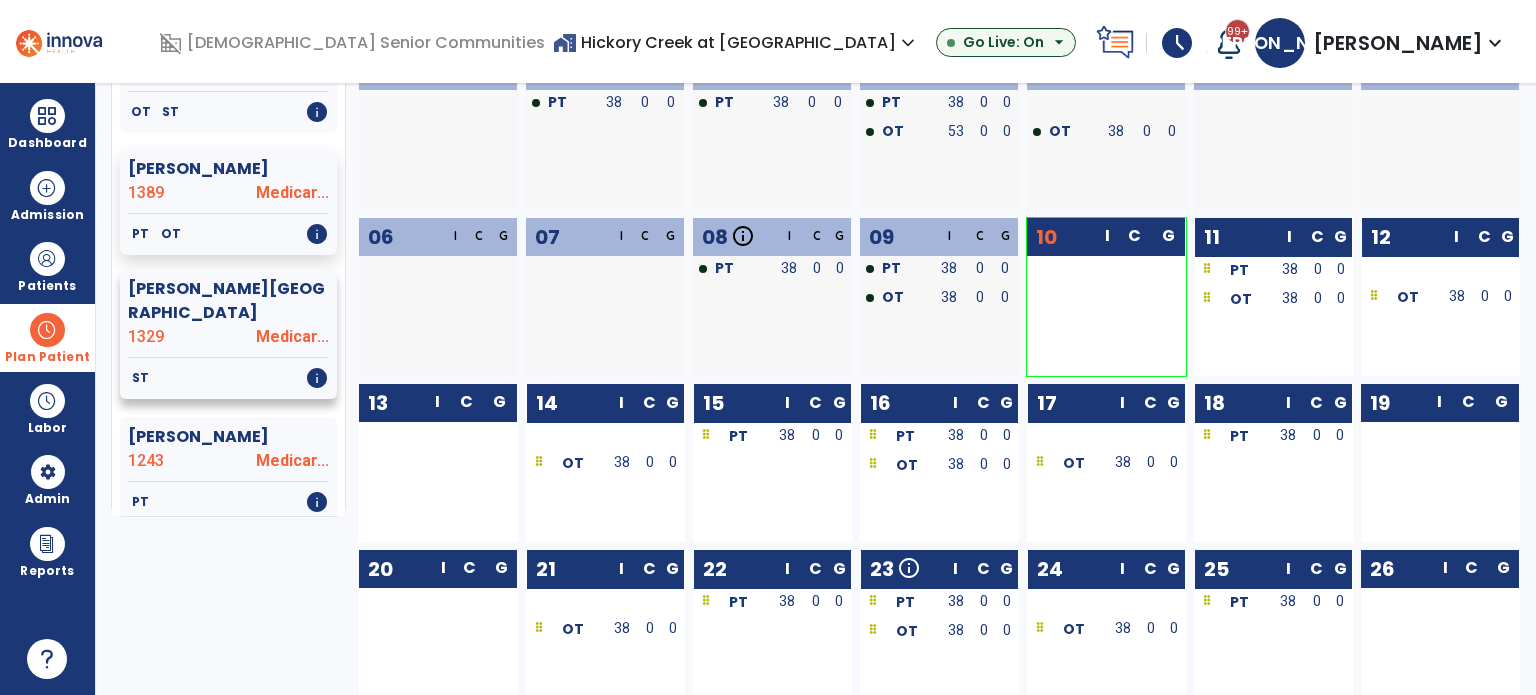 click on "Restino, Oma" 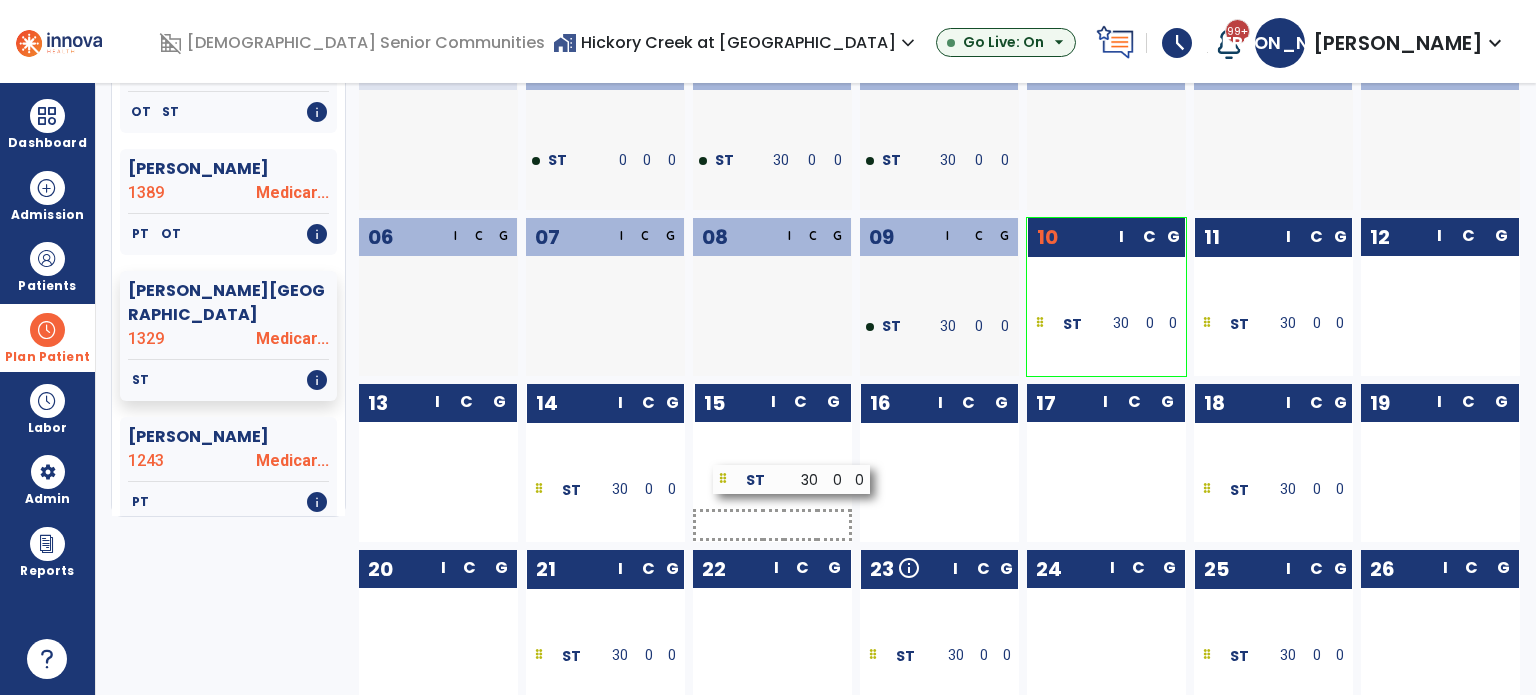 drag, startPoint x: 968, startPoint y: 498, endPoint x: 821, endPoint y: 488, distance: 147.33974 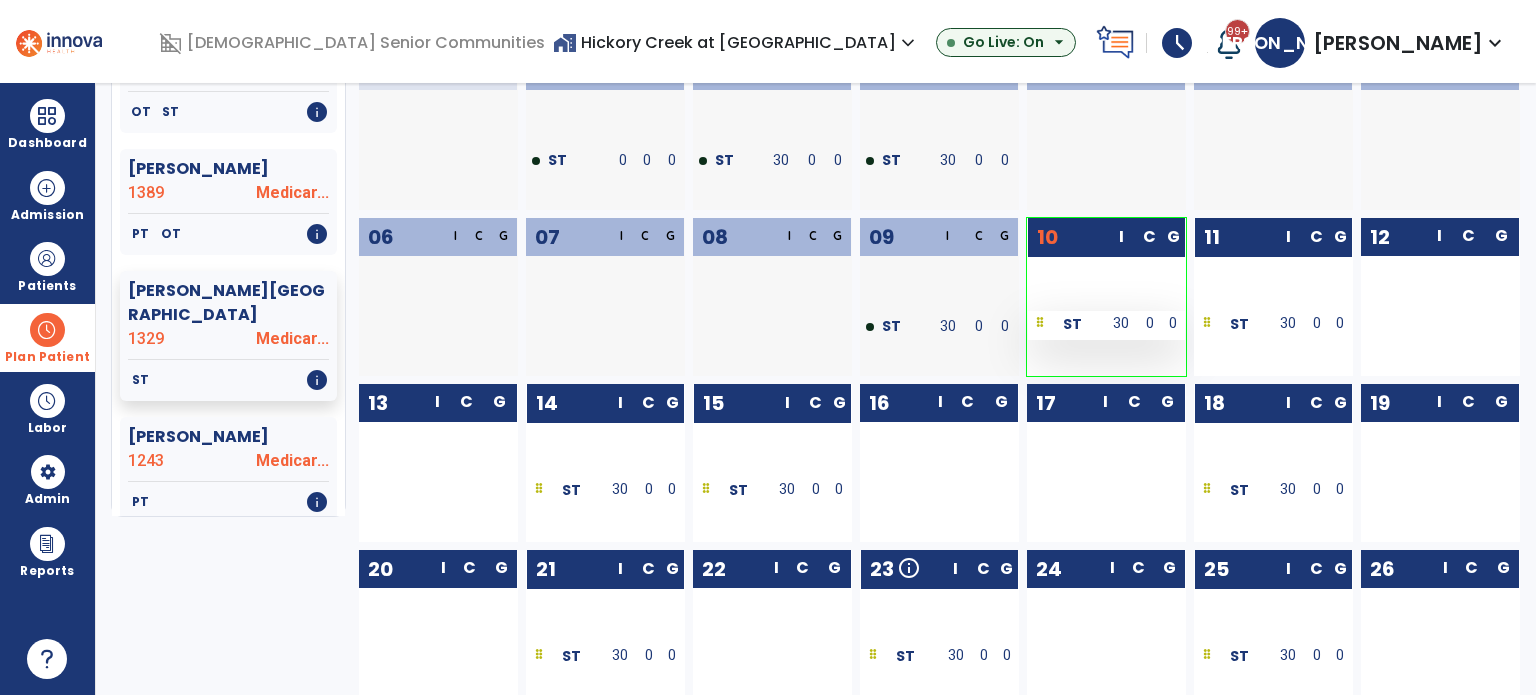 click on "30" at bounding box center [1122, 323] 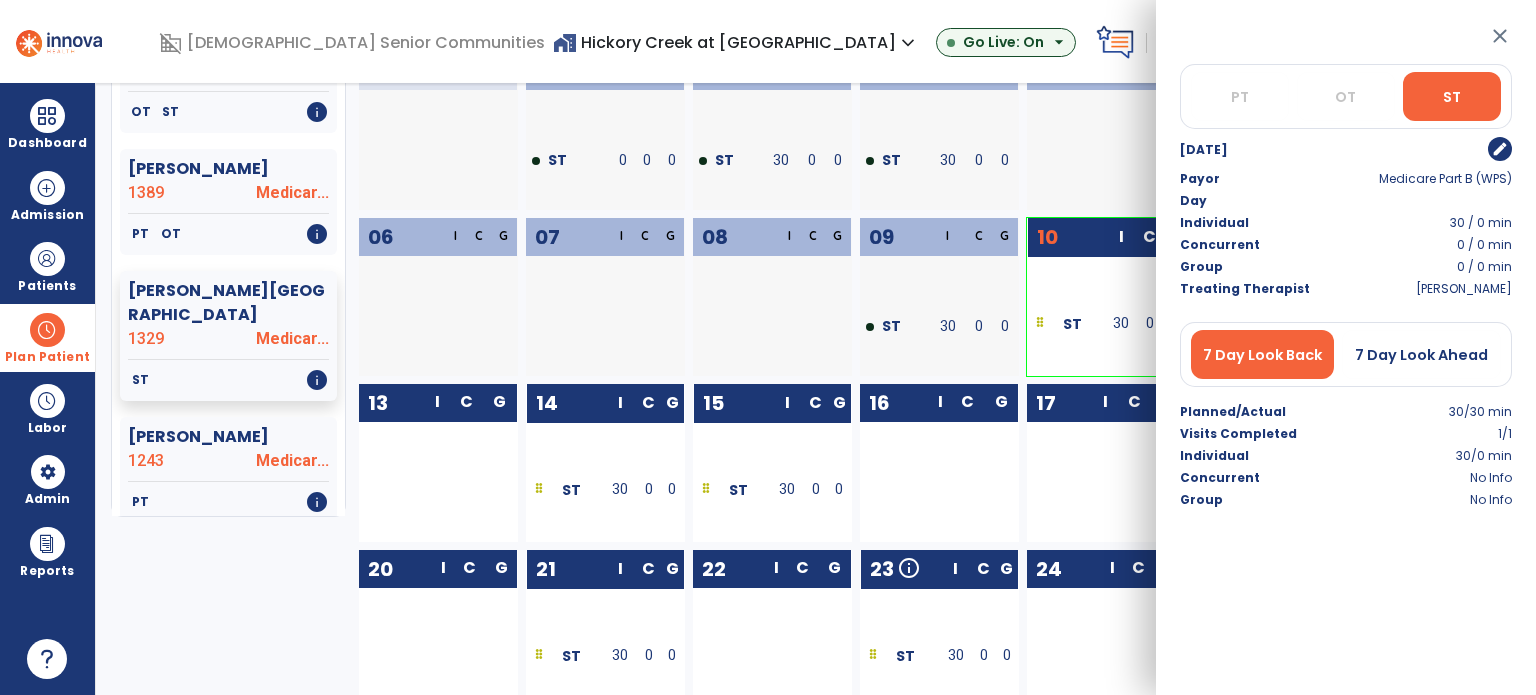 click on "edit" at bounding box center [1500, 149] 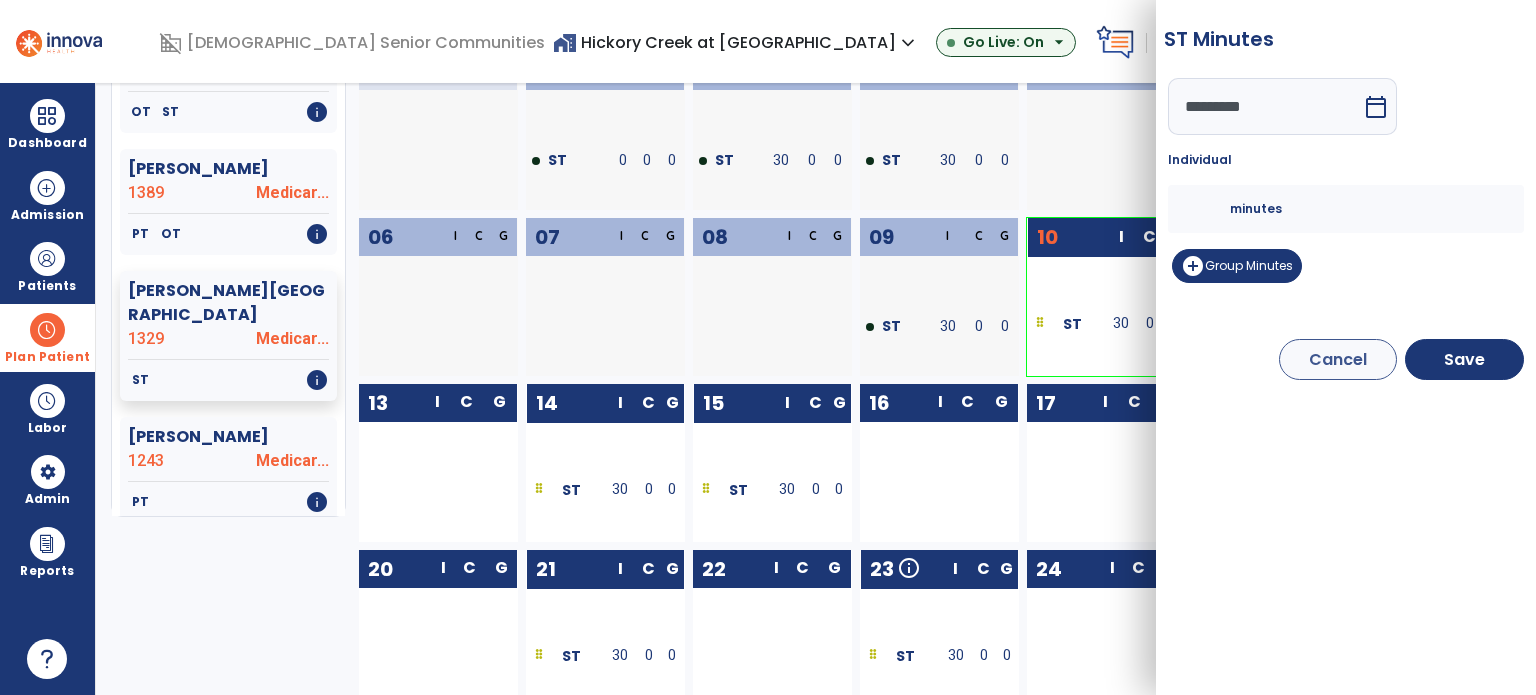 drag, startPoint x: 1220, startPoint y: 211, endPoint x: 1163, endPoint y: 211, distance: 57 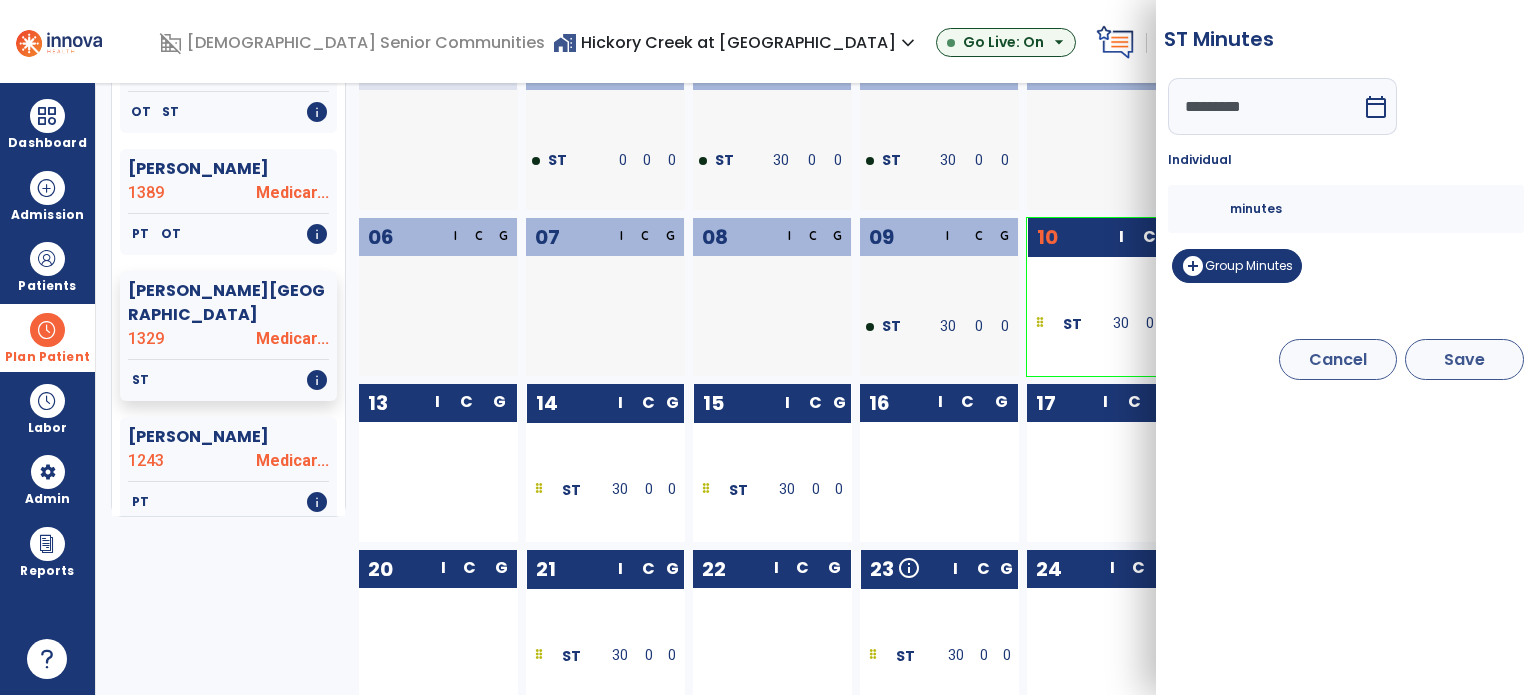 type on "**" 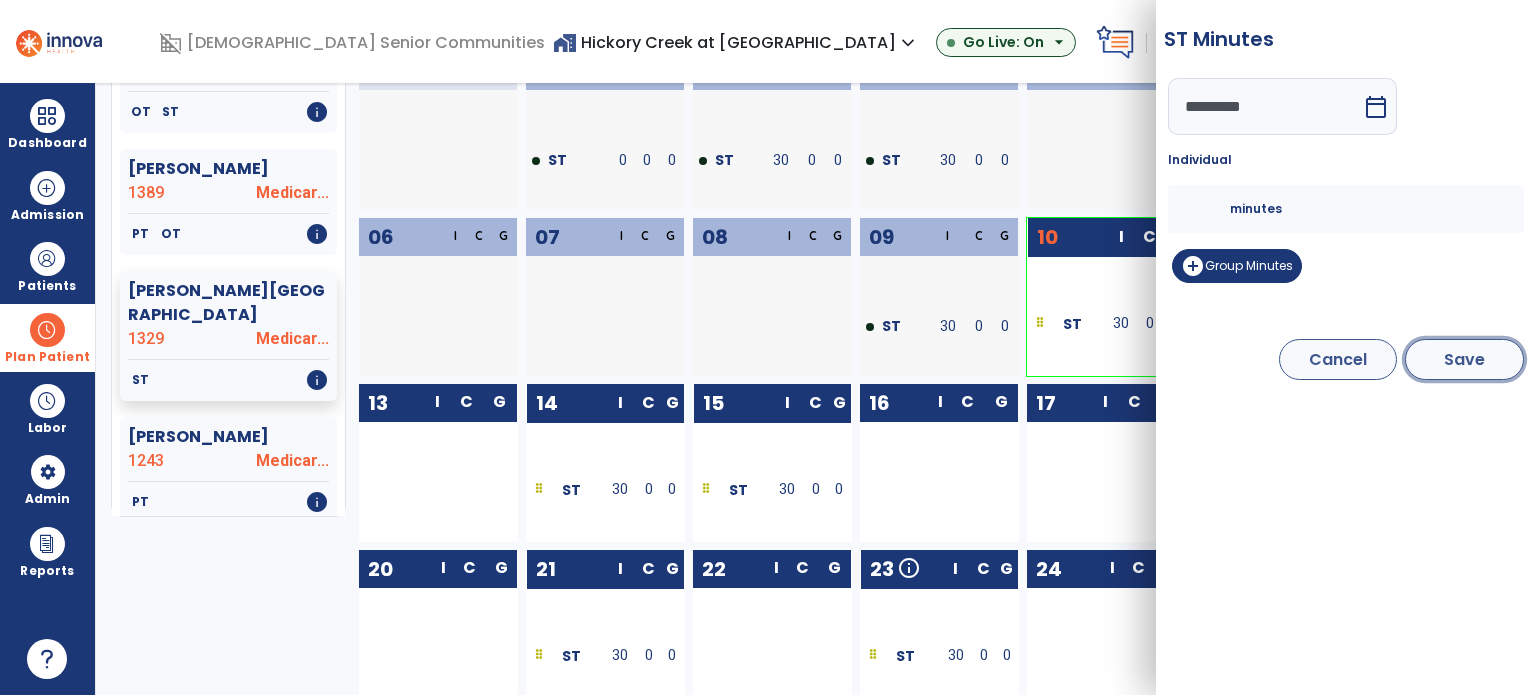 click on "Save" at bounding box center [1464, 359] 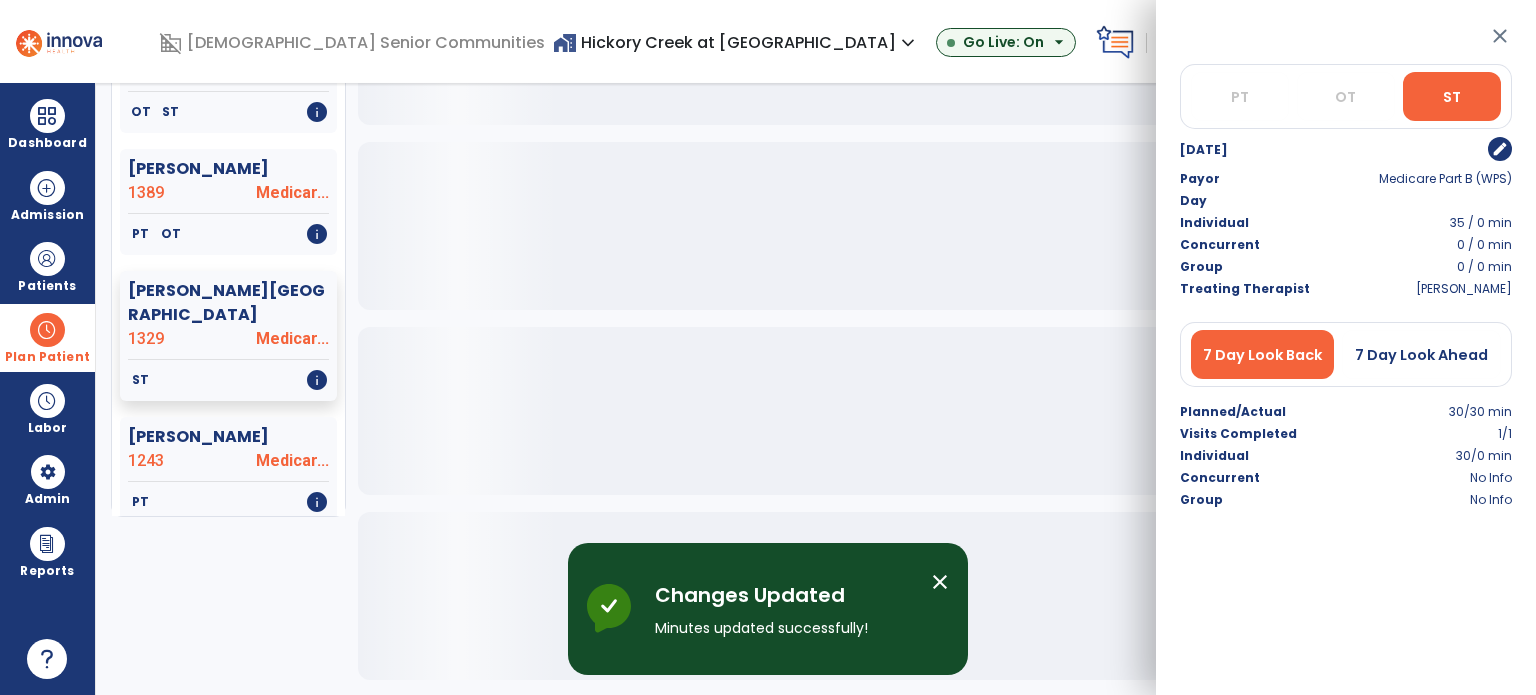 click on "close" at bounding box center (1500, 36) 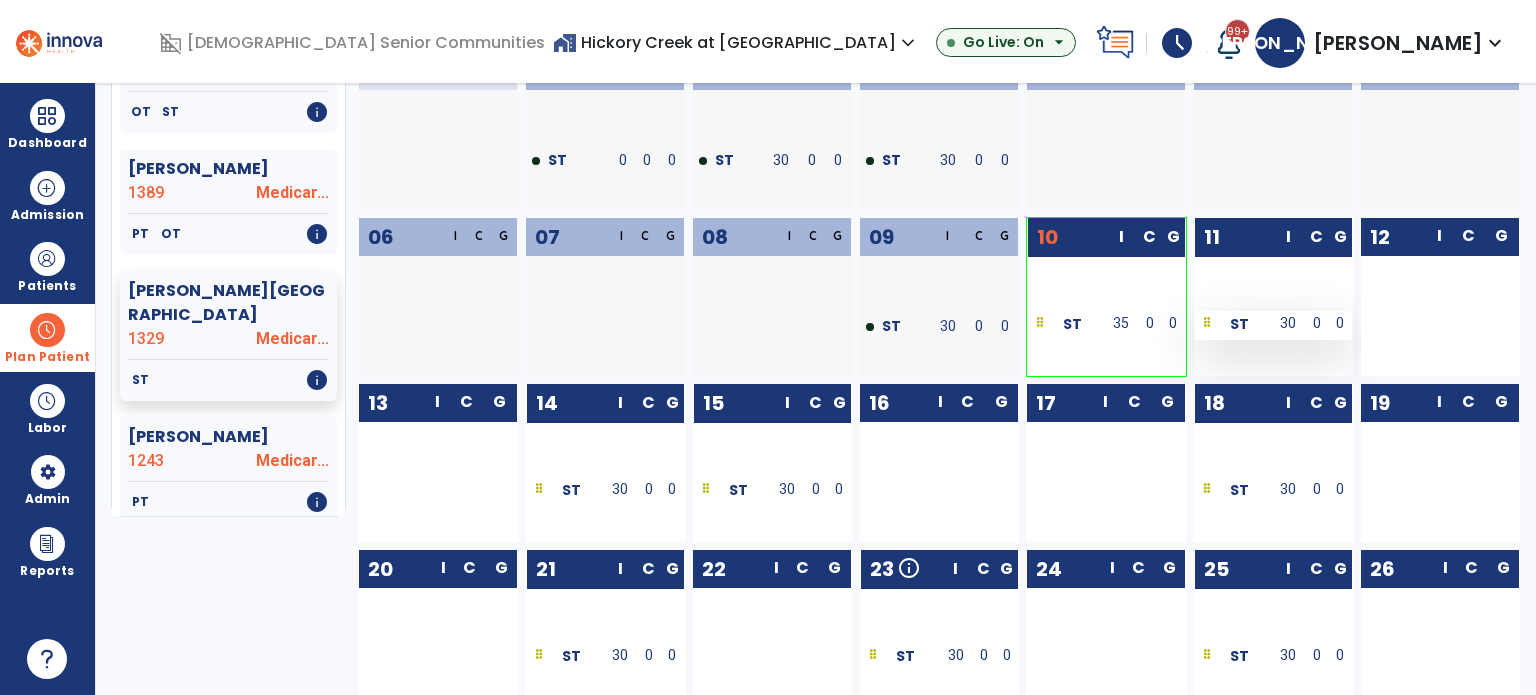 click on "ST" at bounding box center (1239, 324) 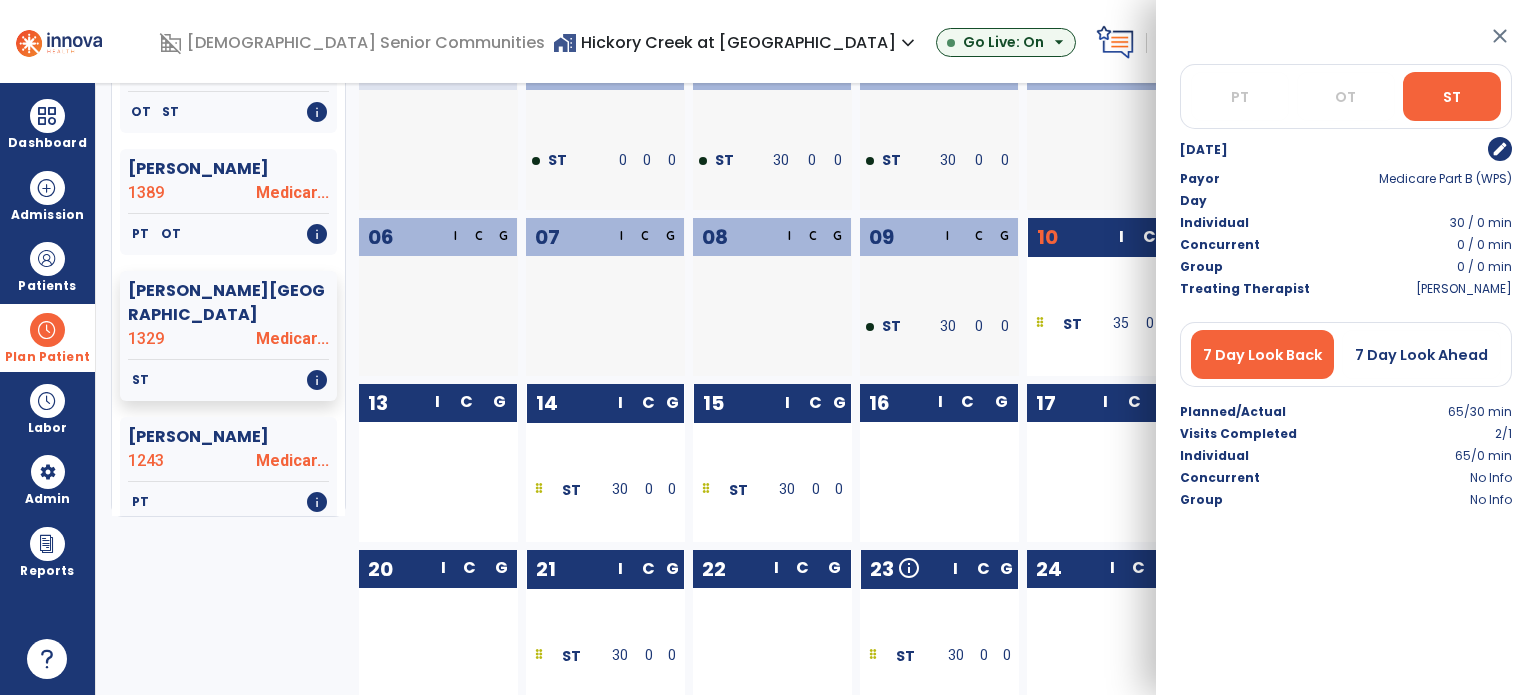 click on "edit" at bounding box center (1500, 149) 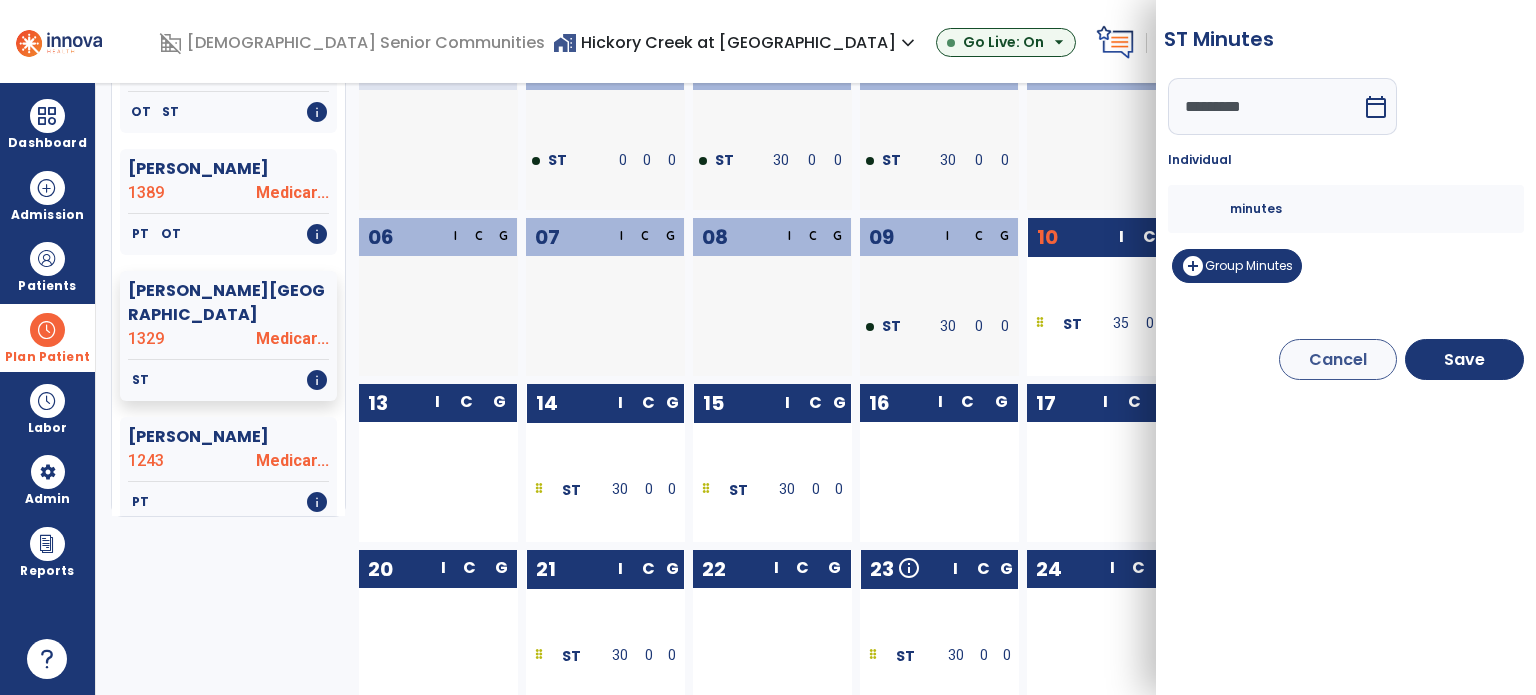 drag, startPoint x: 1208, startPoint y: 208, endPoint x: 1074, endPoint y: 215, distance: 134.18271 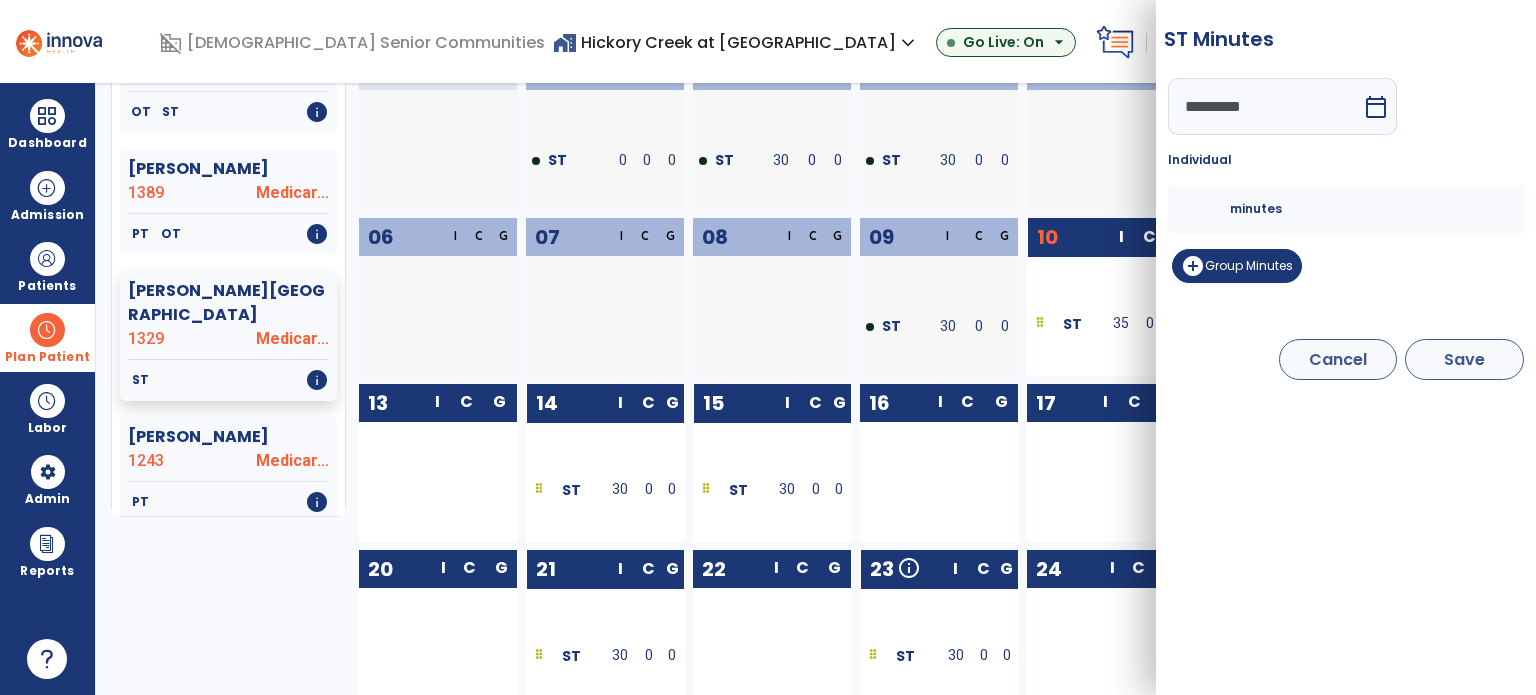 type on "**" 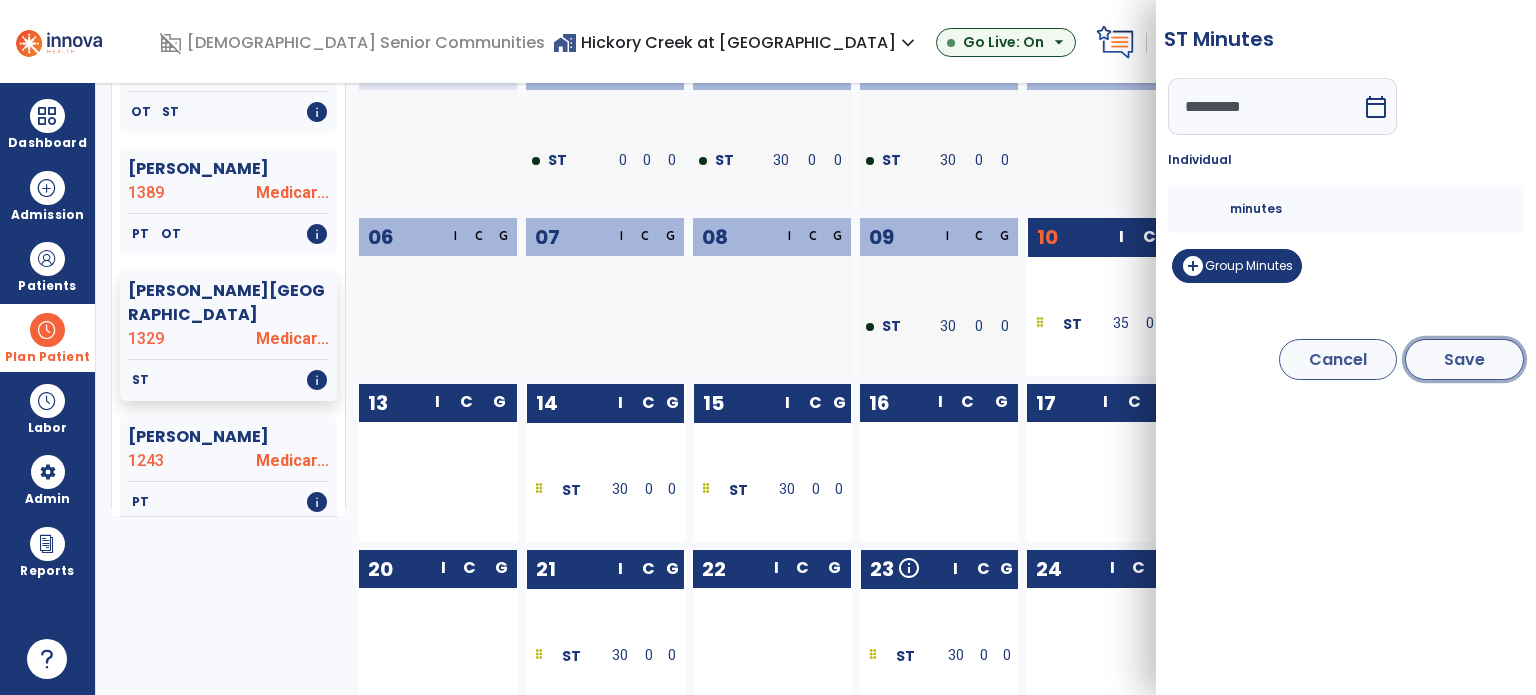 click on "Save" at bounding box center [1464, 359] 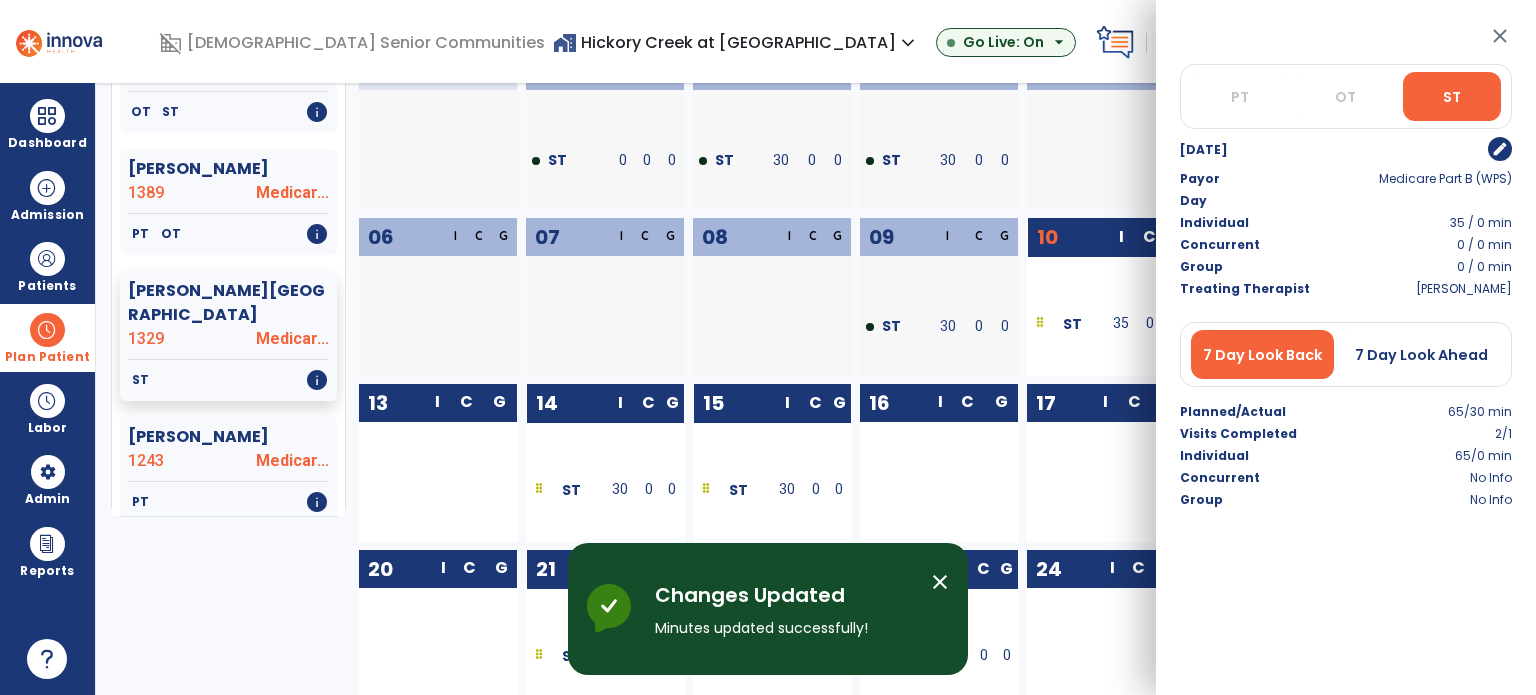 click on "close" at bounding box center (1500, 36) 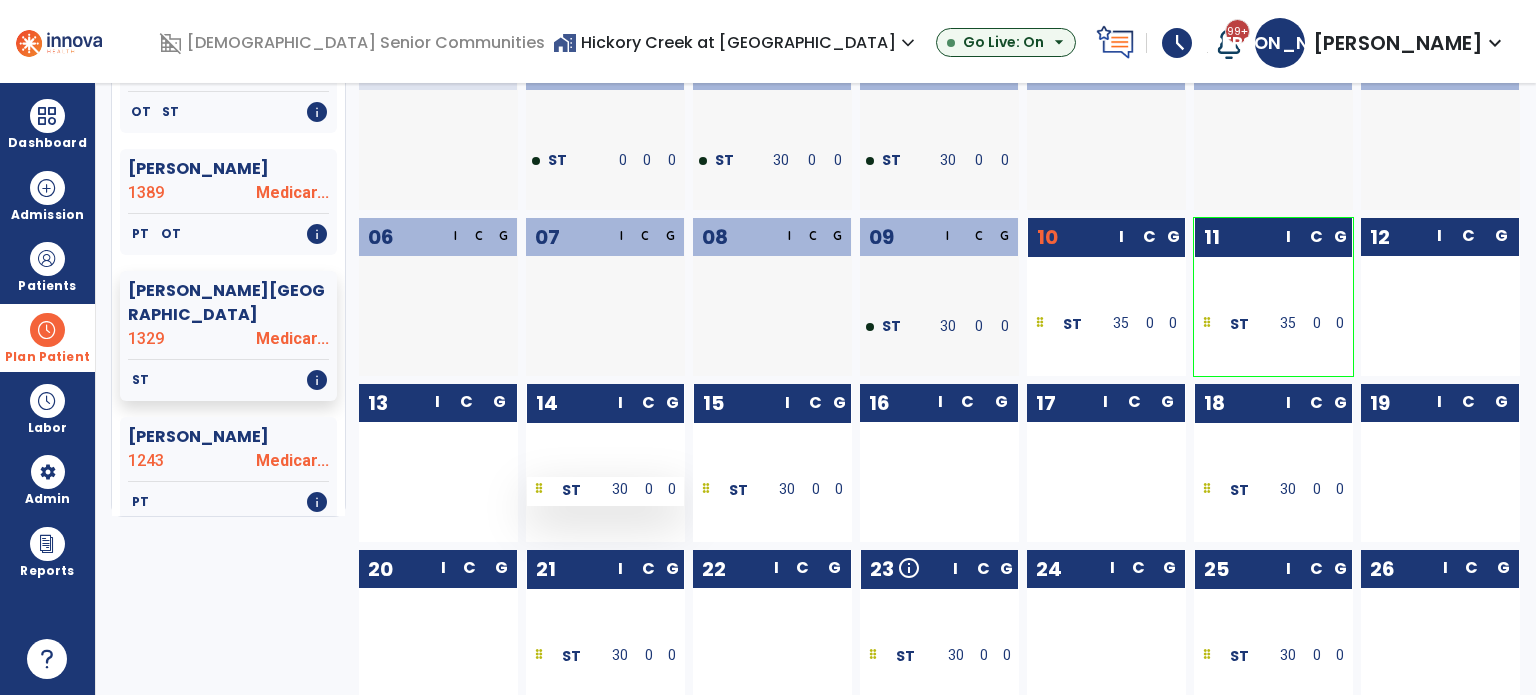 click on "0" at bounding box center [648, 489] 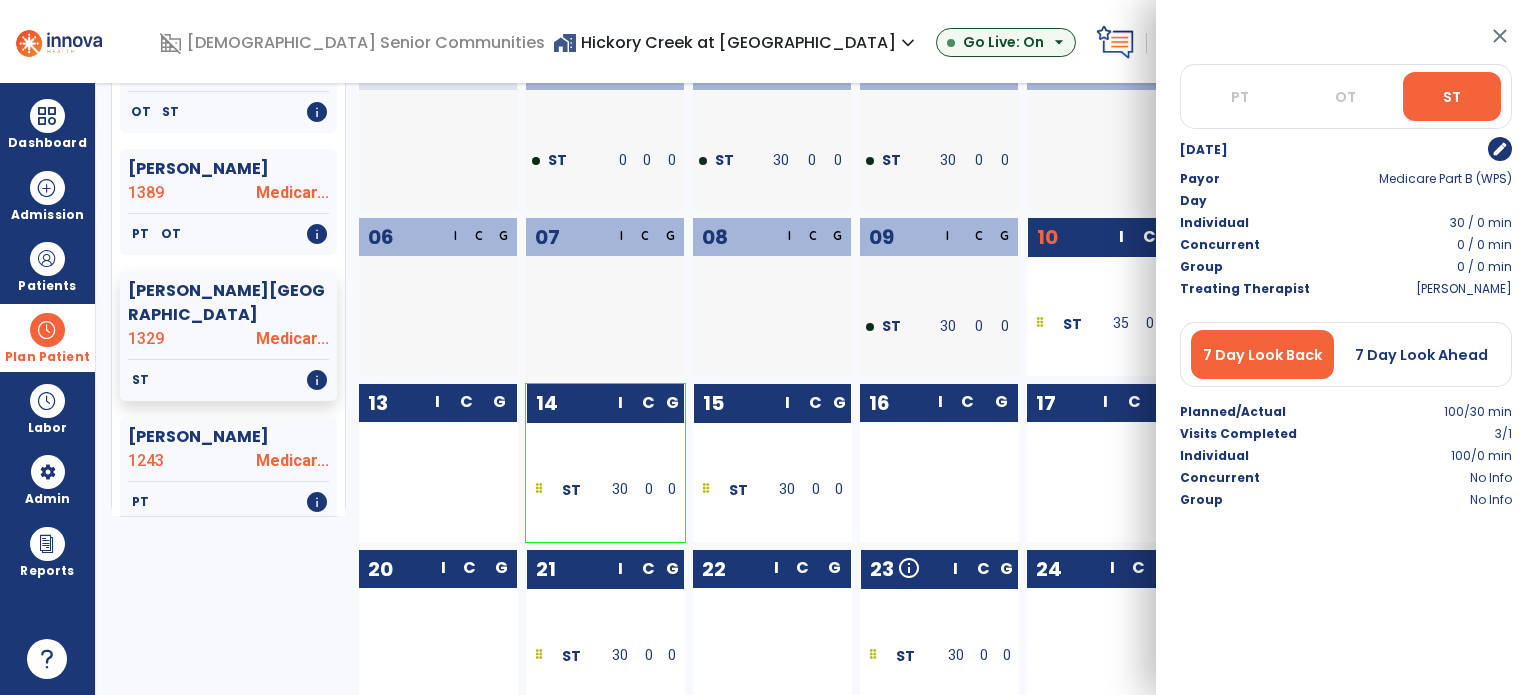 click on "edit" at bounding box center (1500, 149) 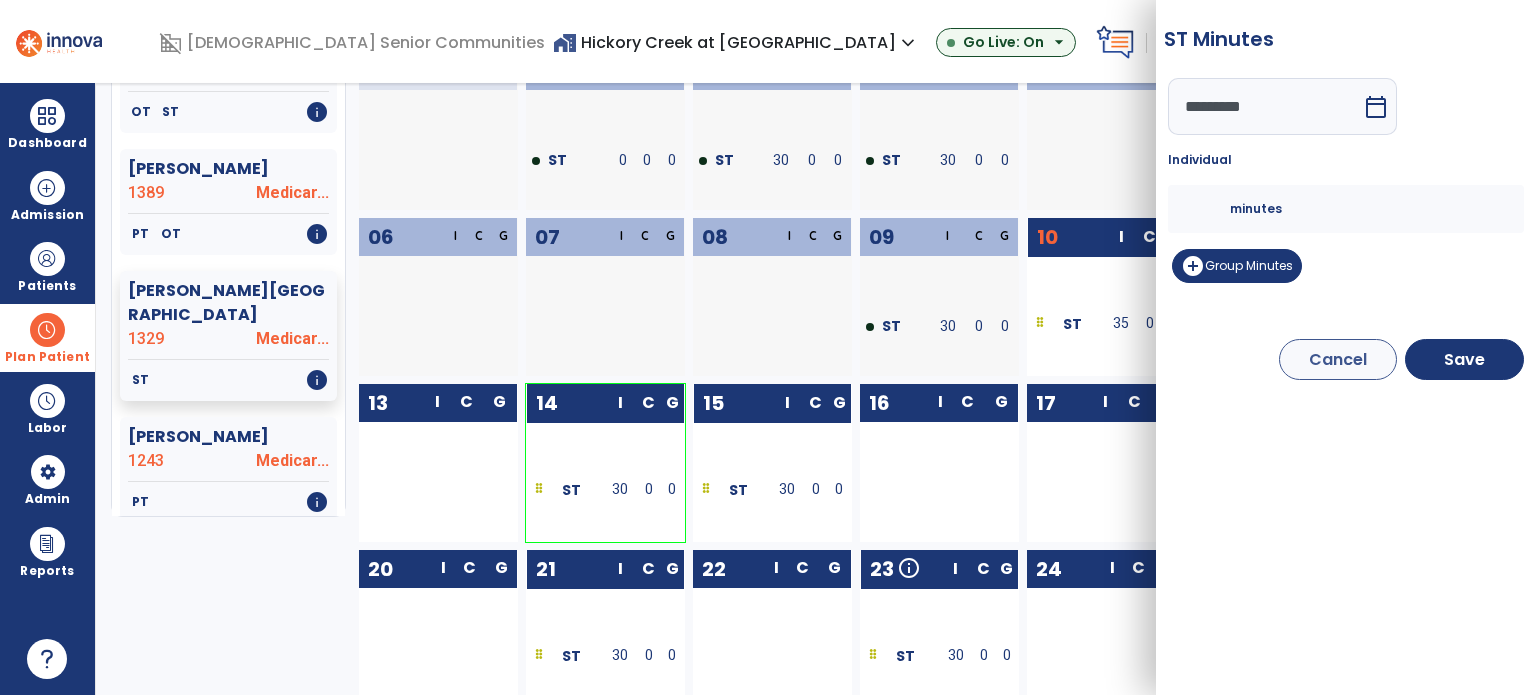 drag, startPoint x: 1200, startPoint y: 206, endPoint x: 1131, endPoint y: 215, distance: 69.58448 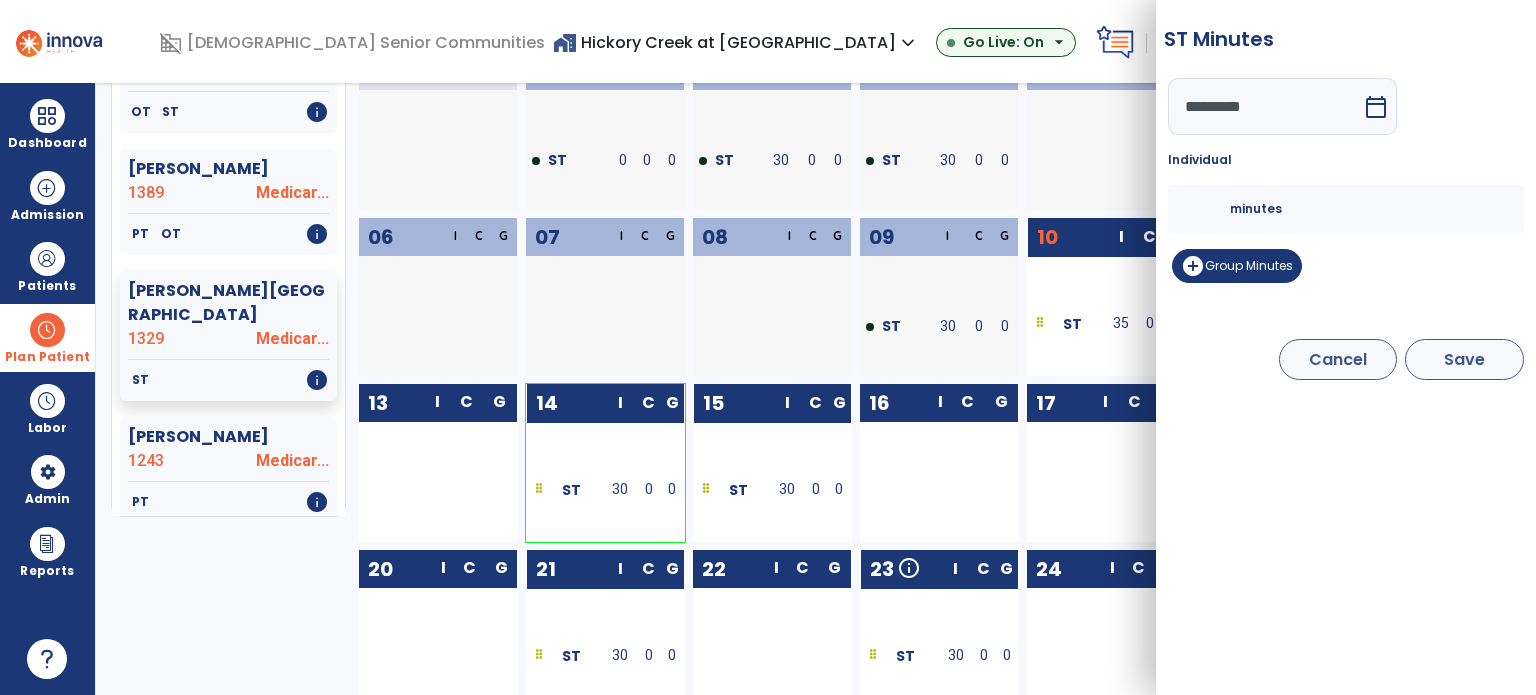 type on "**" 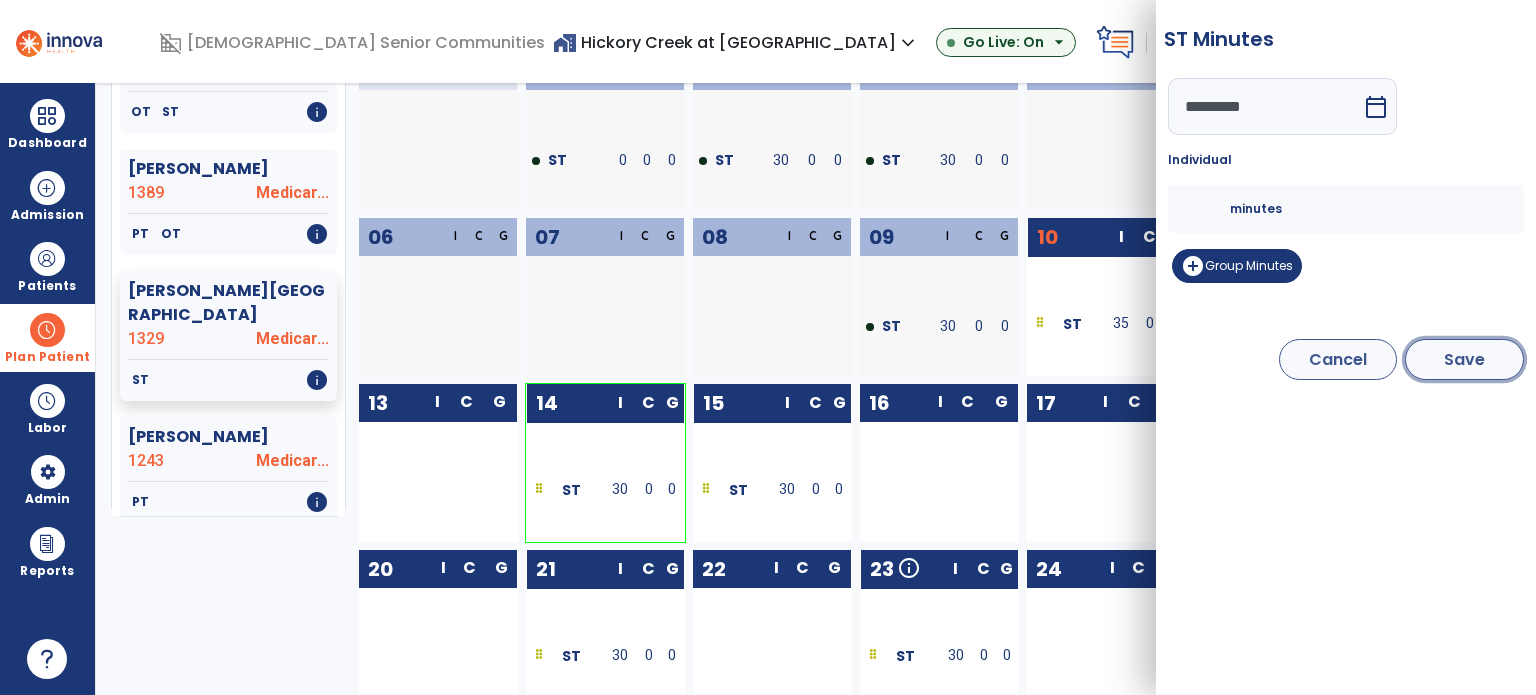 click on "Save" at bounding box center [1464, 359] 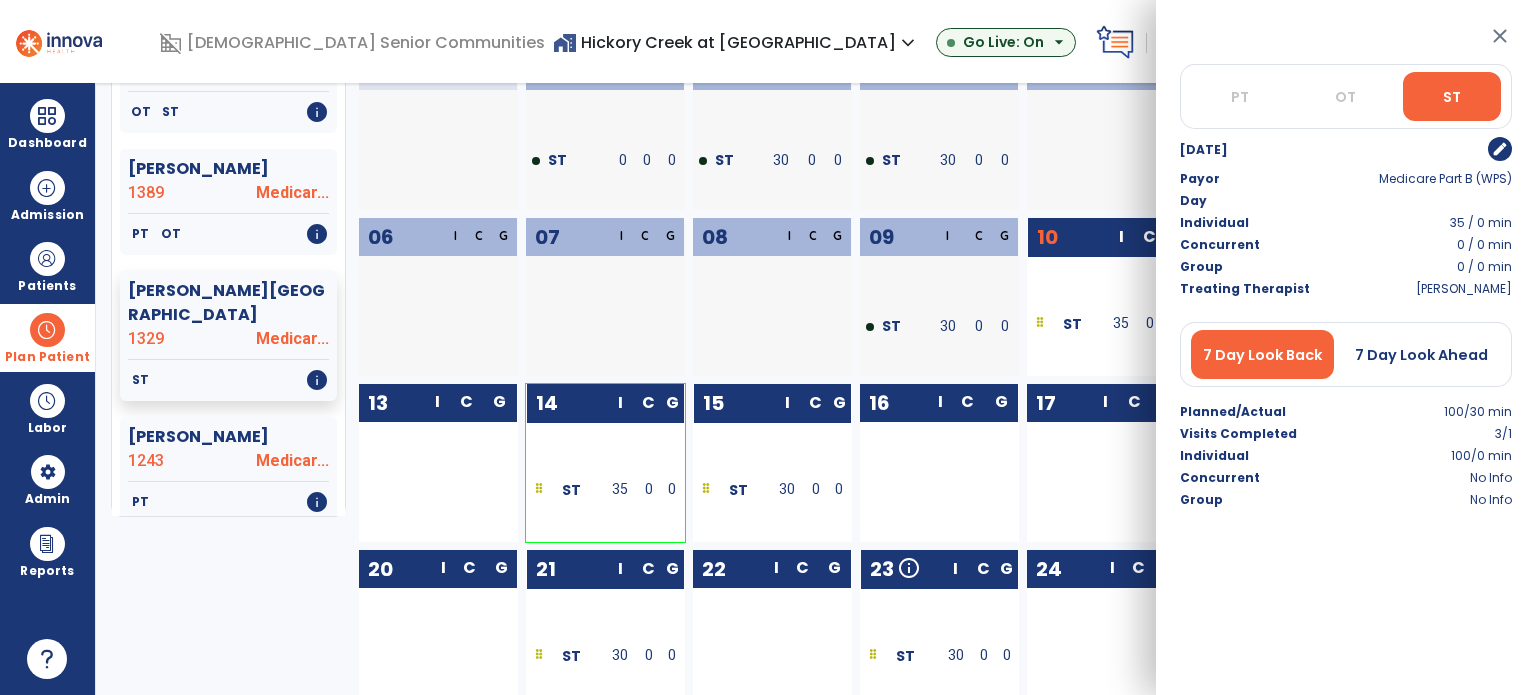 click on "close" at bounding box center [1500, 36] 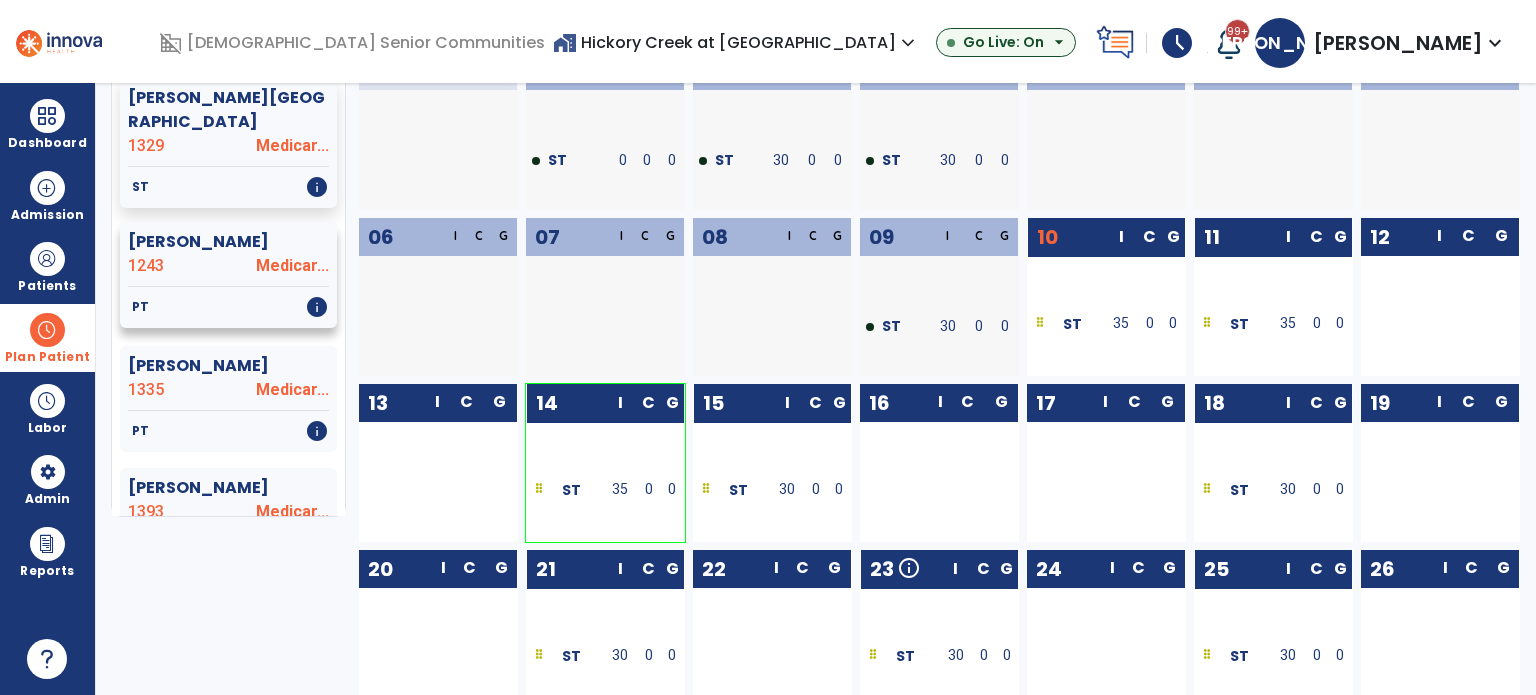scroll, scrollTop: 920, scrollLeft: 0, axis: vertical 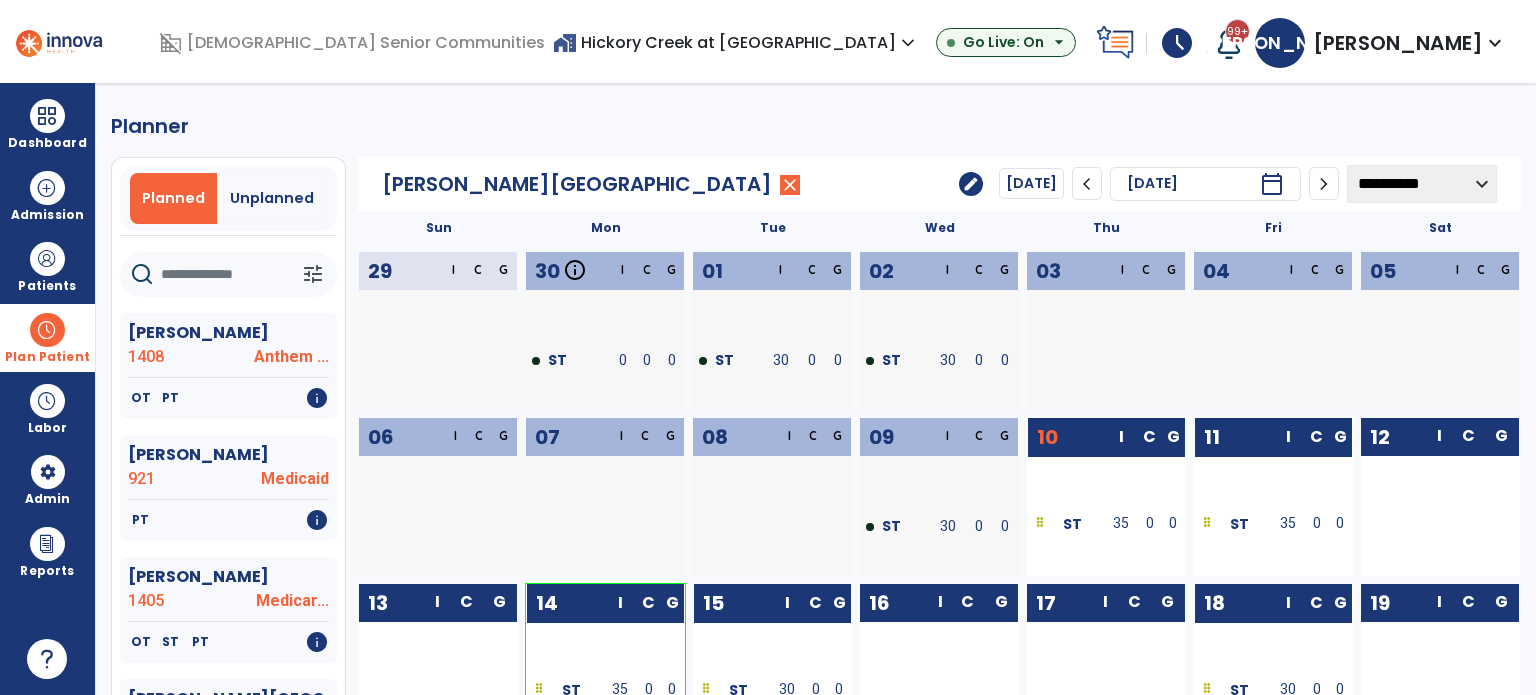click on "home_work   Hickory Creek at Madison   expand_more" at bounding box center [736, 42] 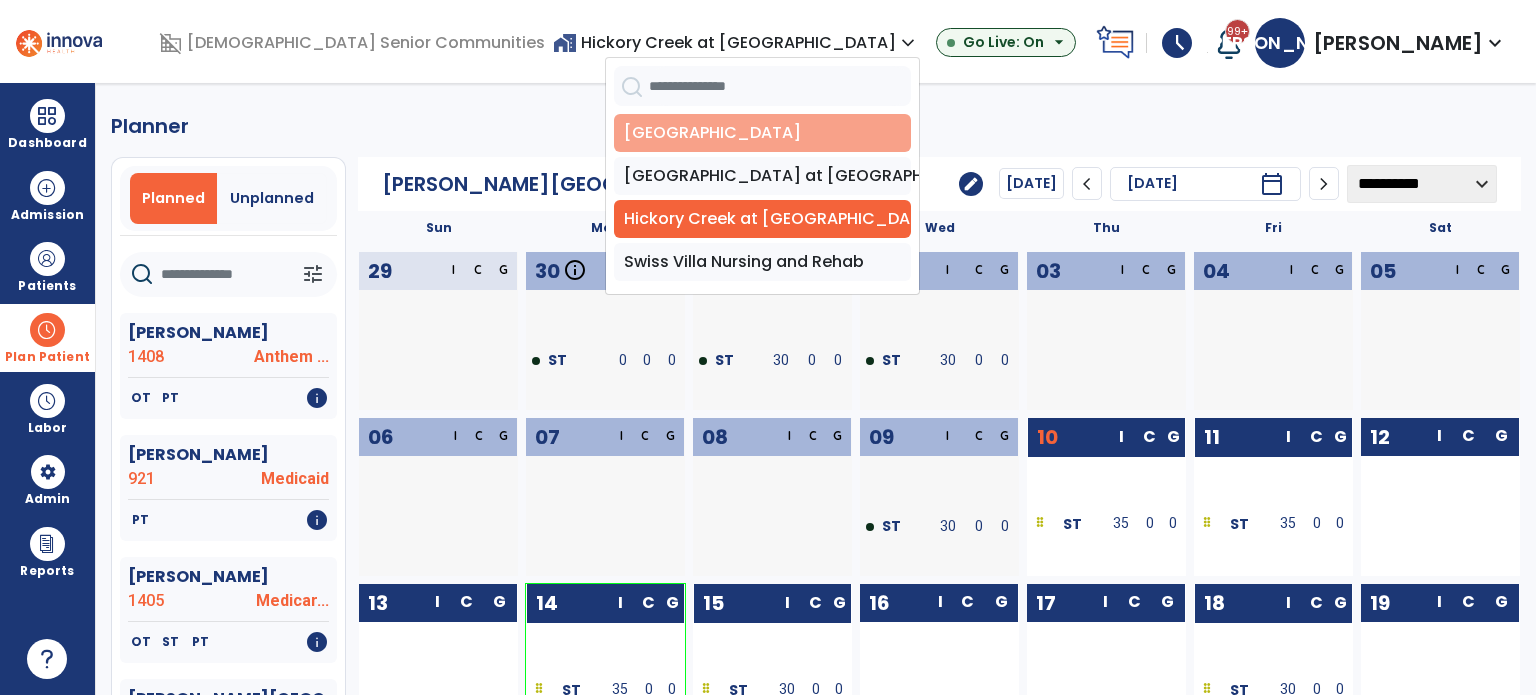 click on "[GEOGRAPHIC_DATA]" at bounding box center [762, 133] 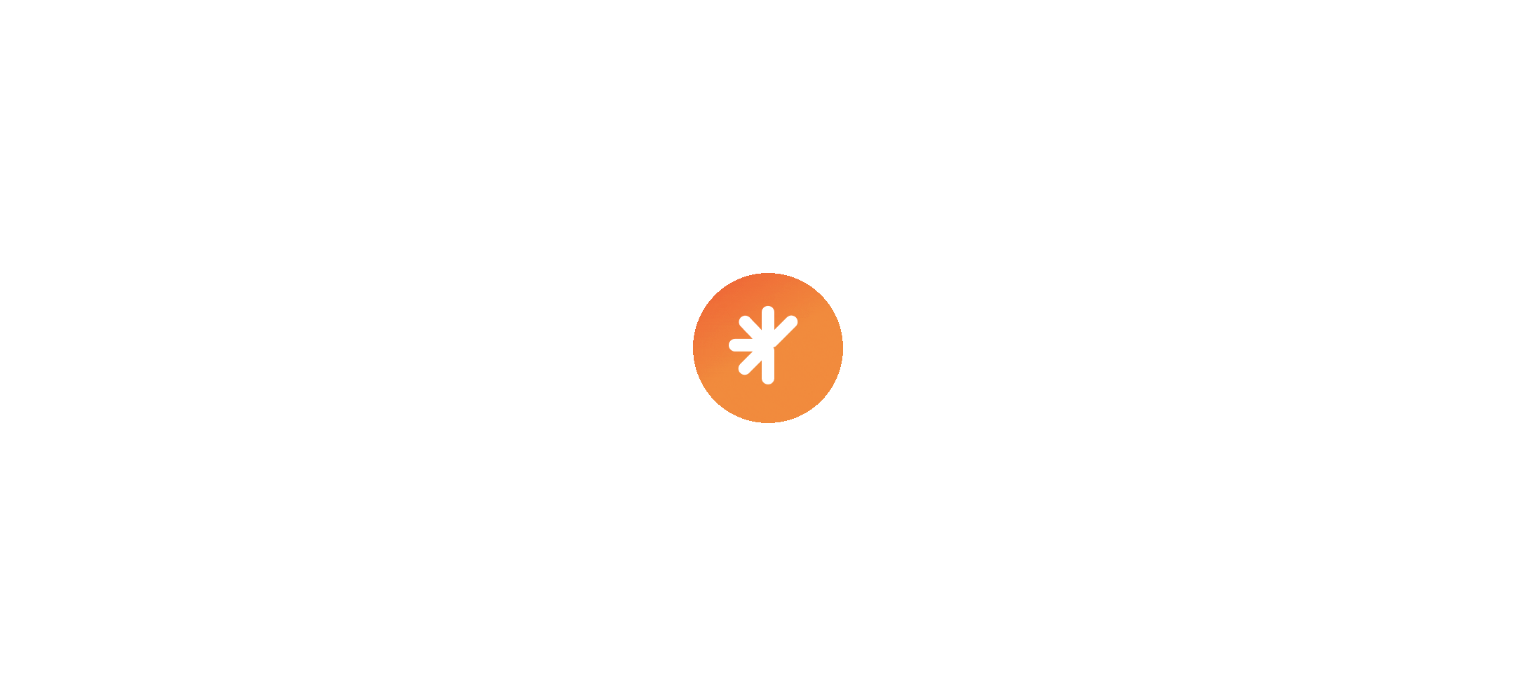 scroll, scrollTop: 0, scrollLeft: 0, axis: both 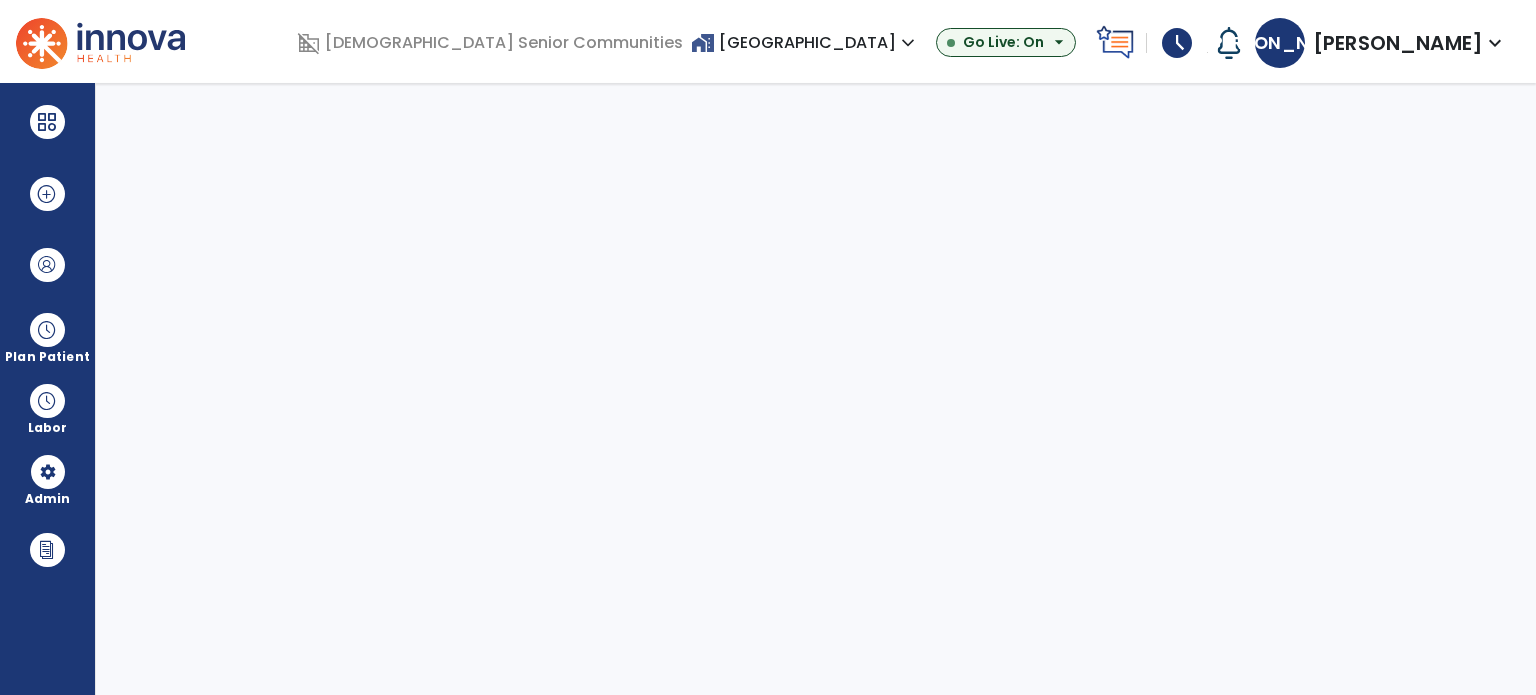 select on "***" 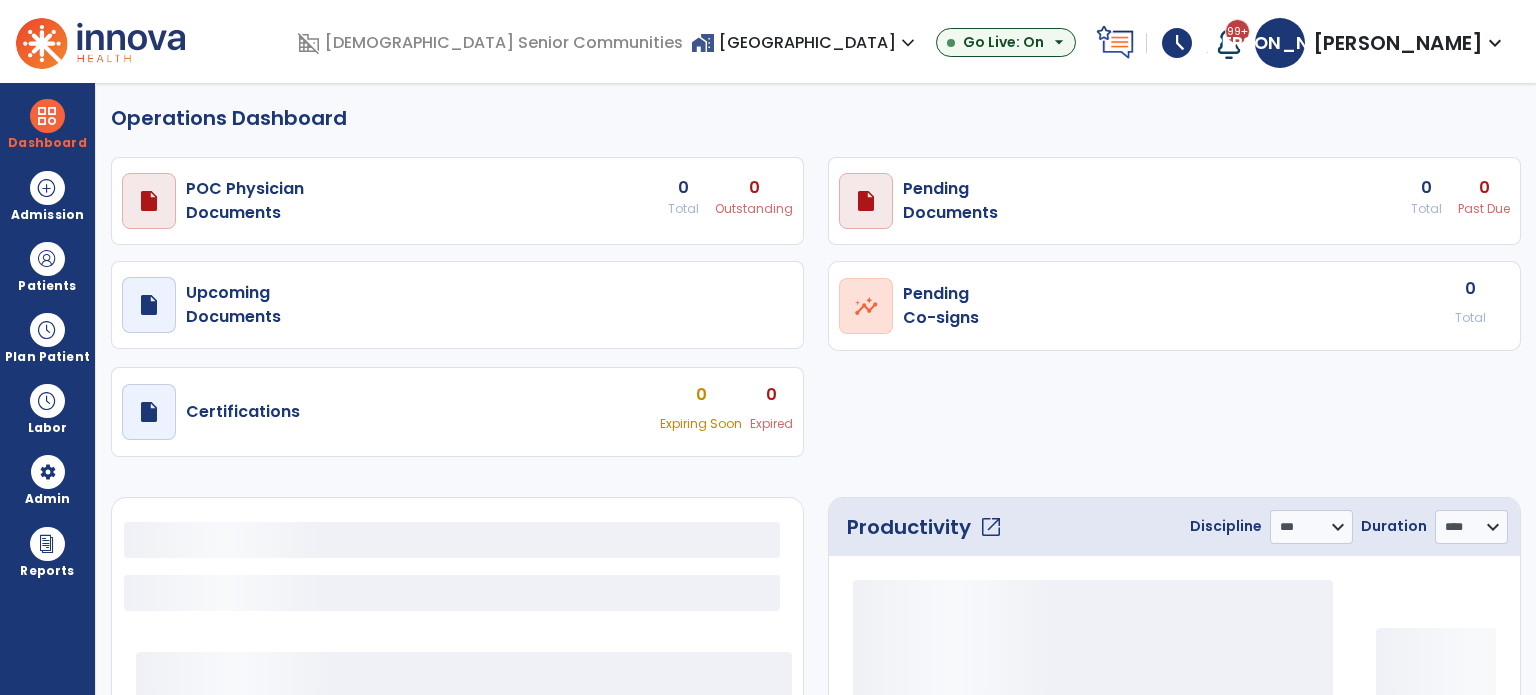 select on "***" 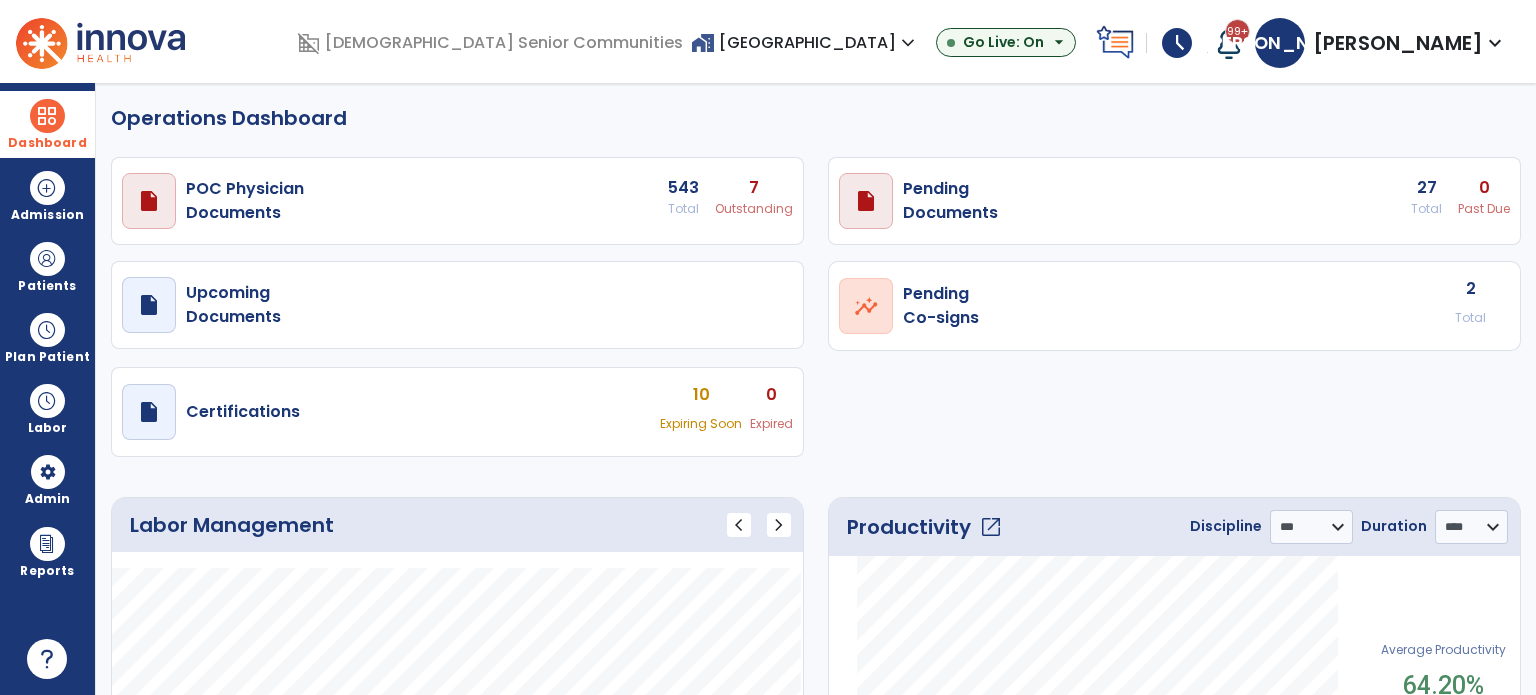 click on "Dashboard" at bounding box center (47, 143) 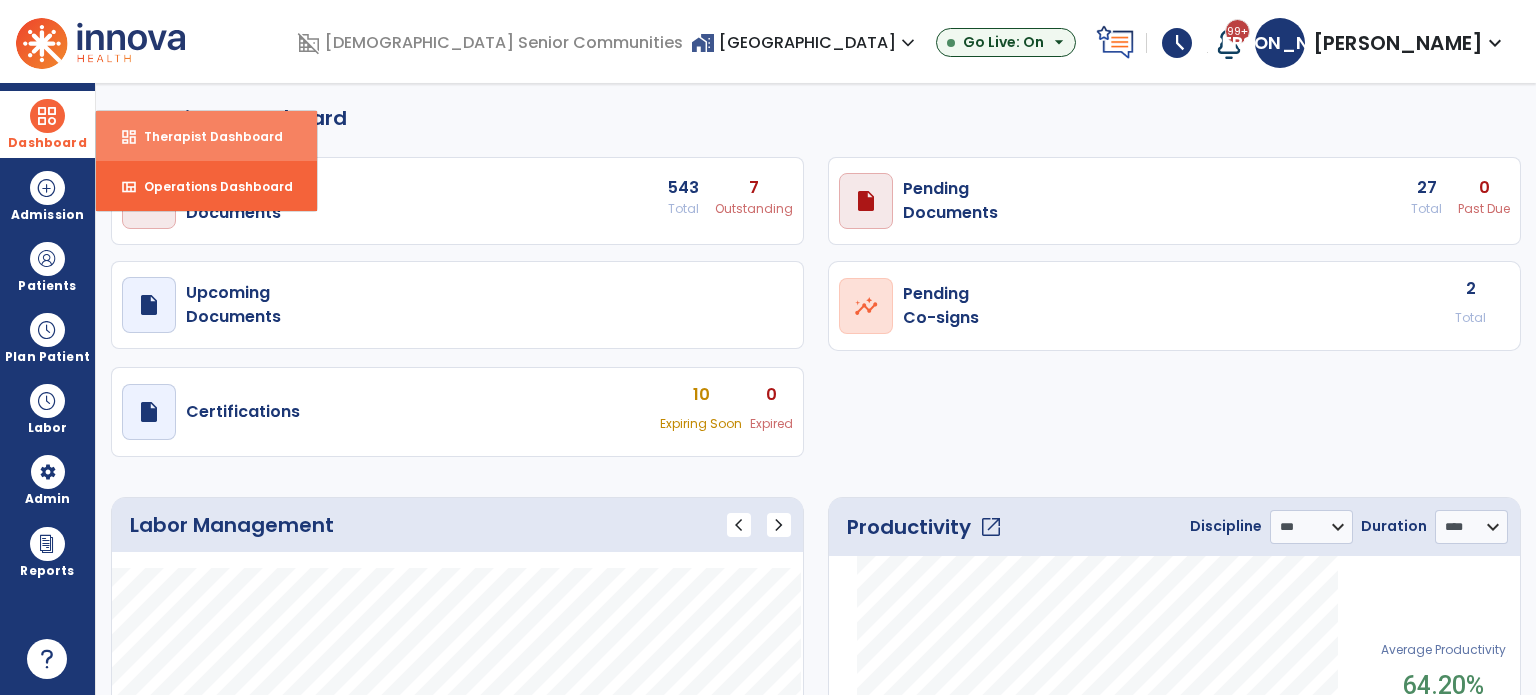 click on "Therapist Dashboard" at bounding box center (205, 136) 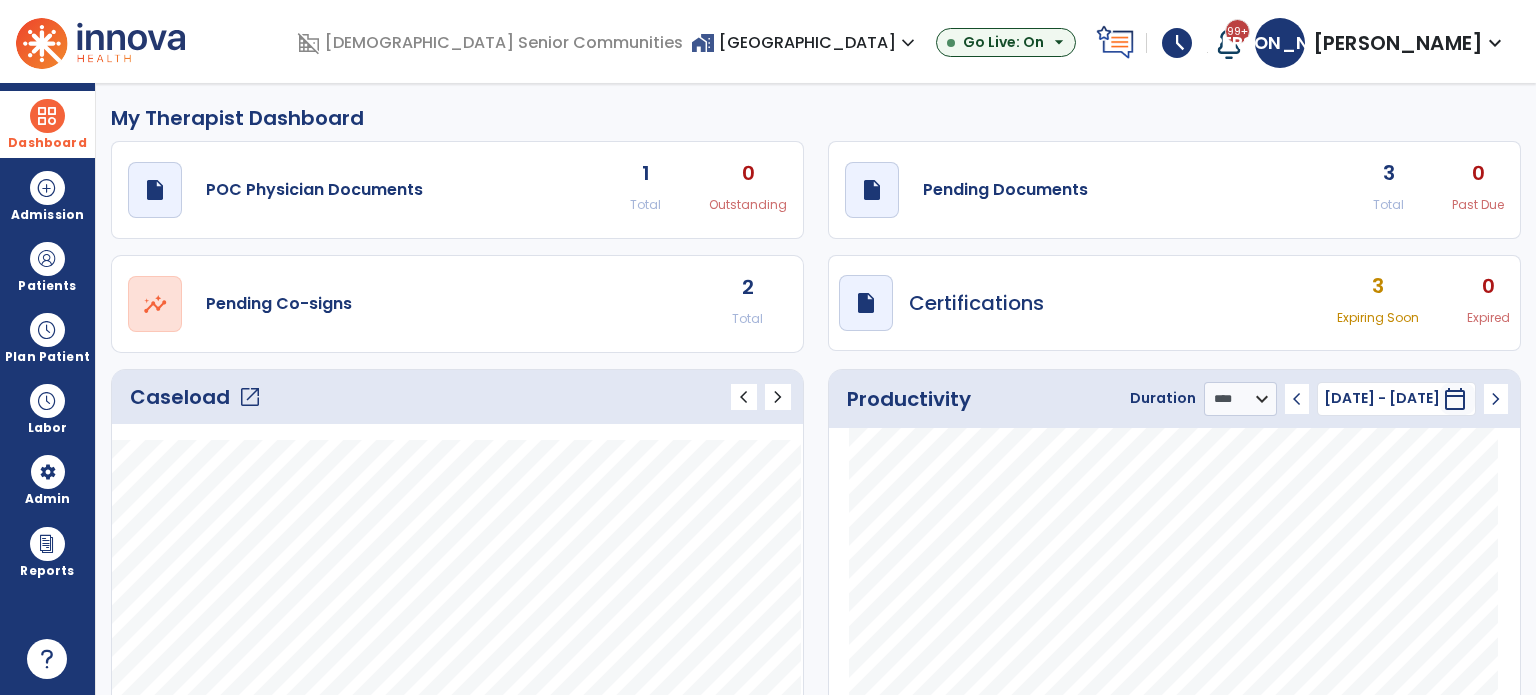 click on "open_in_new" 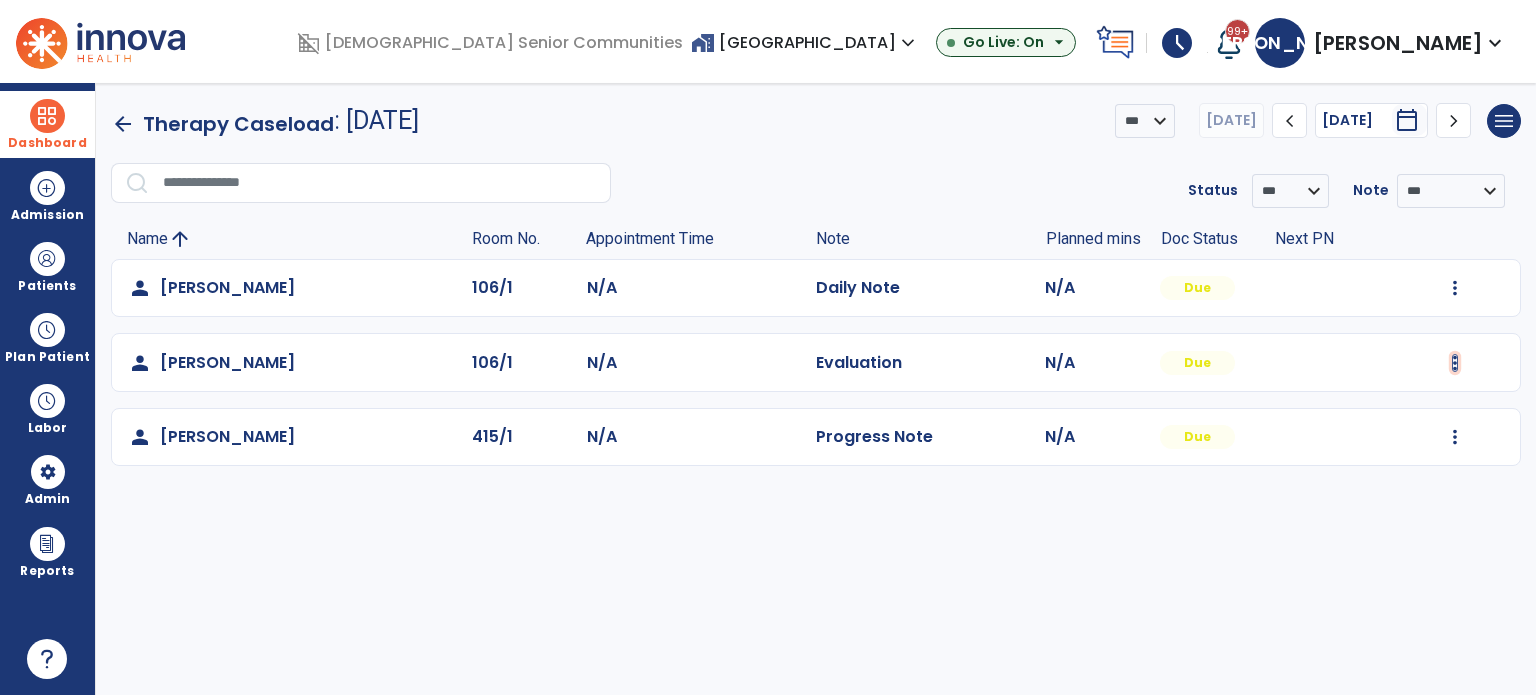 click at bounding box center (1455, 288) 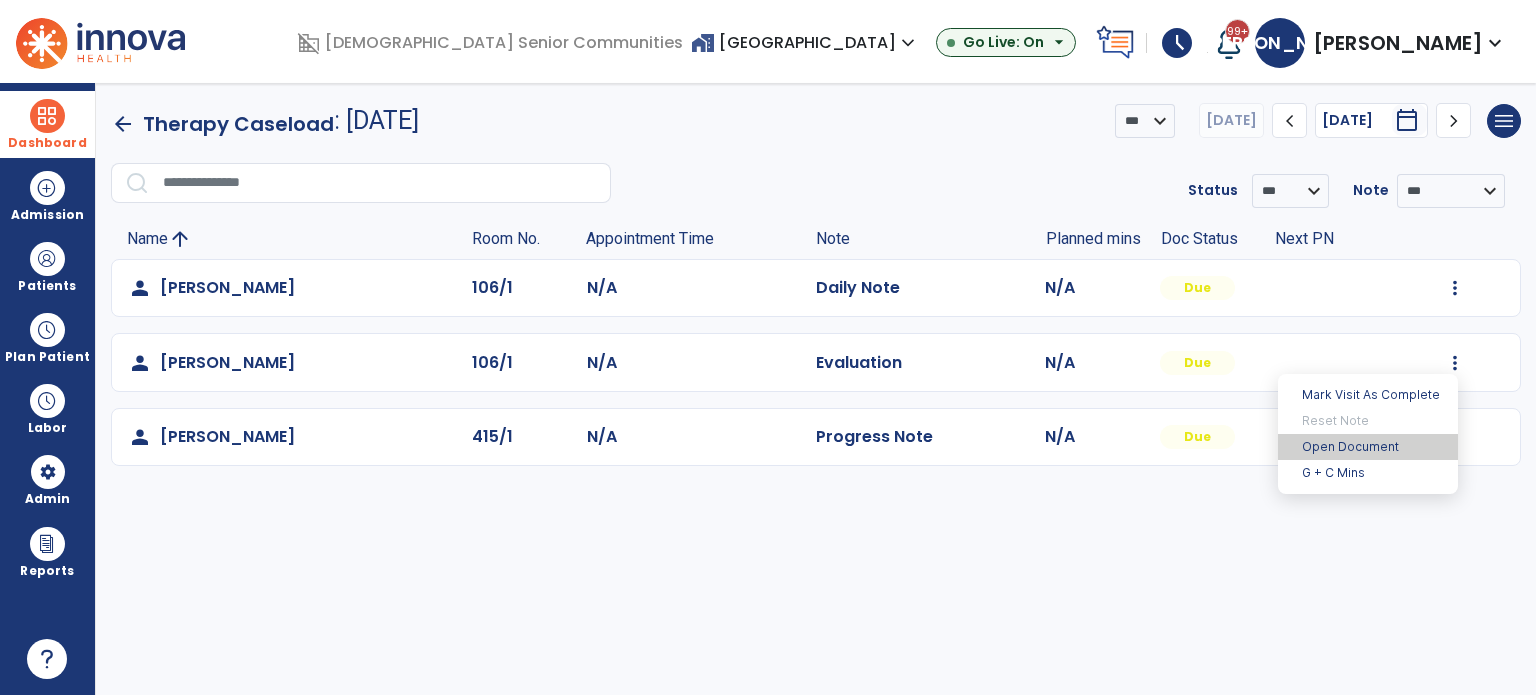 click on "Open Document" at bounding box center (1368, 447) 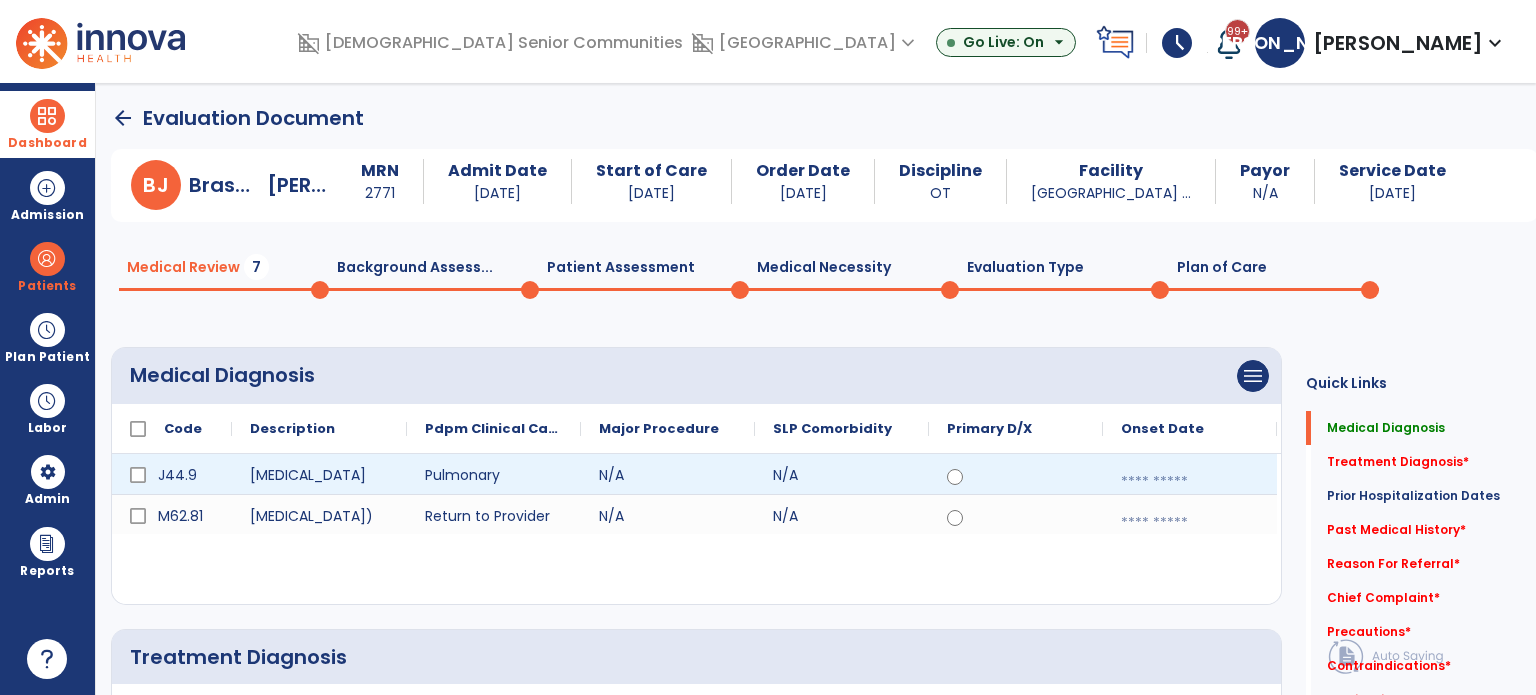 click at bounding box center [1190, 482] 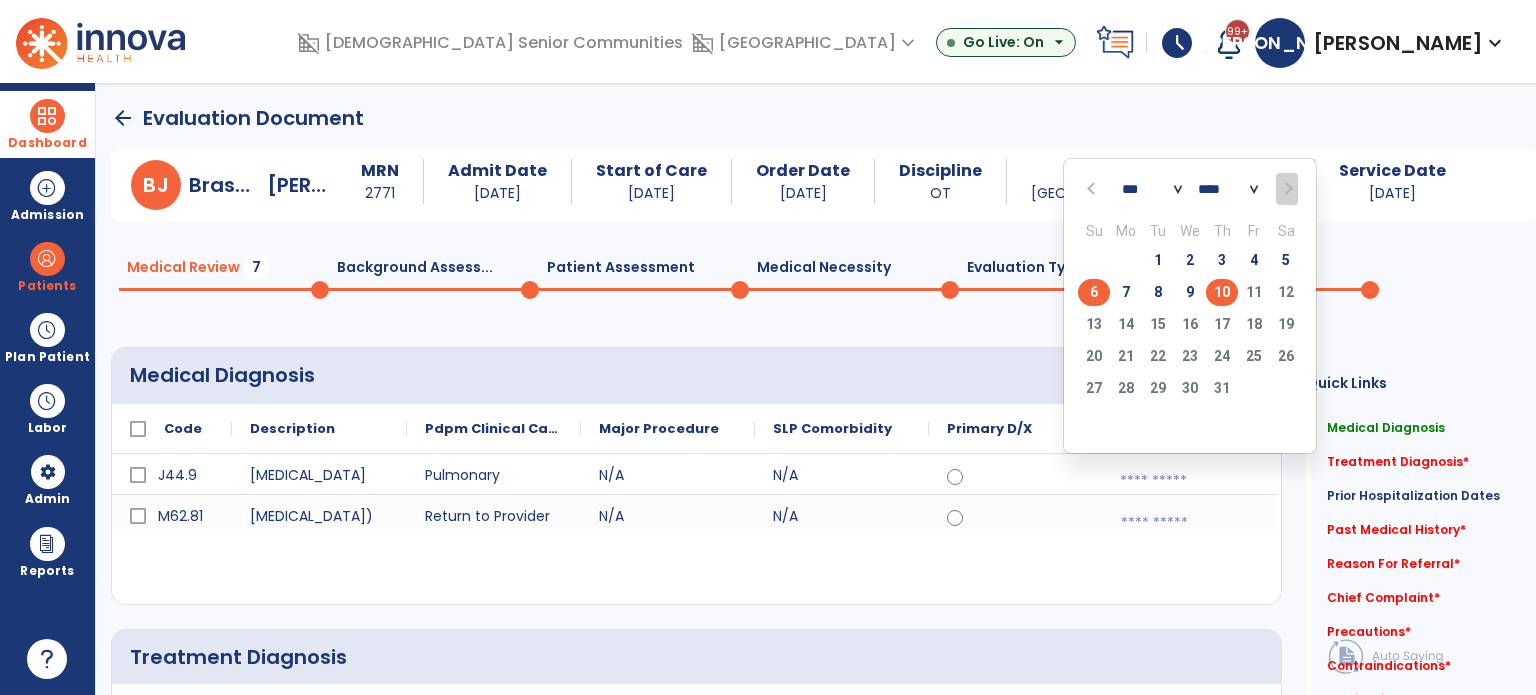 click on "6" 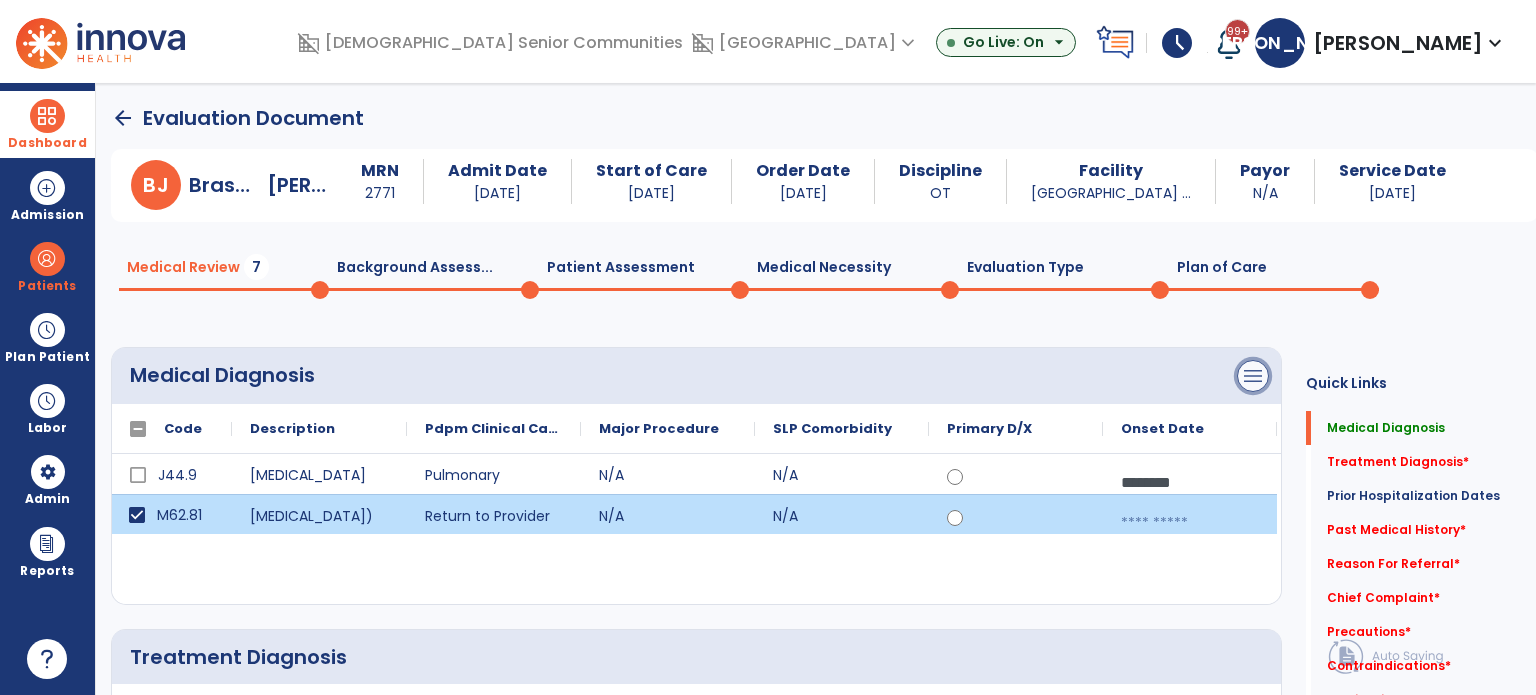 click on "menu" at bounding box center [1253, 376] 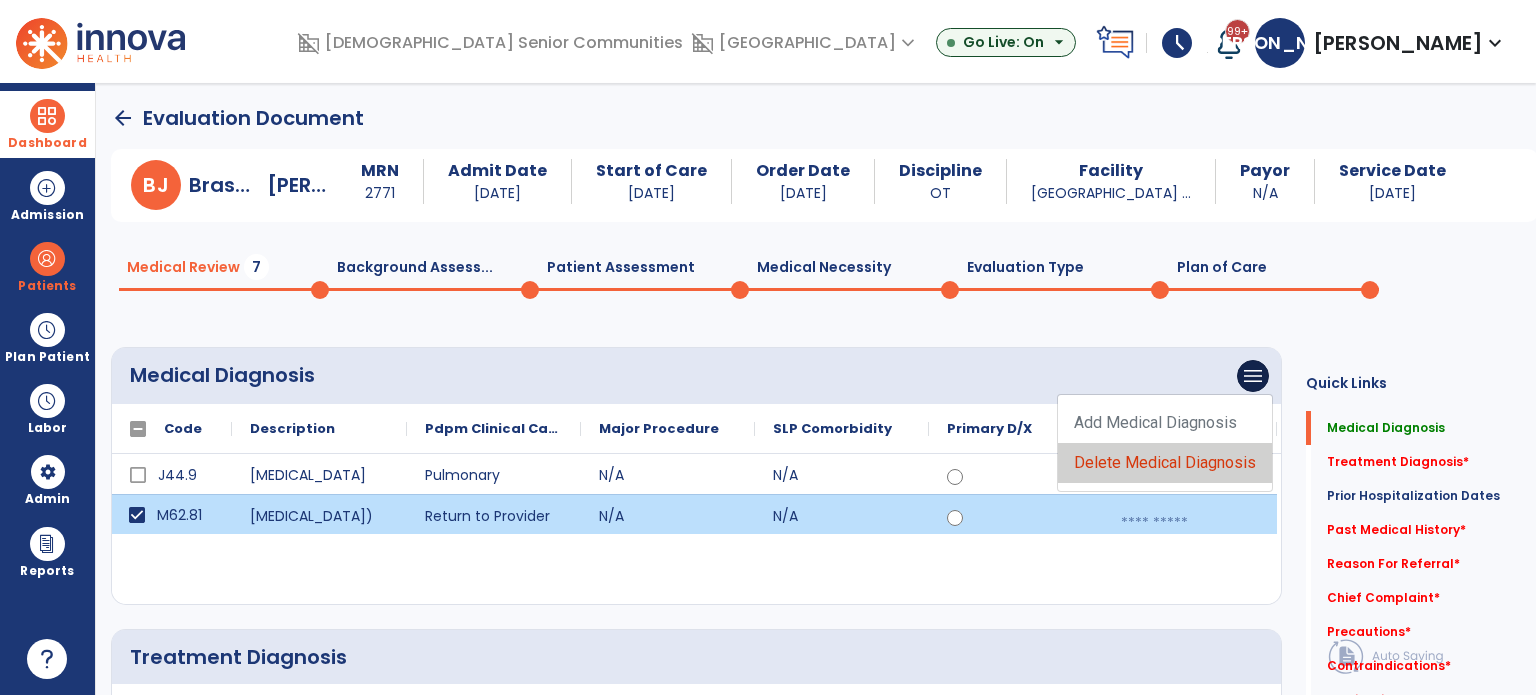 click on "Delete Medical Diagnosis" 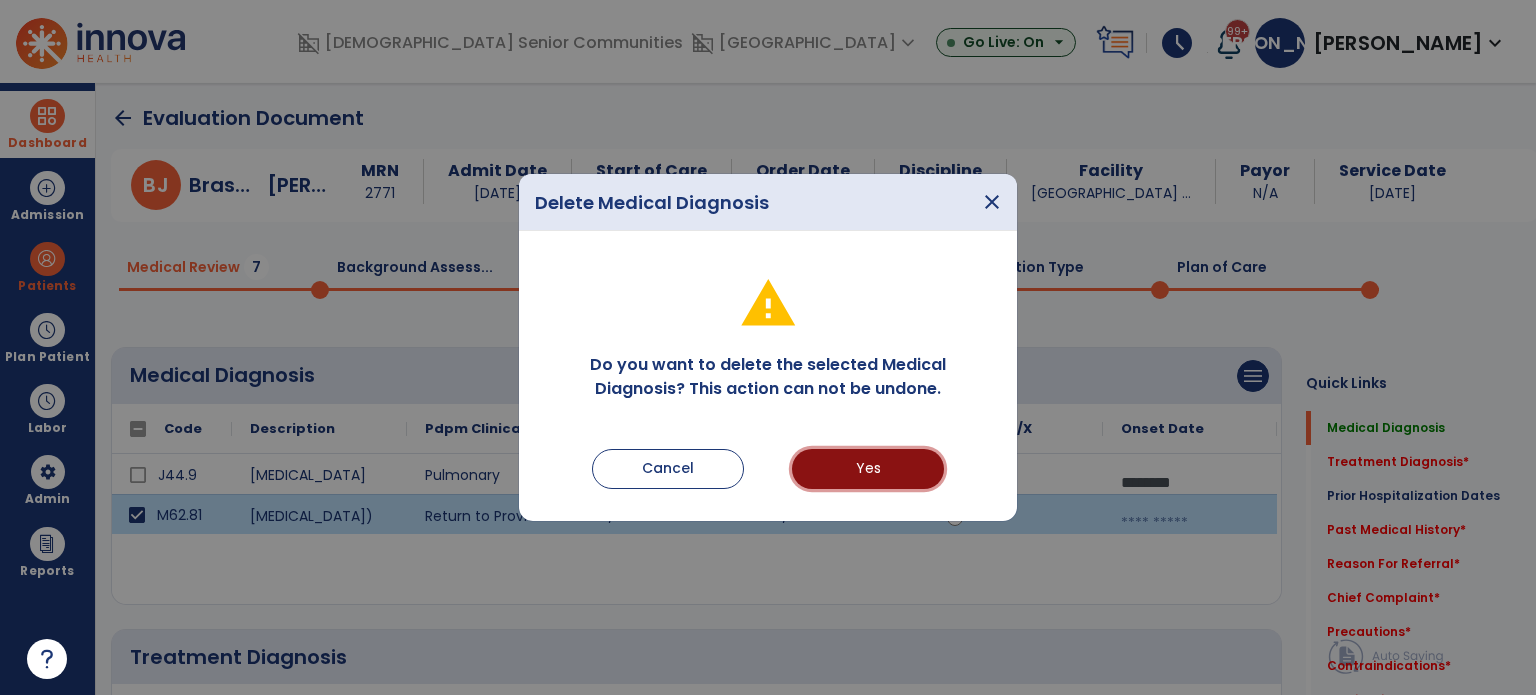 click on "Yes" at bounding box center [868, 469] 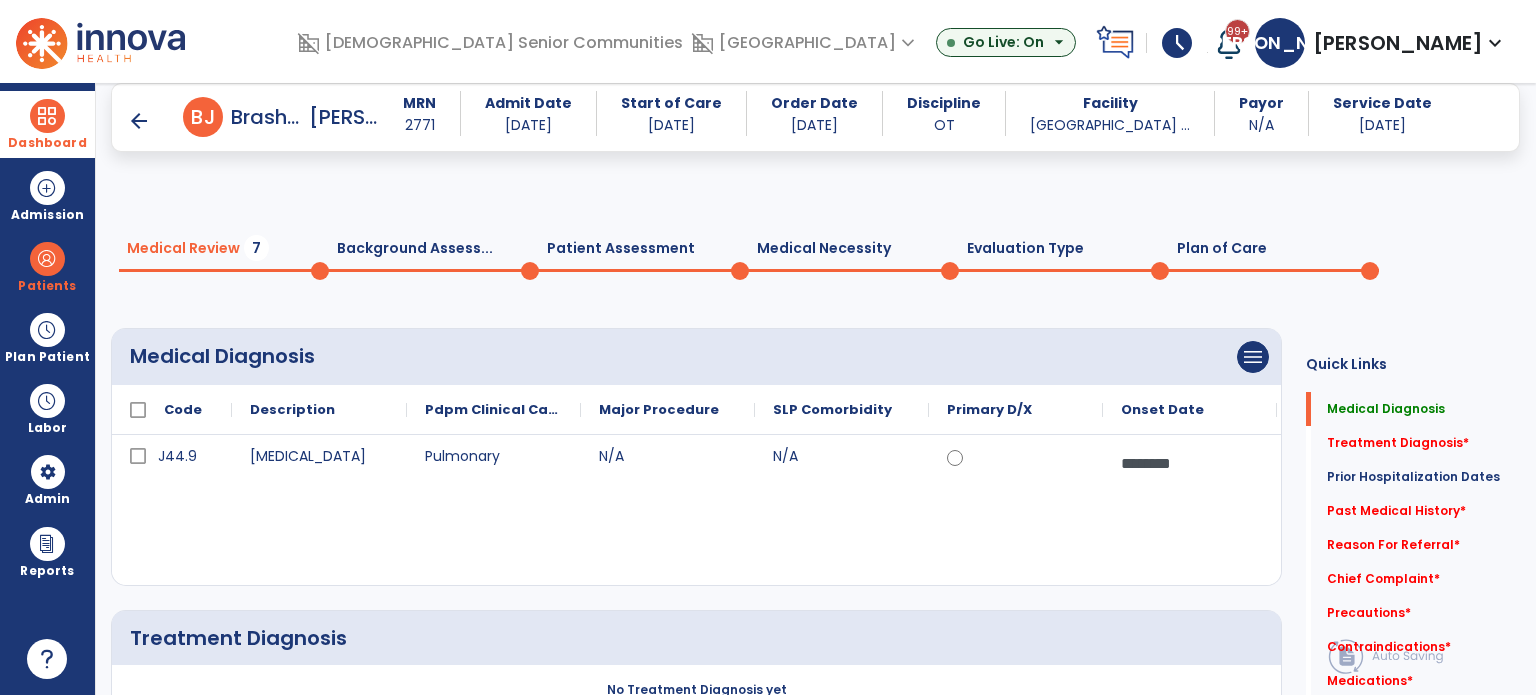 scroll, scrollTop: 300, scrollLeft: 0, axis: vertical 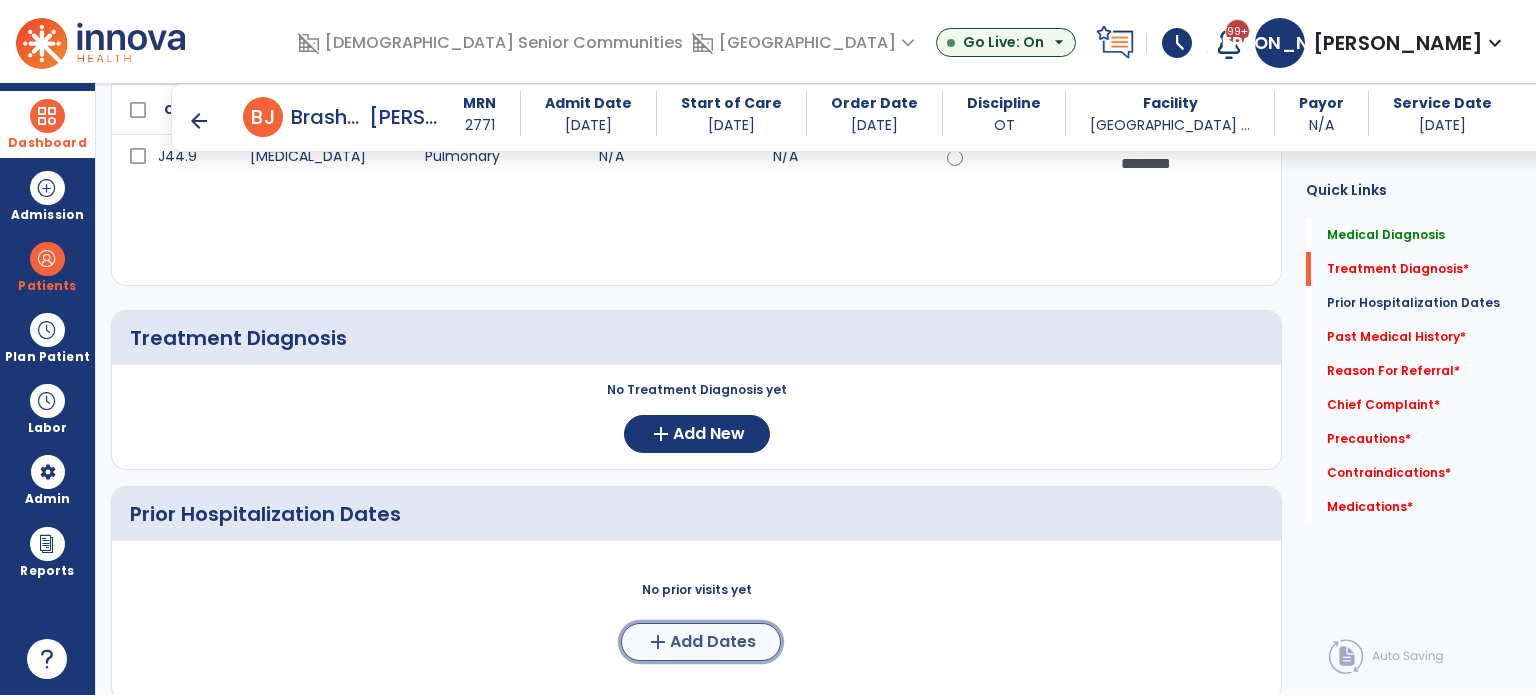 click on "Add Dates" 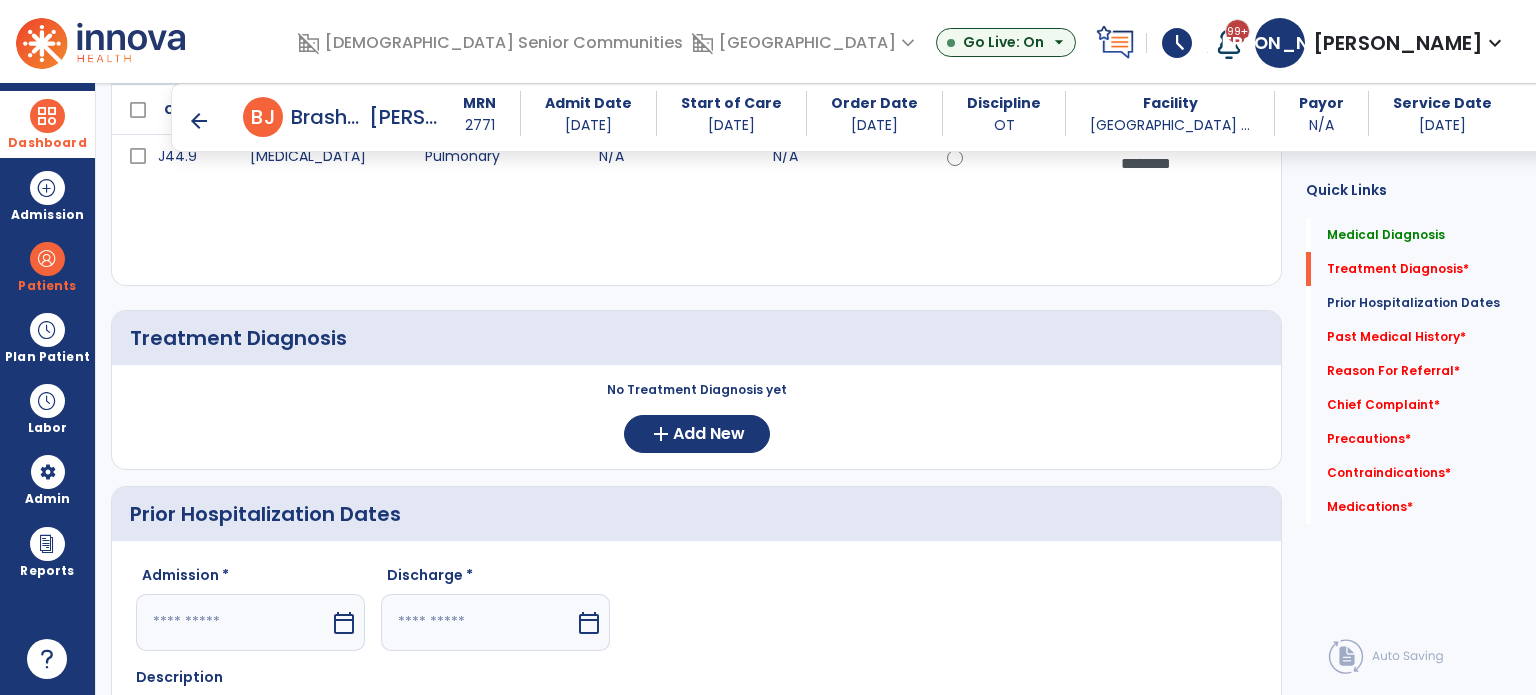 click on "calendar_today" at bounding box center (344, 623) 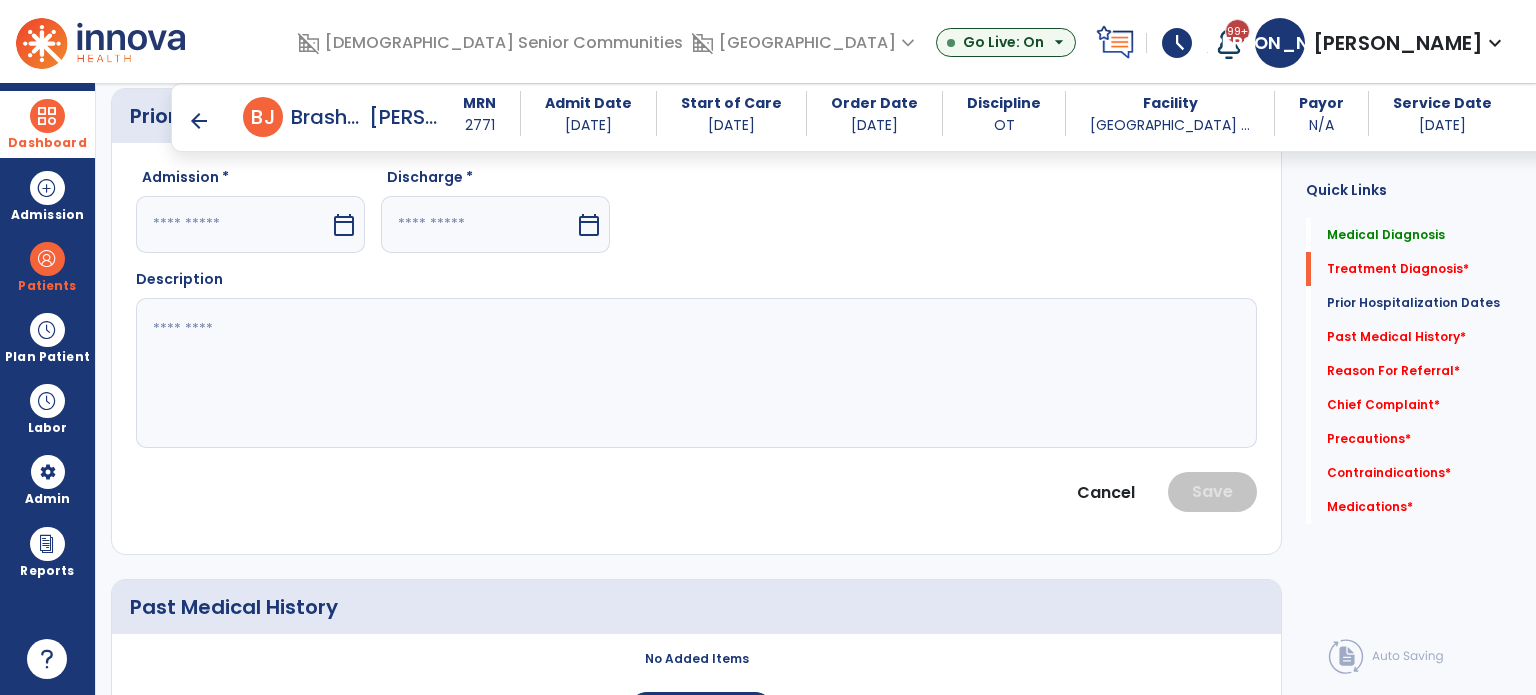 select on "*" 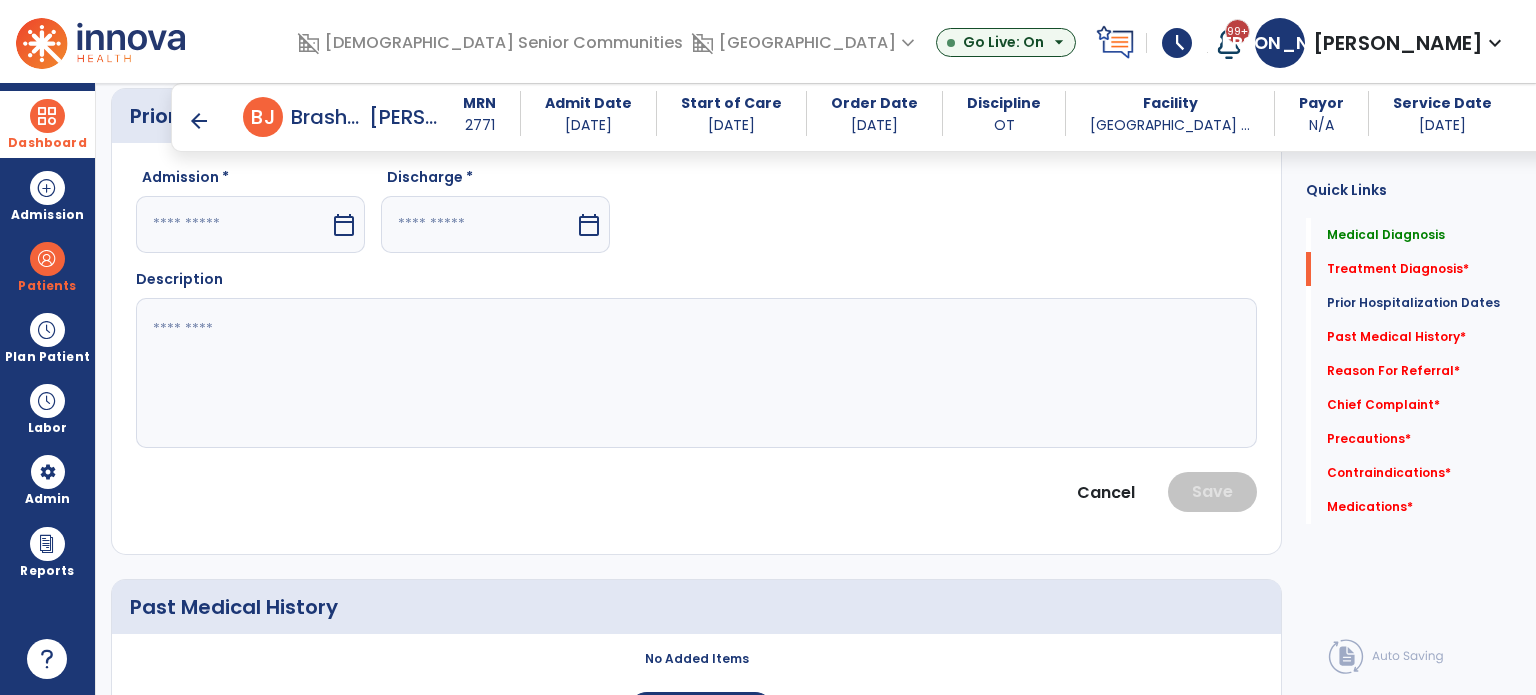 select on "****" 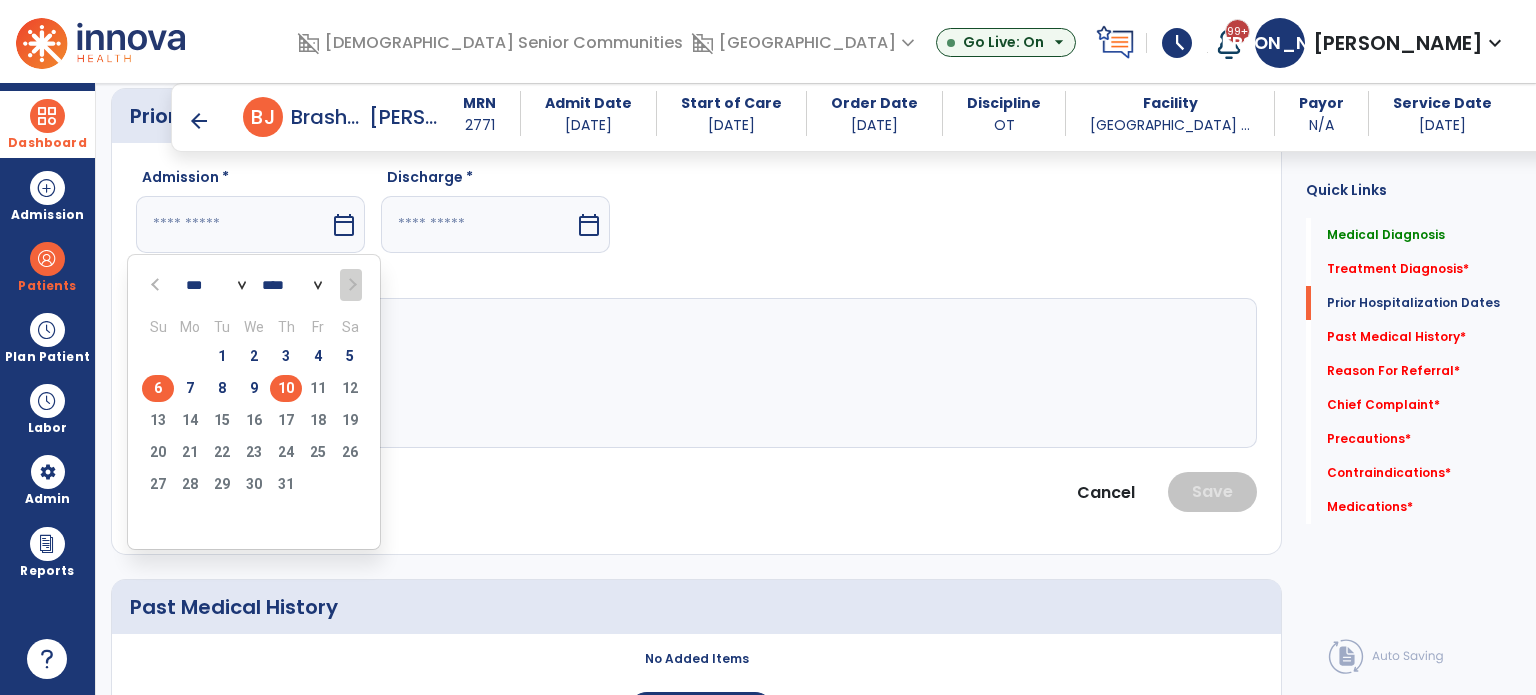 click on "6" at bounding box center [158, 388] 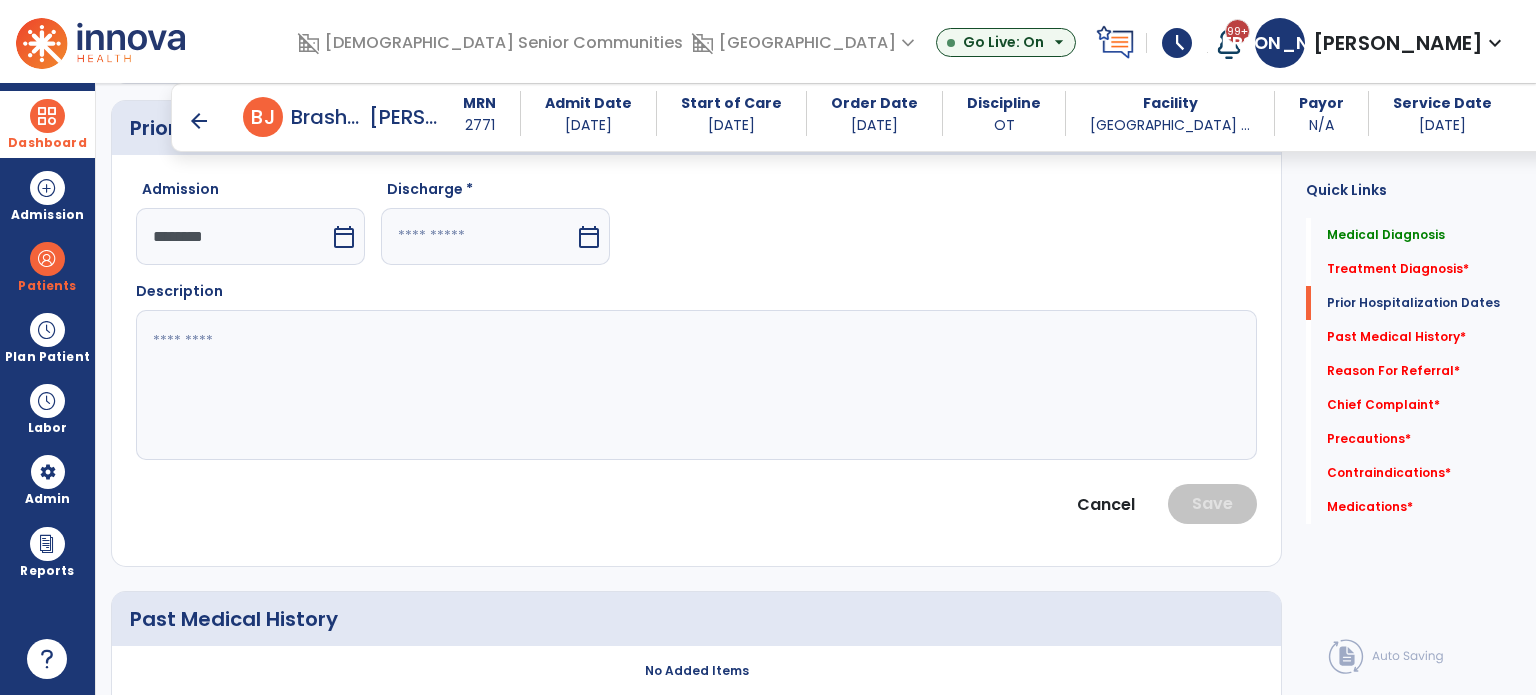 scroll, scrollTop: 598, scrollLeft: 0, axis: vertical 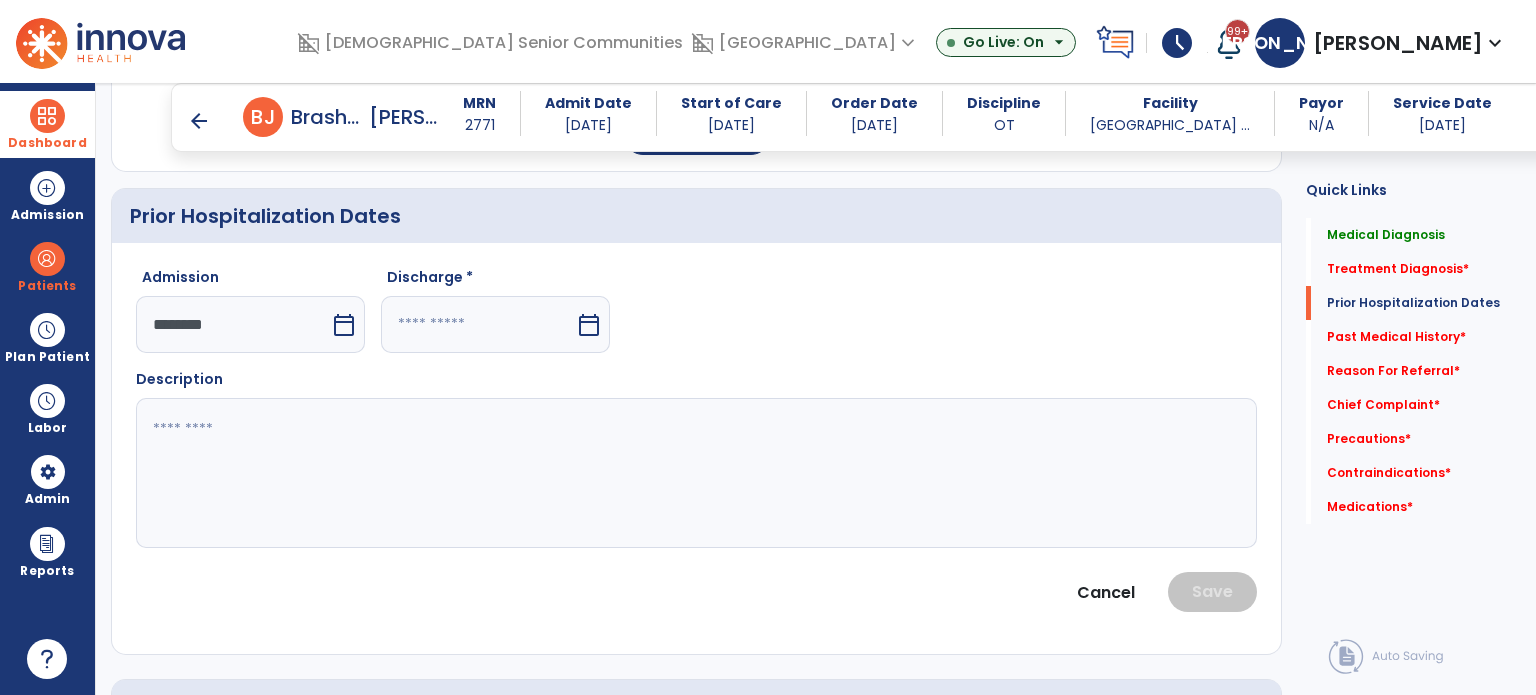 click on "calendar_today" at bounding box center (589, 325) 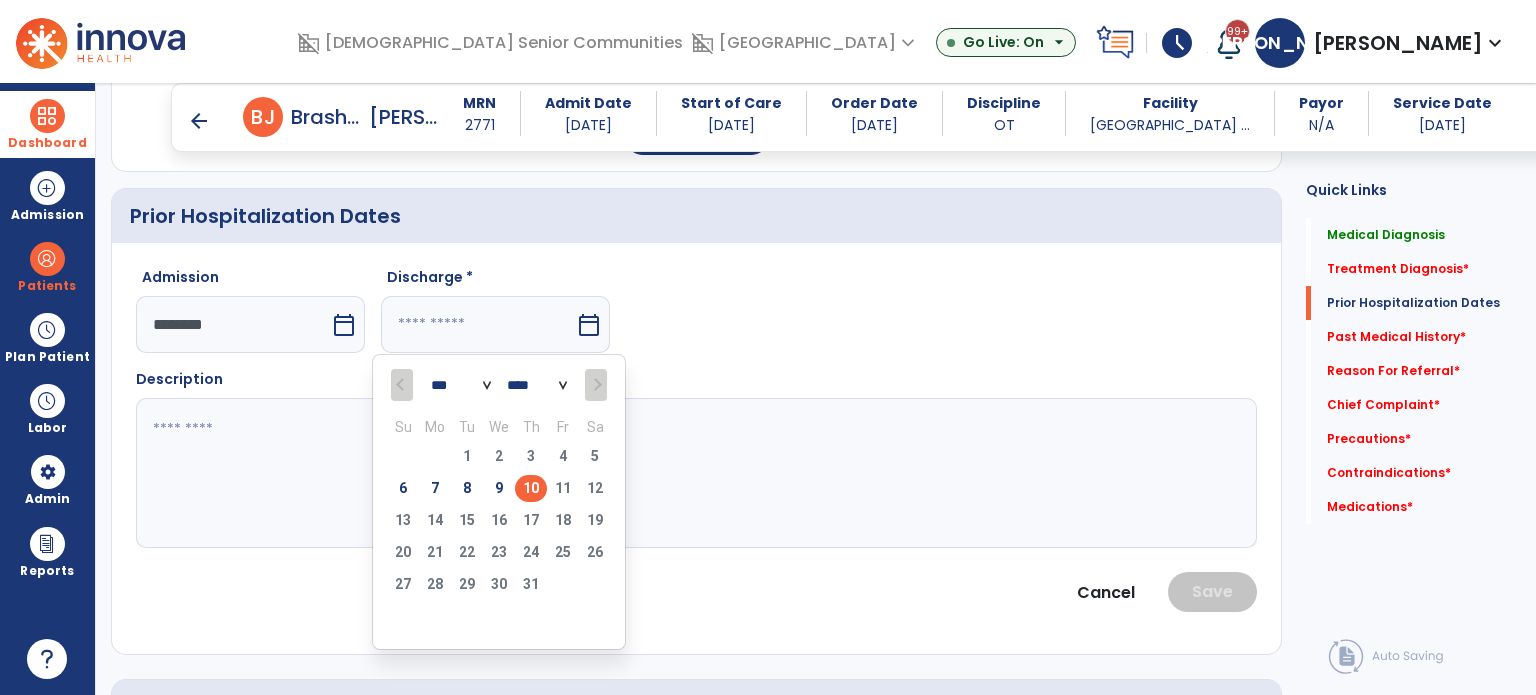 click on "9" at bounding box center (499, 488) 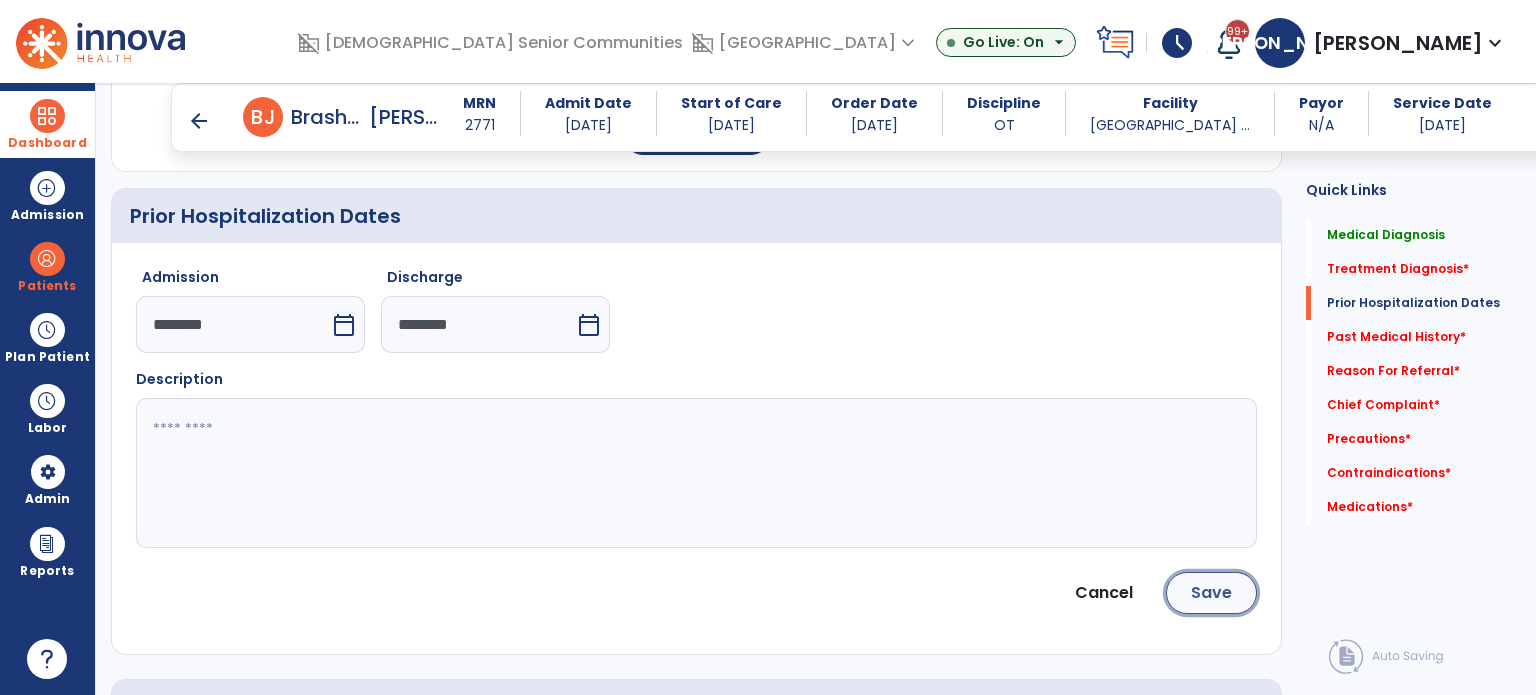 click on "Save" 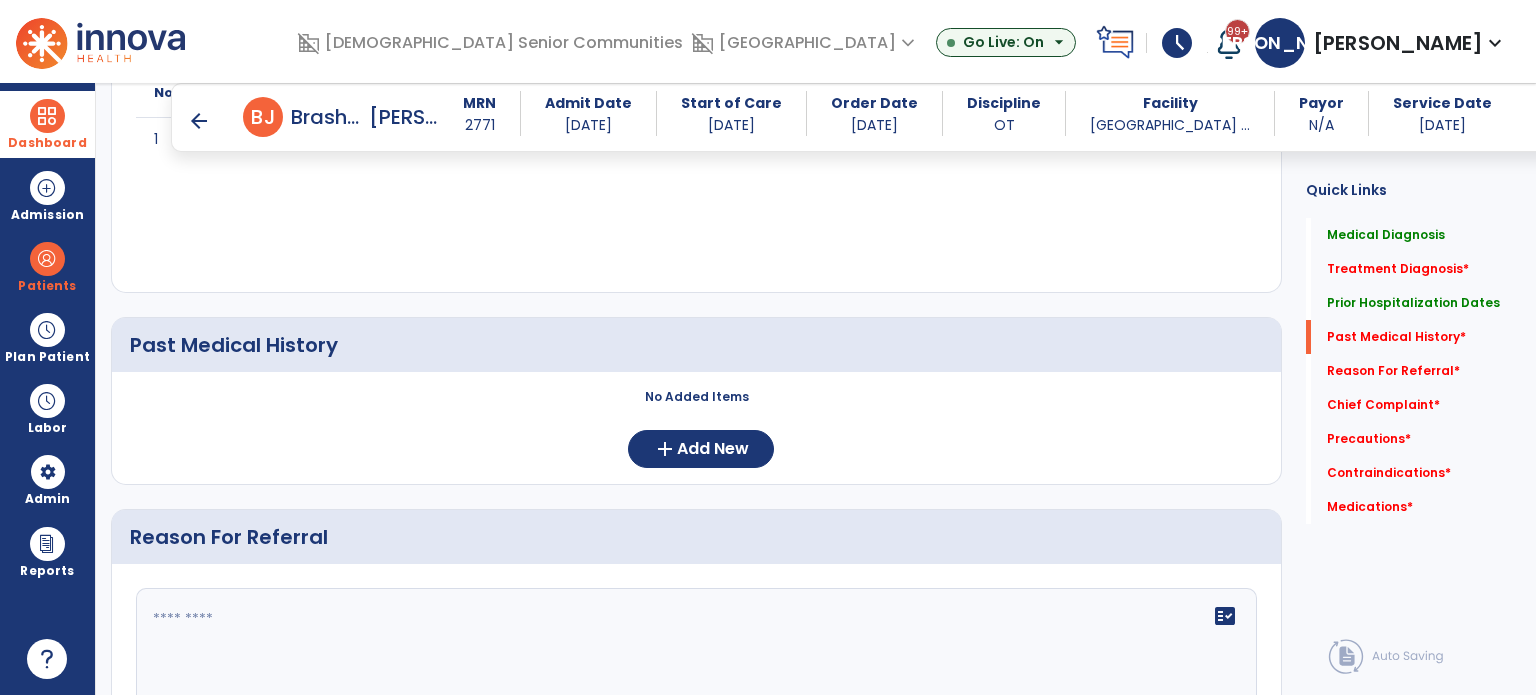 scroll, scrollTop: 898, scrollLeft: 0, axis: vertical 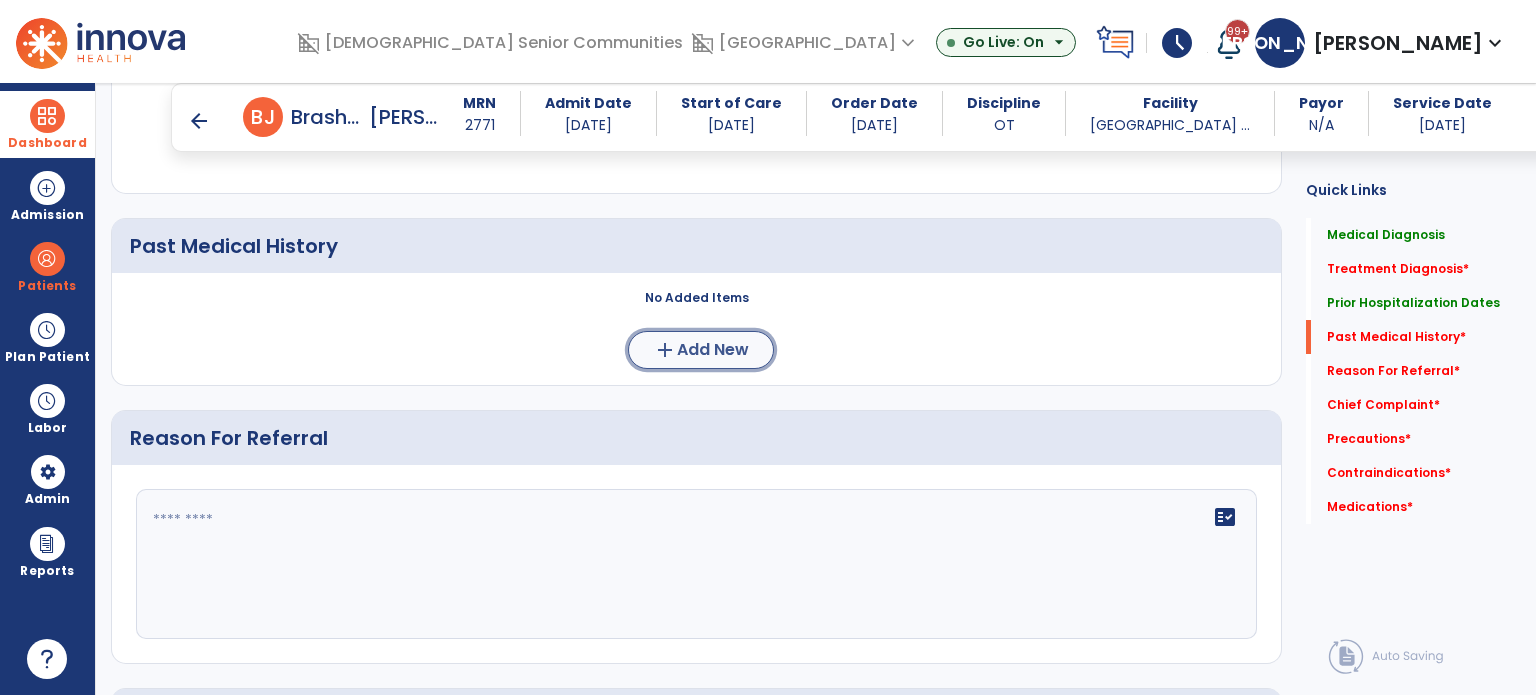 click on "Add New" 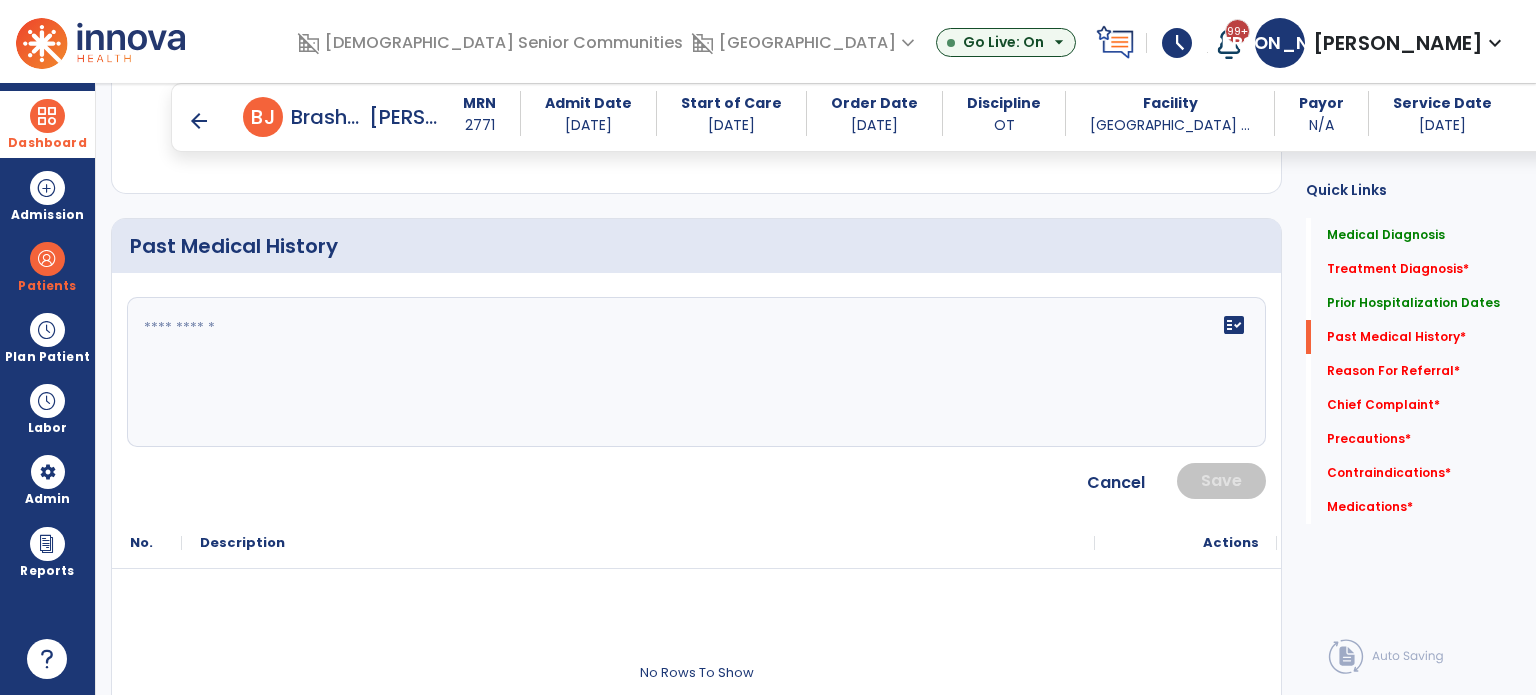 click on "fact_check" 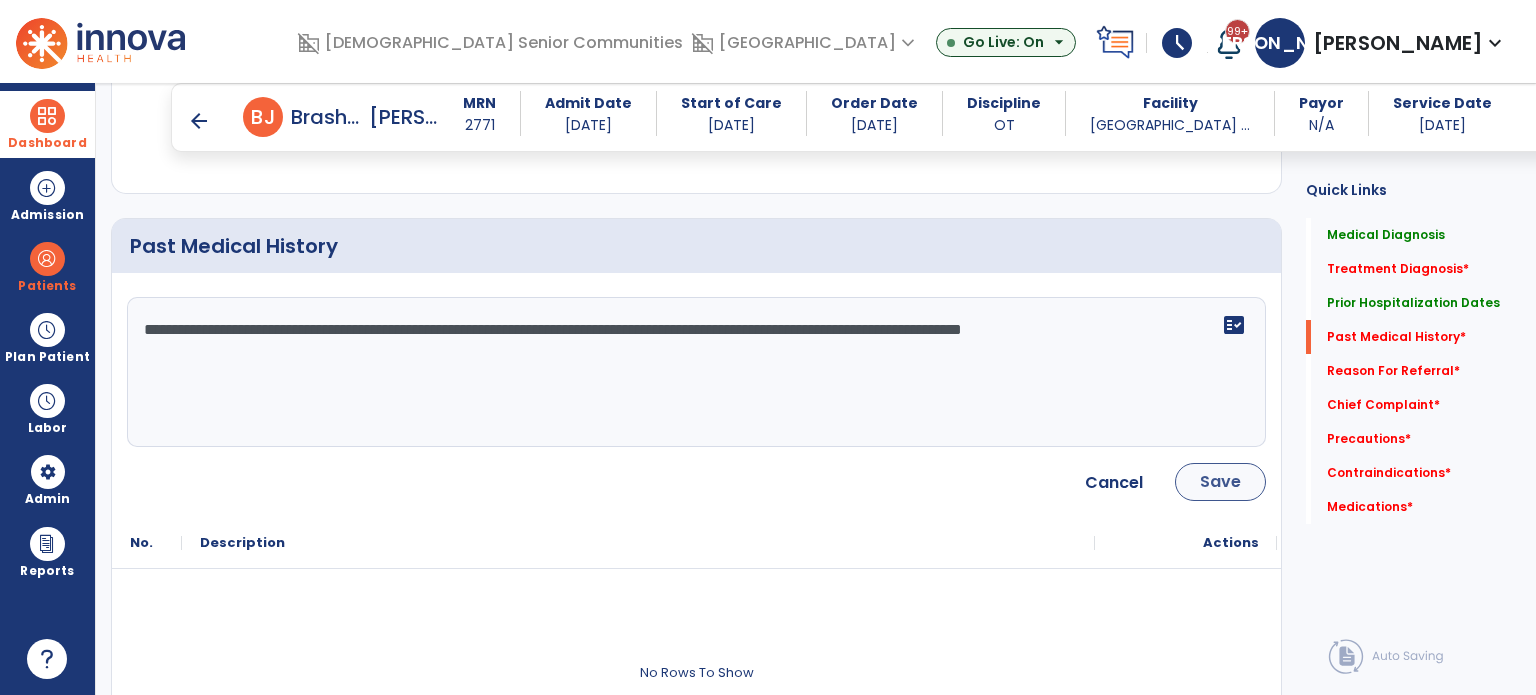 type on "**********" 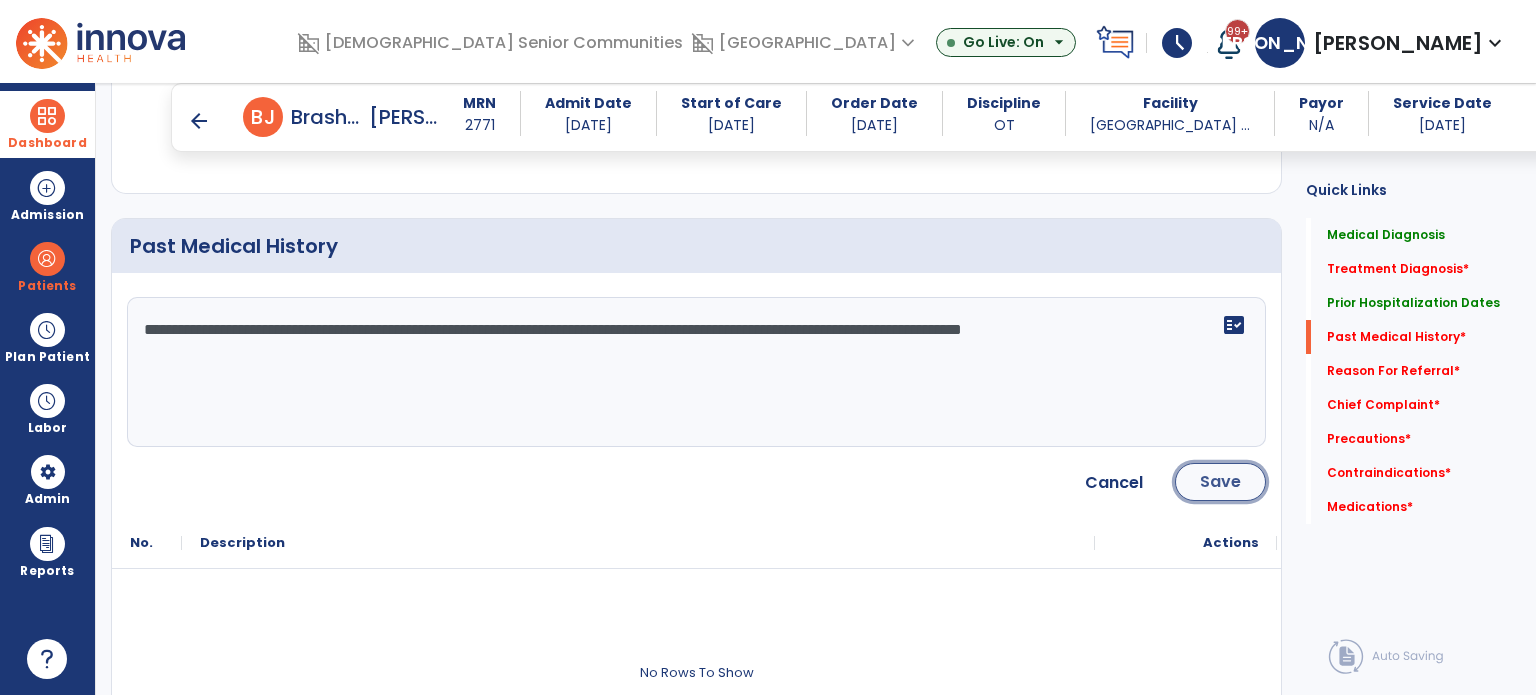 click on "Save" 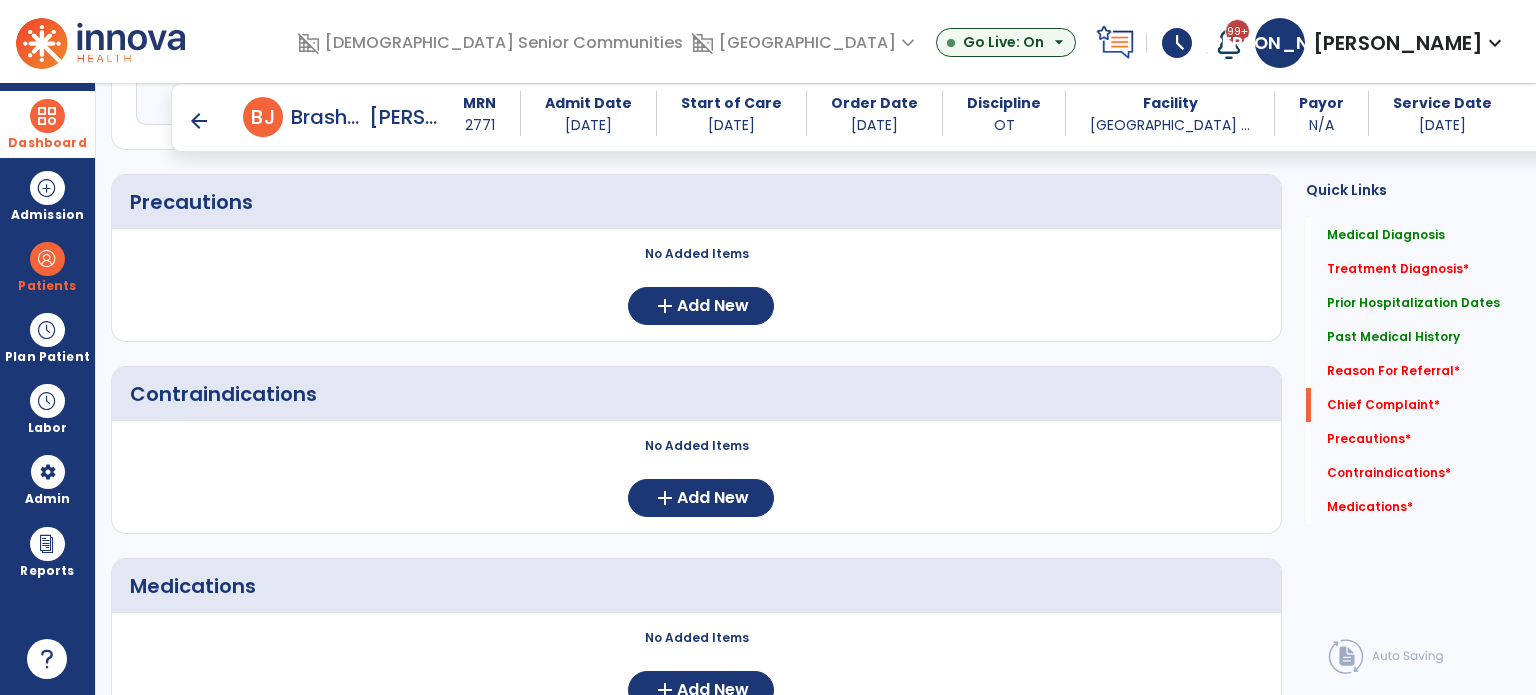scroll, scrollTop: 1798, scrollLeft: 0, axis: vertical 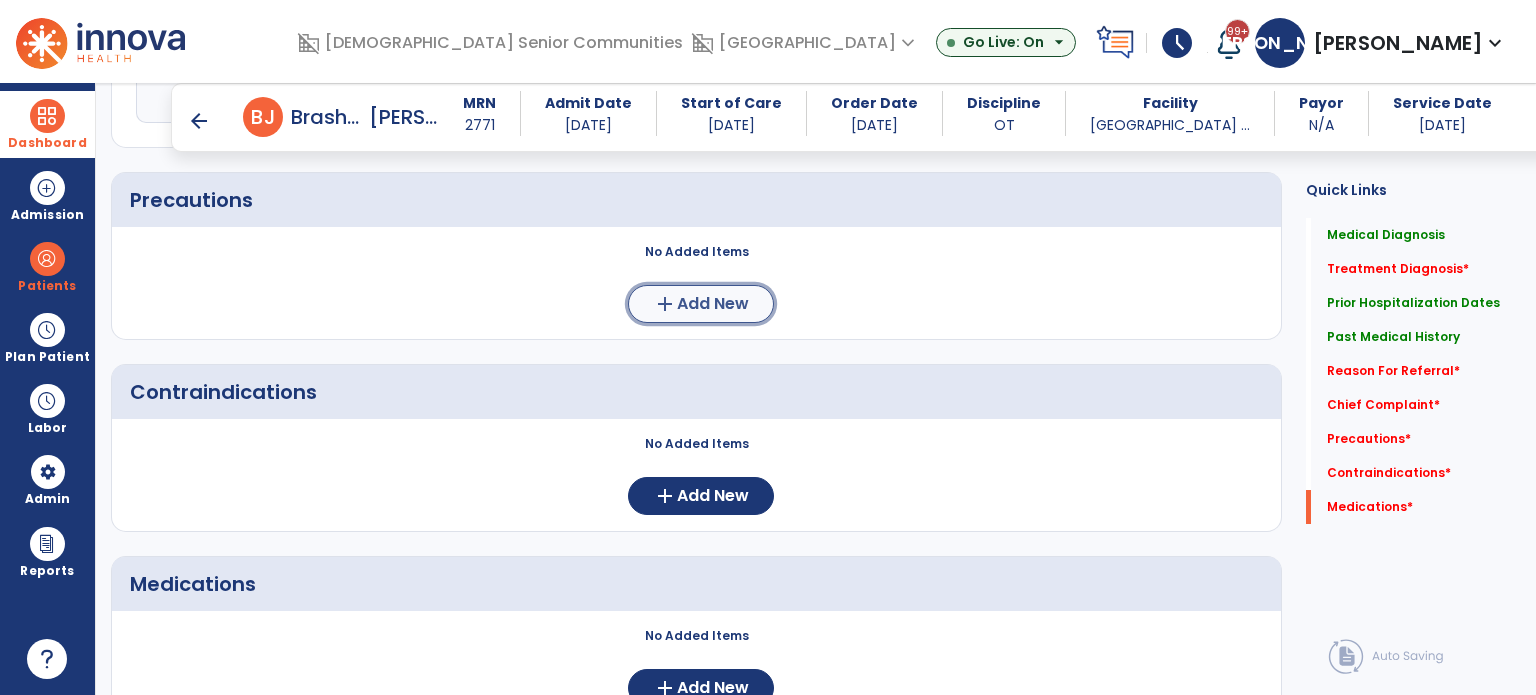 click on "Add New" 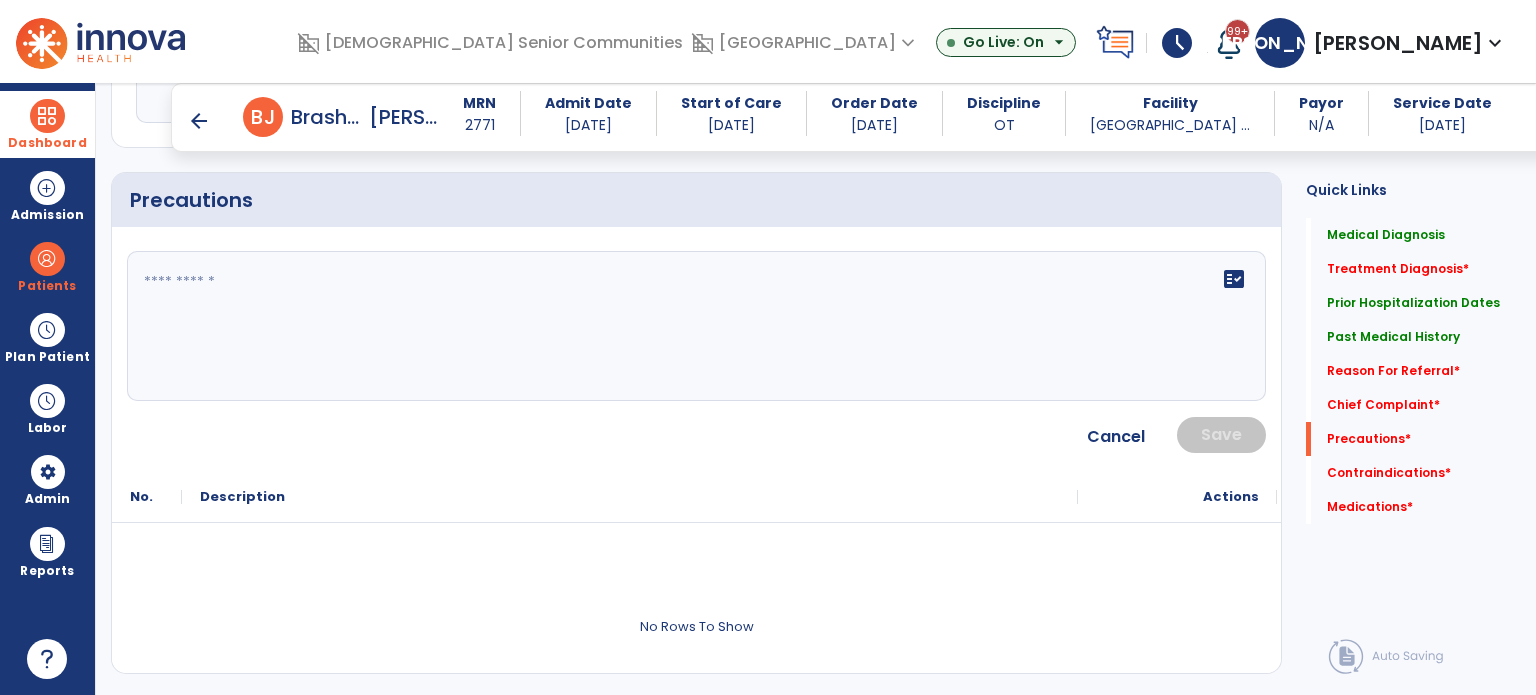 click on "fact_check" 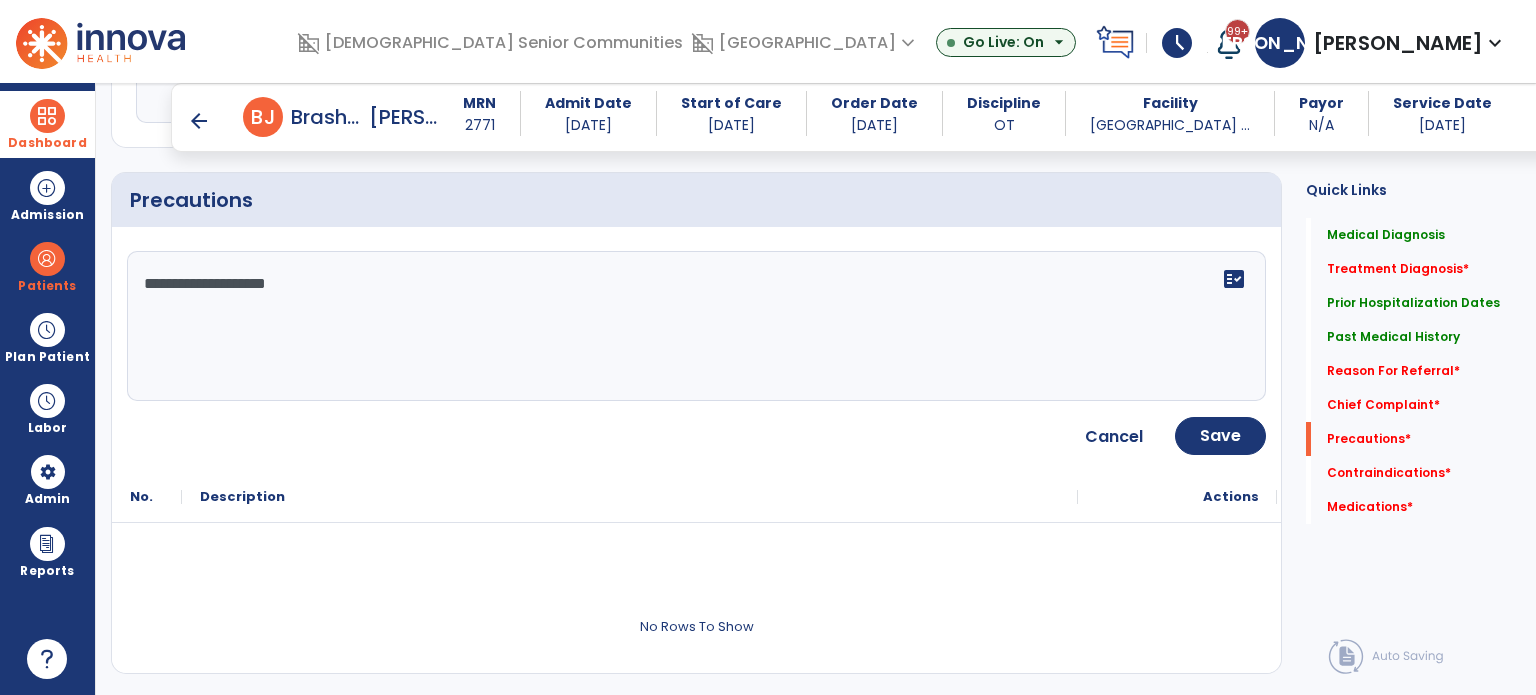 type on "**********" 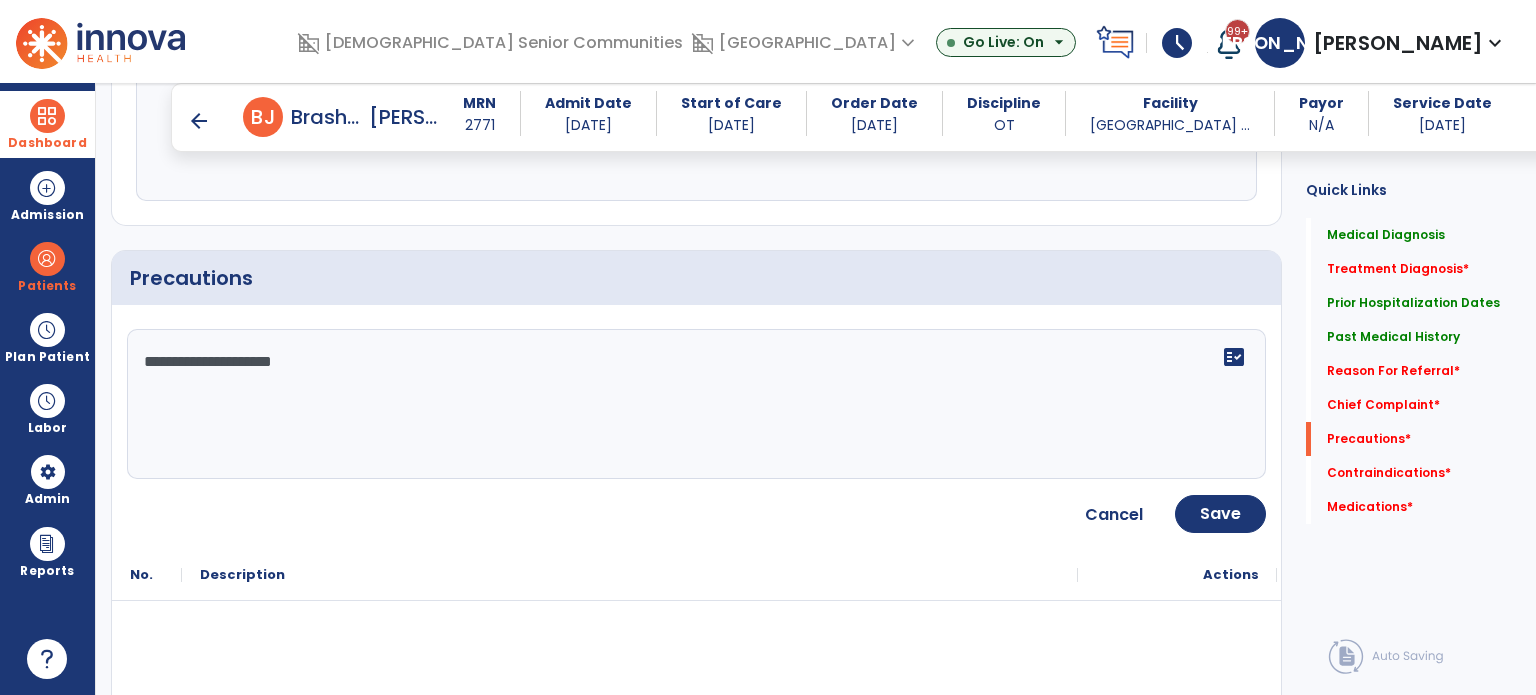 scroll, scrollTop: 1798, scrollLeft: 0, axis: vertical 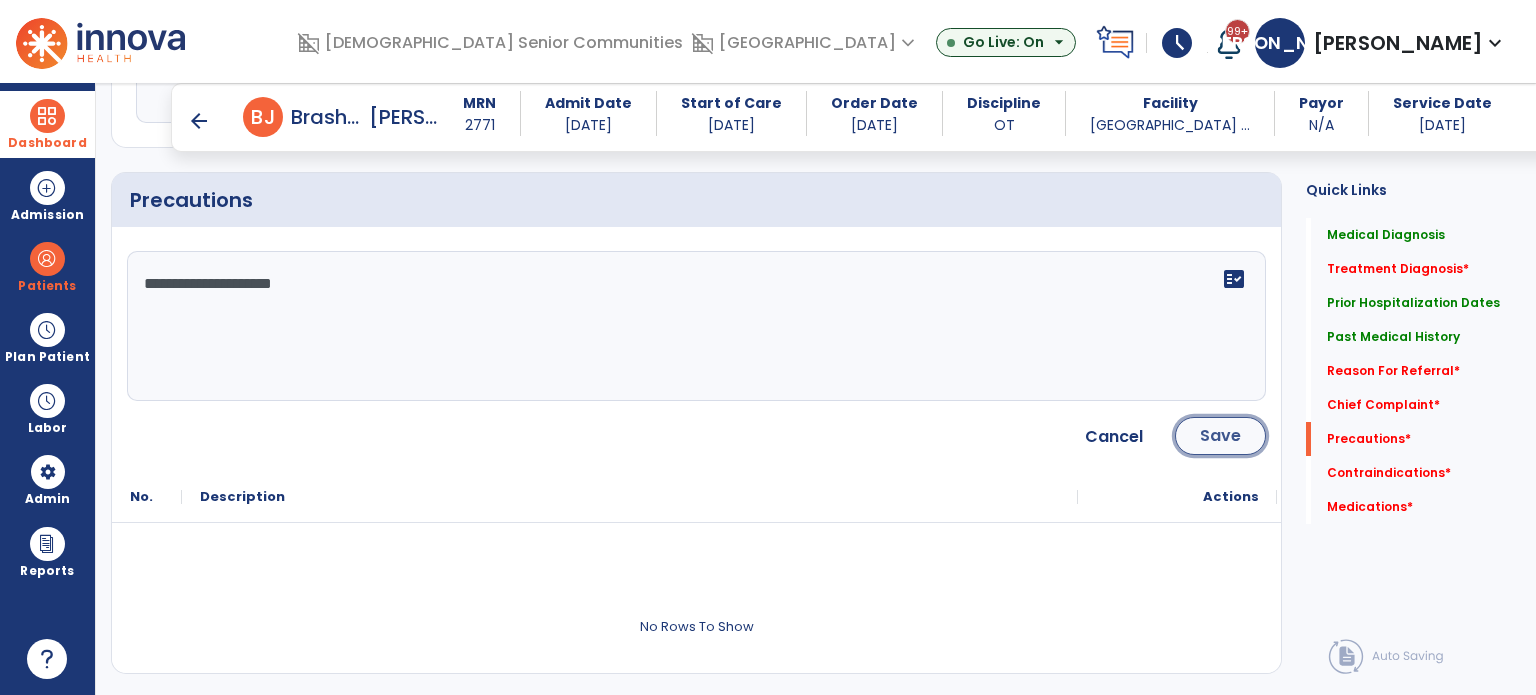 click on "Save" 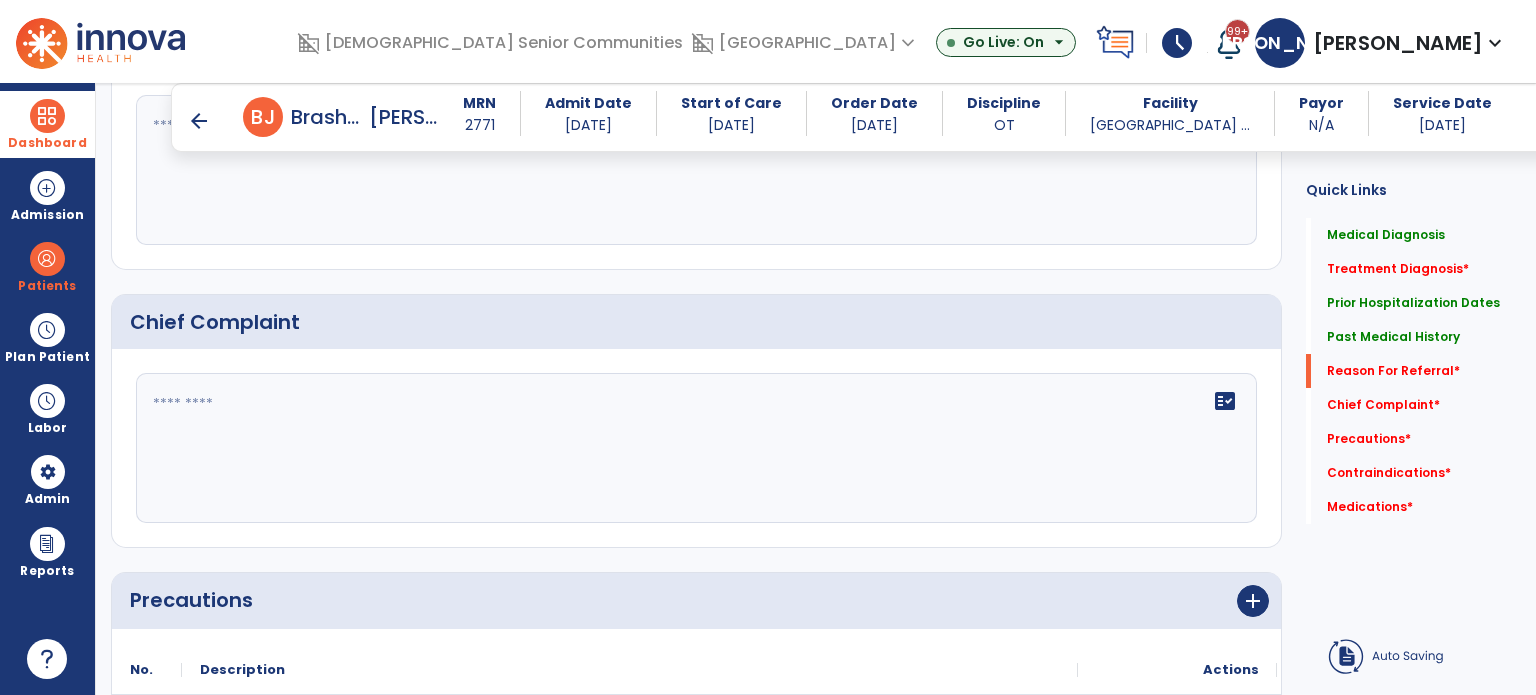 scroll, scrollTop: 898, scrollLeft: 0, axis: vertical 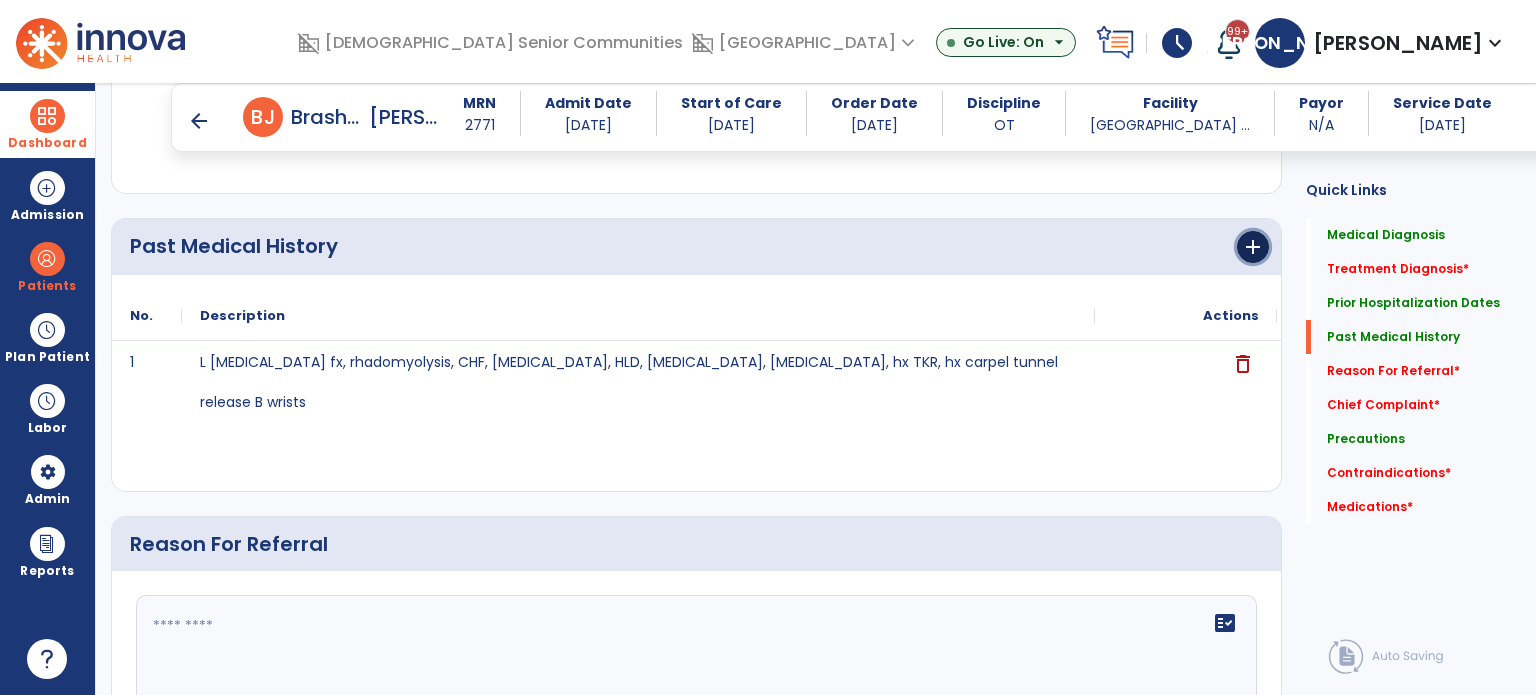 click on "add" 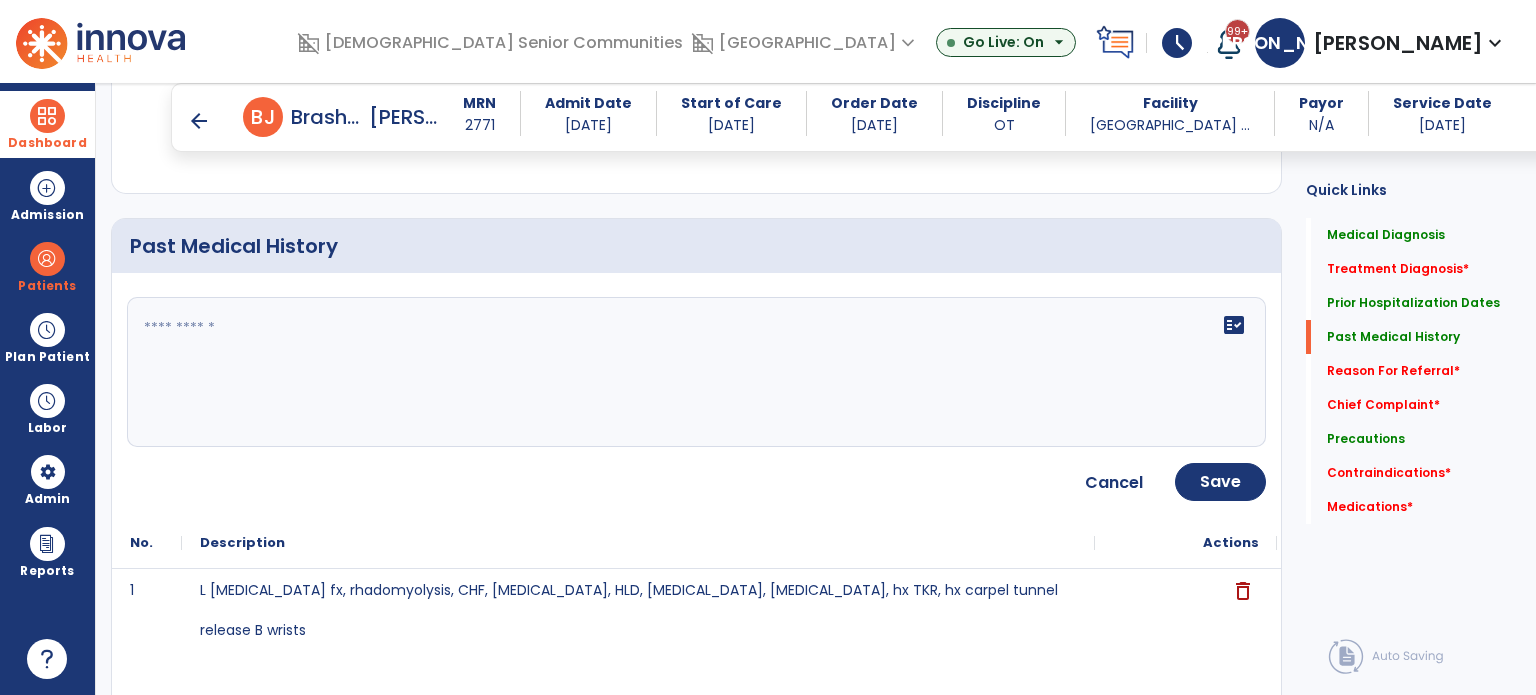 click on "fact_check" 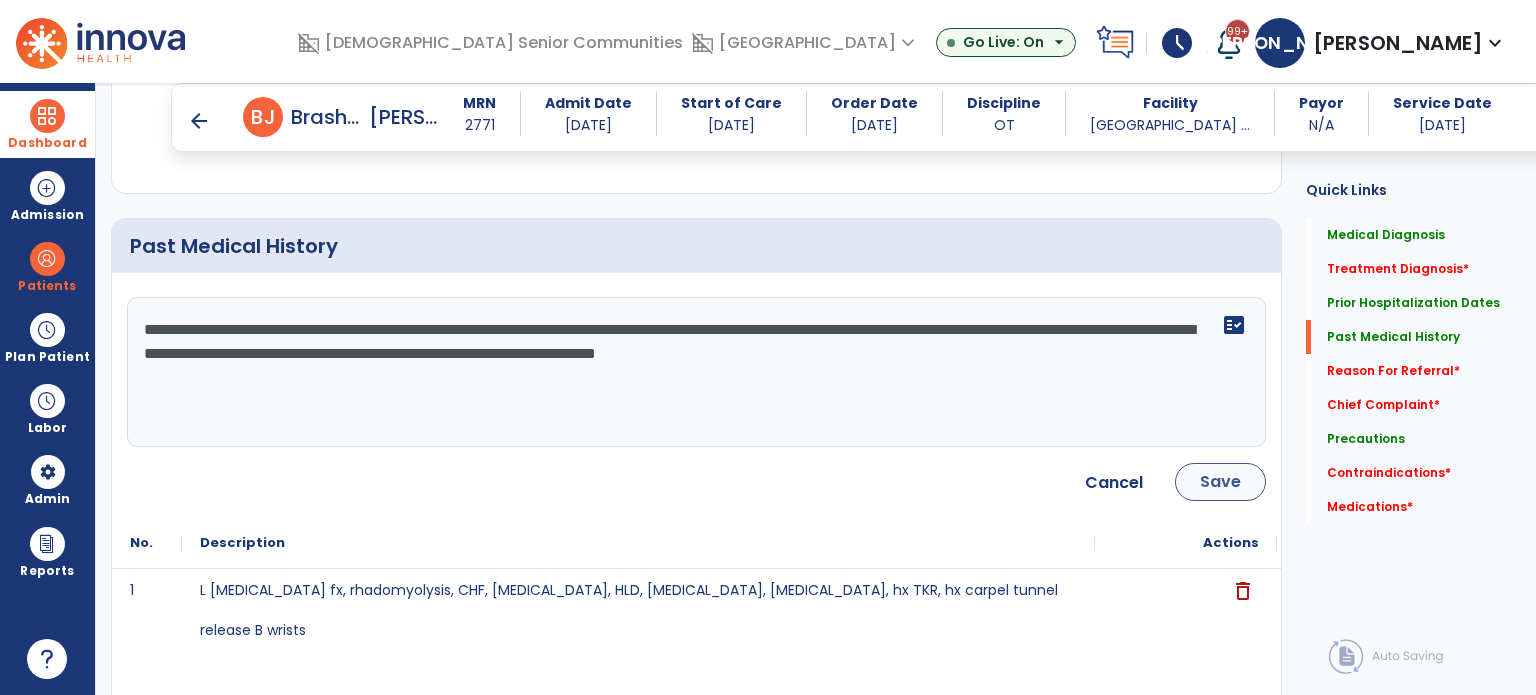 type on "**********" 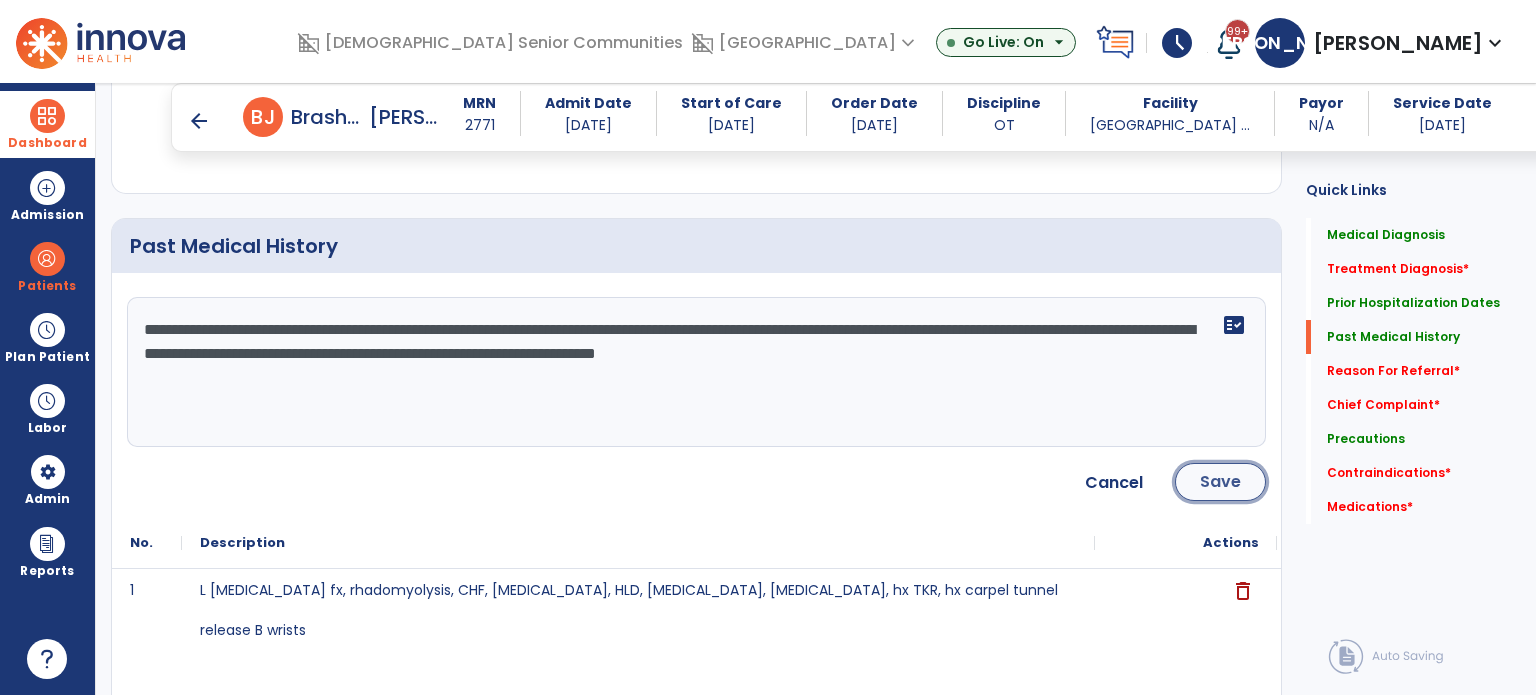 click on "Save" 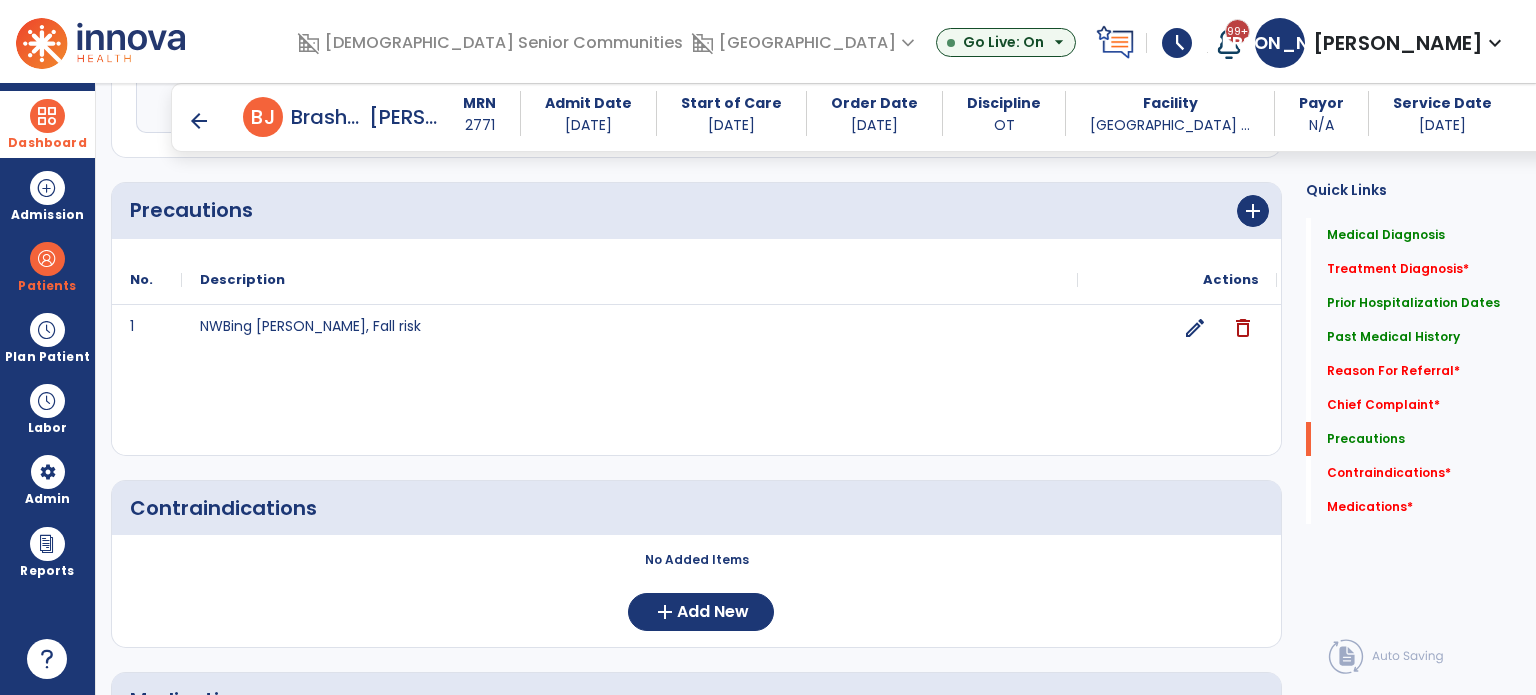 scroll, scrollTop: 1998, scrollLeft: 0, axis: vertical 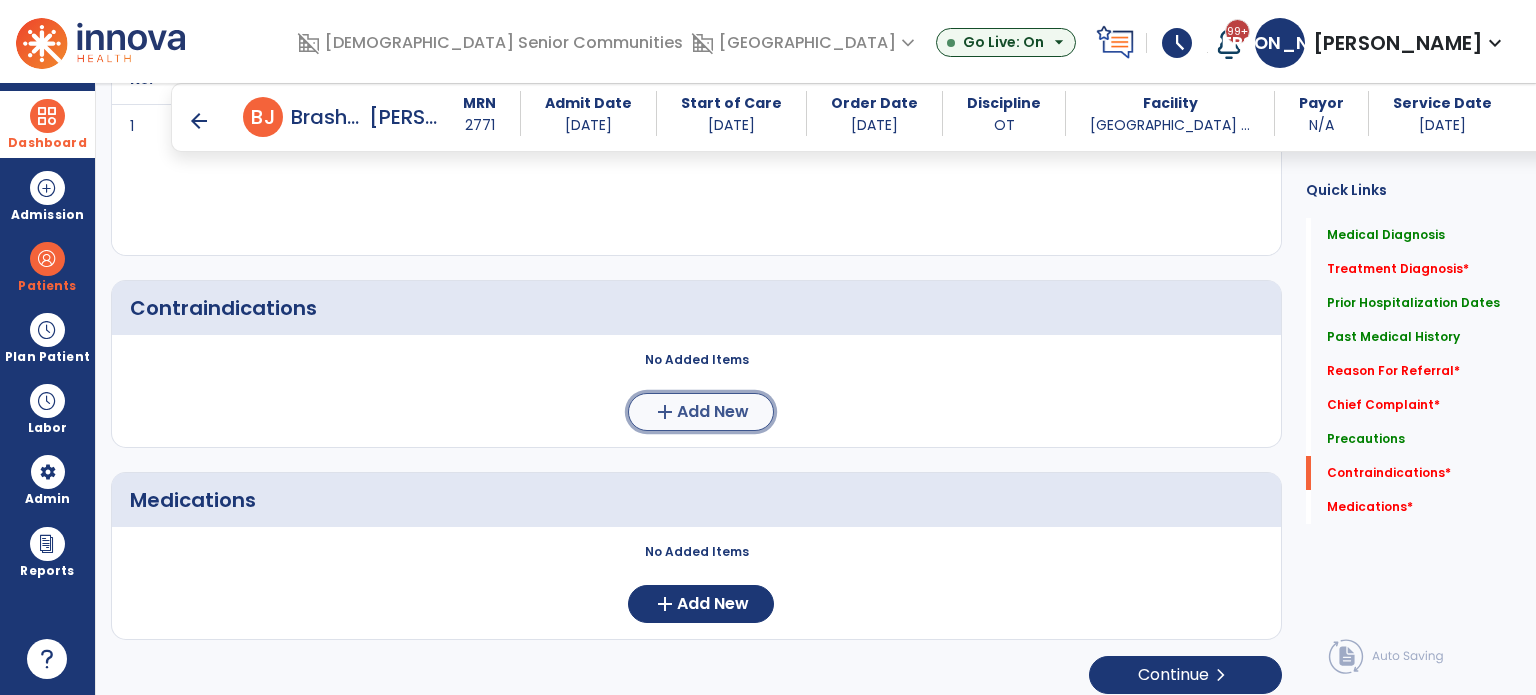 click on "Add New" 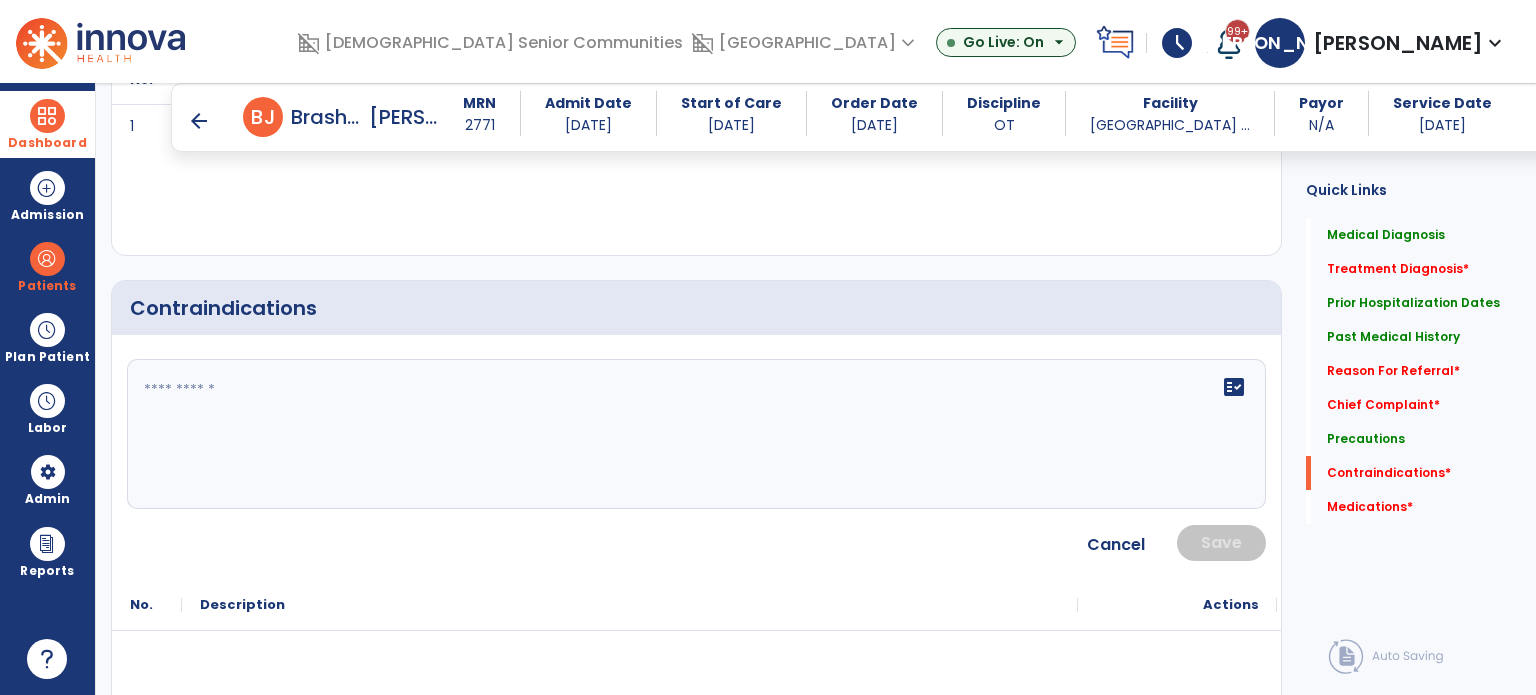 click 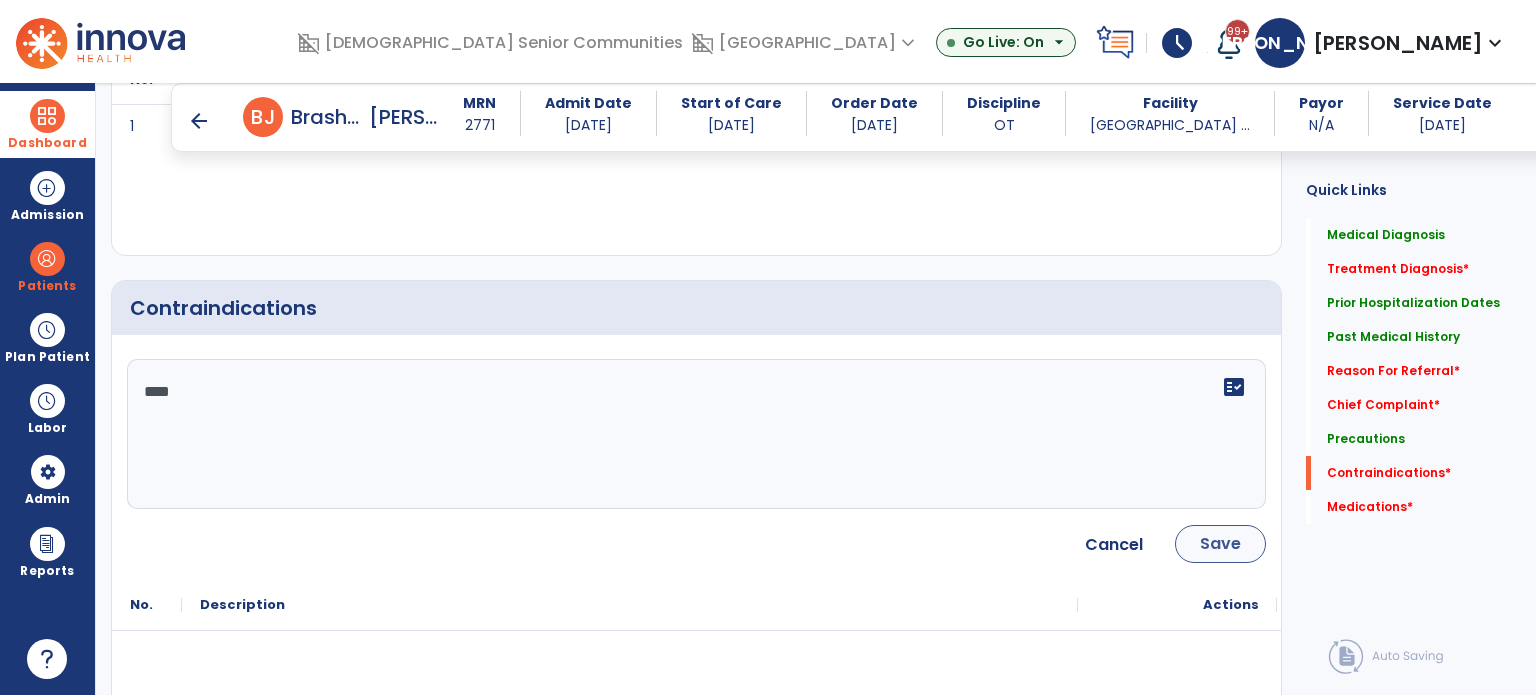 type on "****" 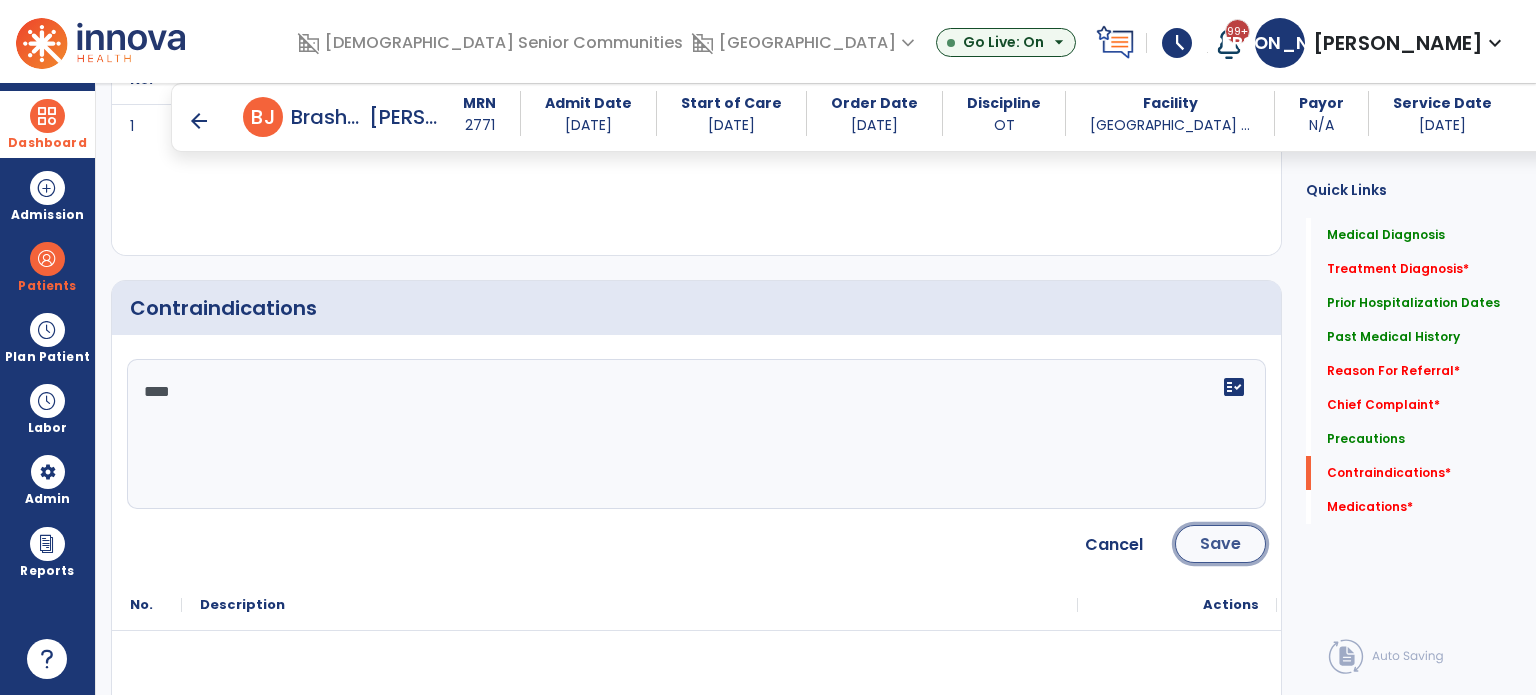 click on "Save" 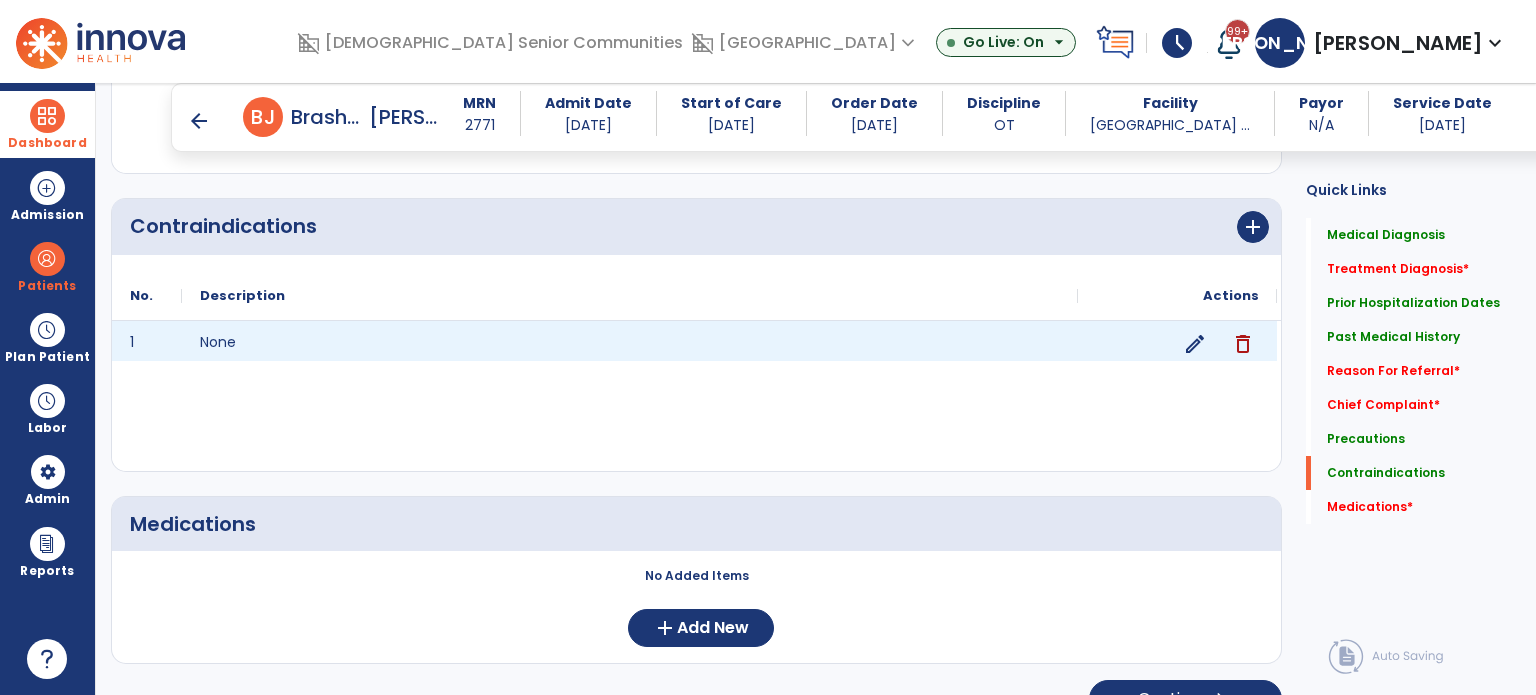 scroll, scrollTop: 2113, scrollLeft: 0, axis: vertical 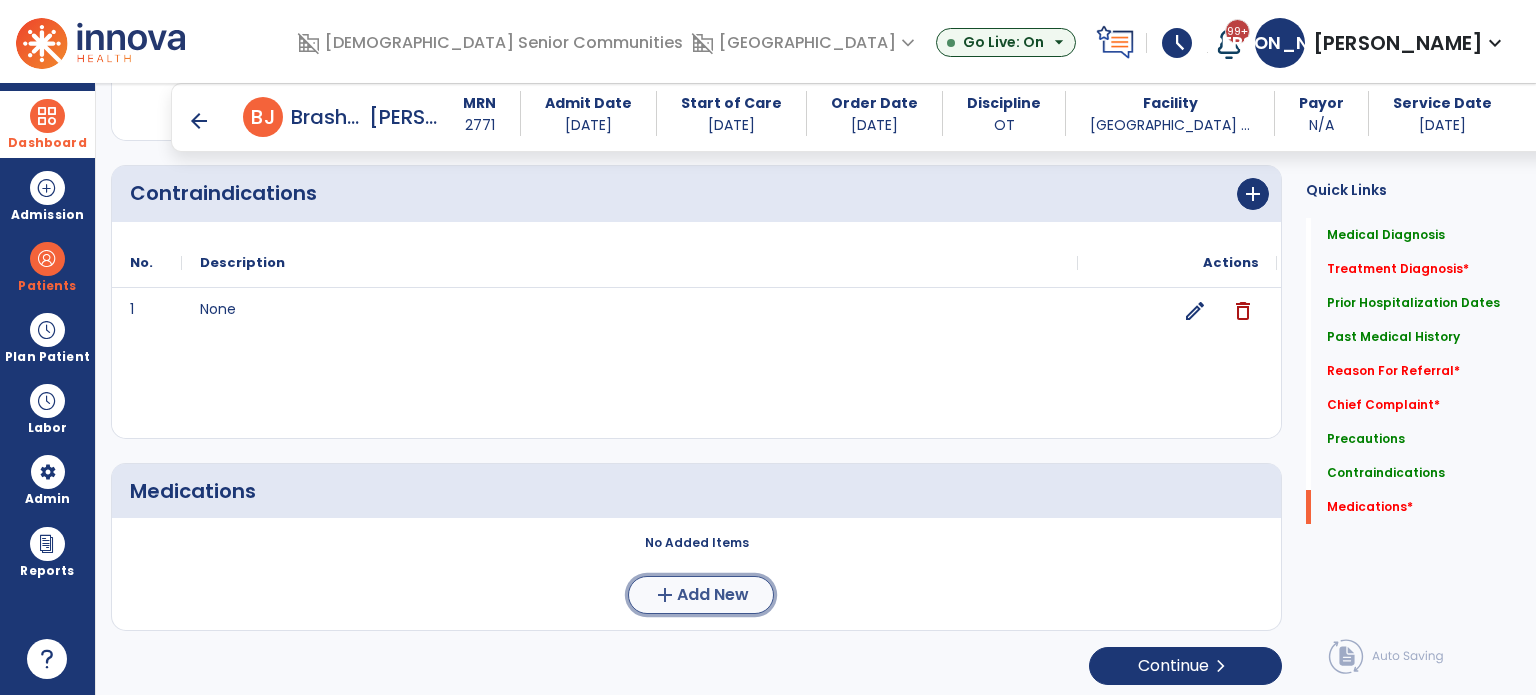 click on "Add New" 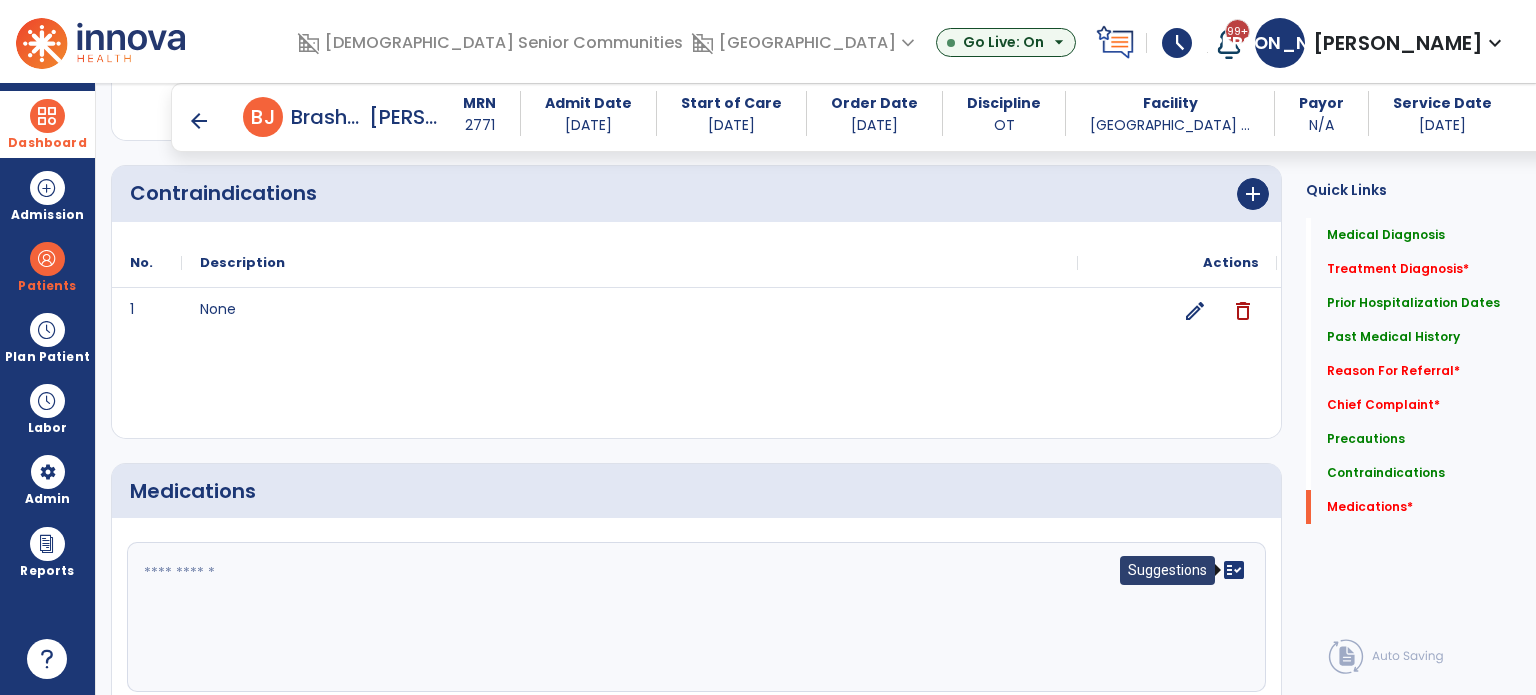 click on "fact_check" 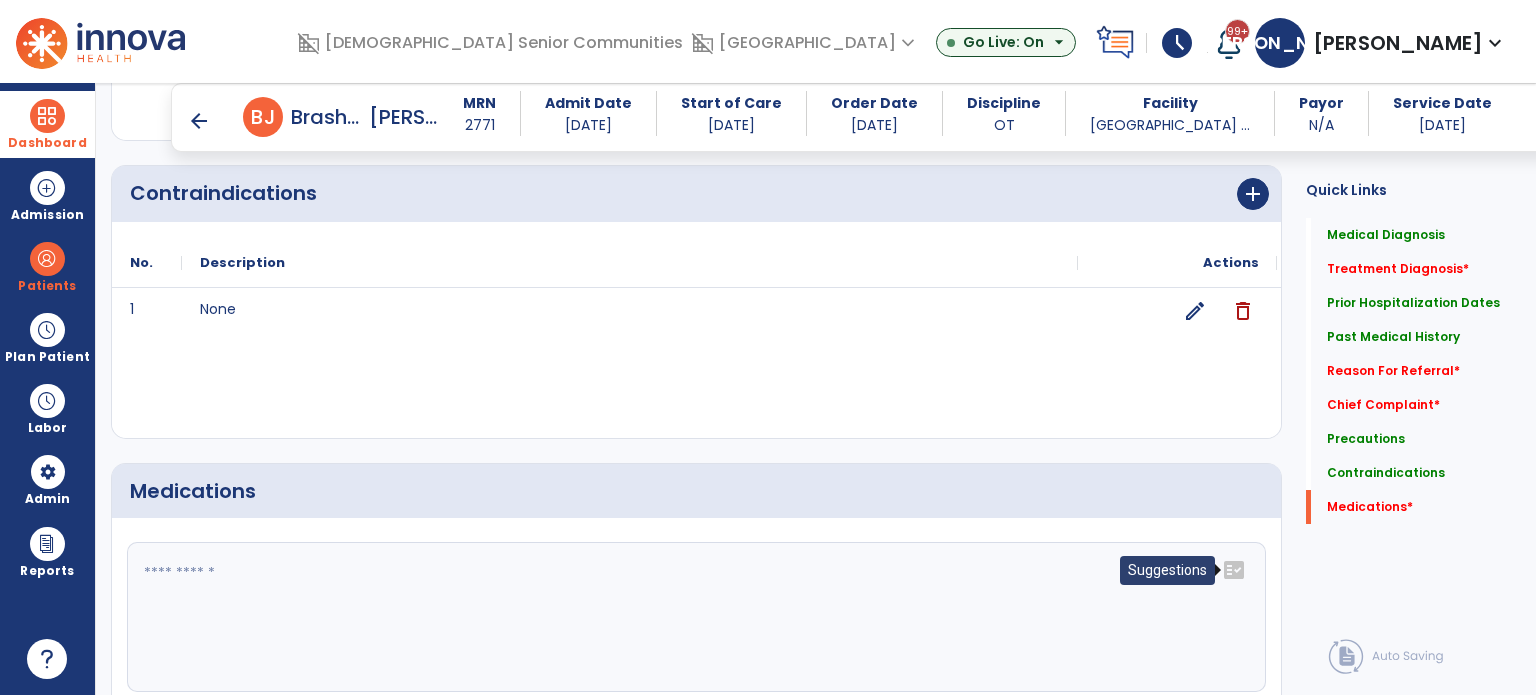 click on "fact_check" 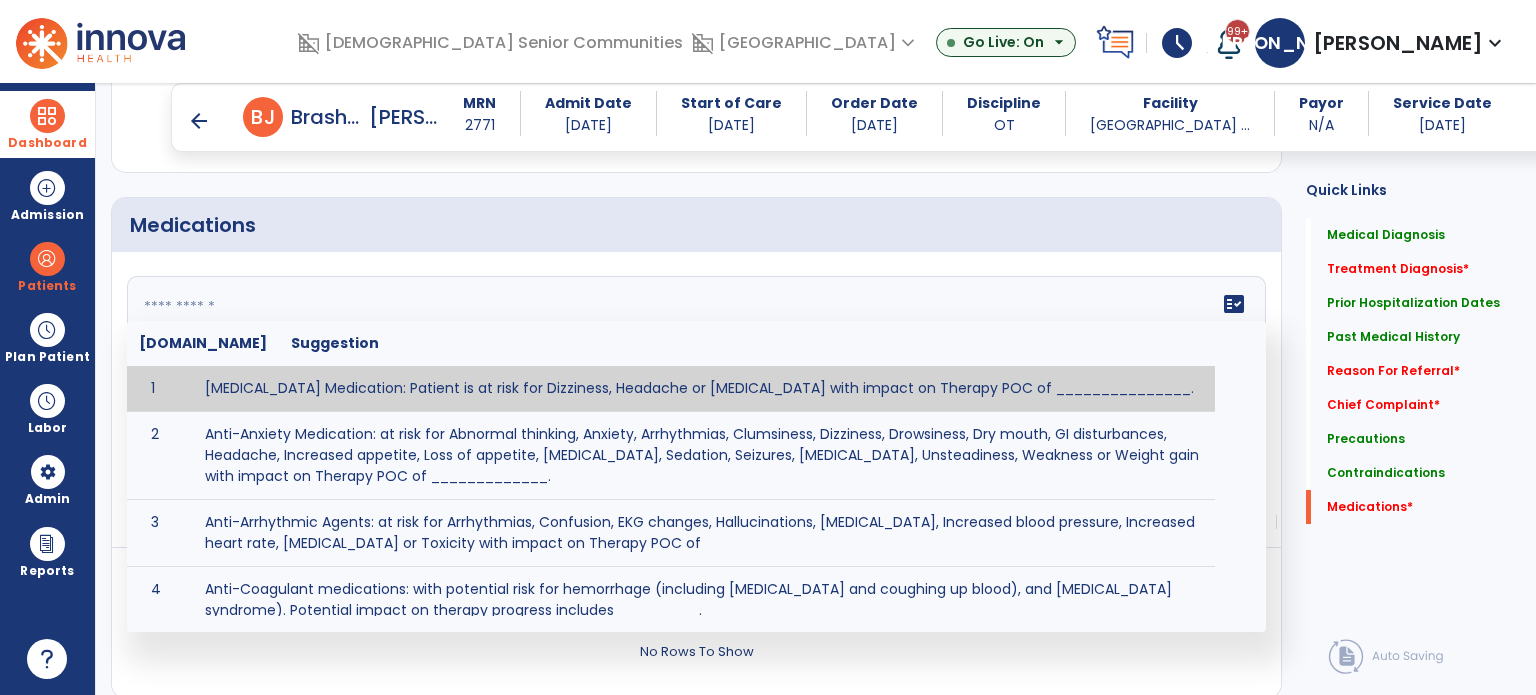 scroll, scrollTop: 2413, scrollLeft: 0, axis: vertical 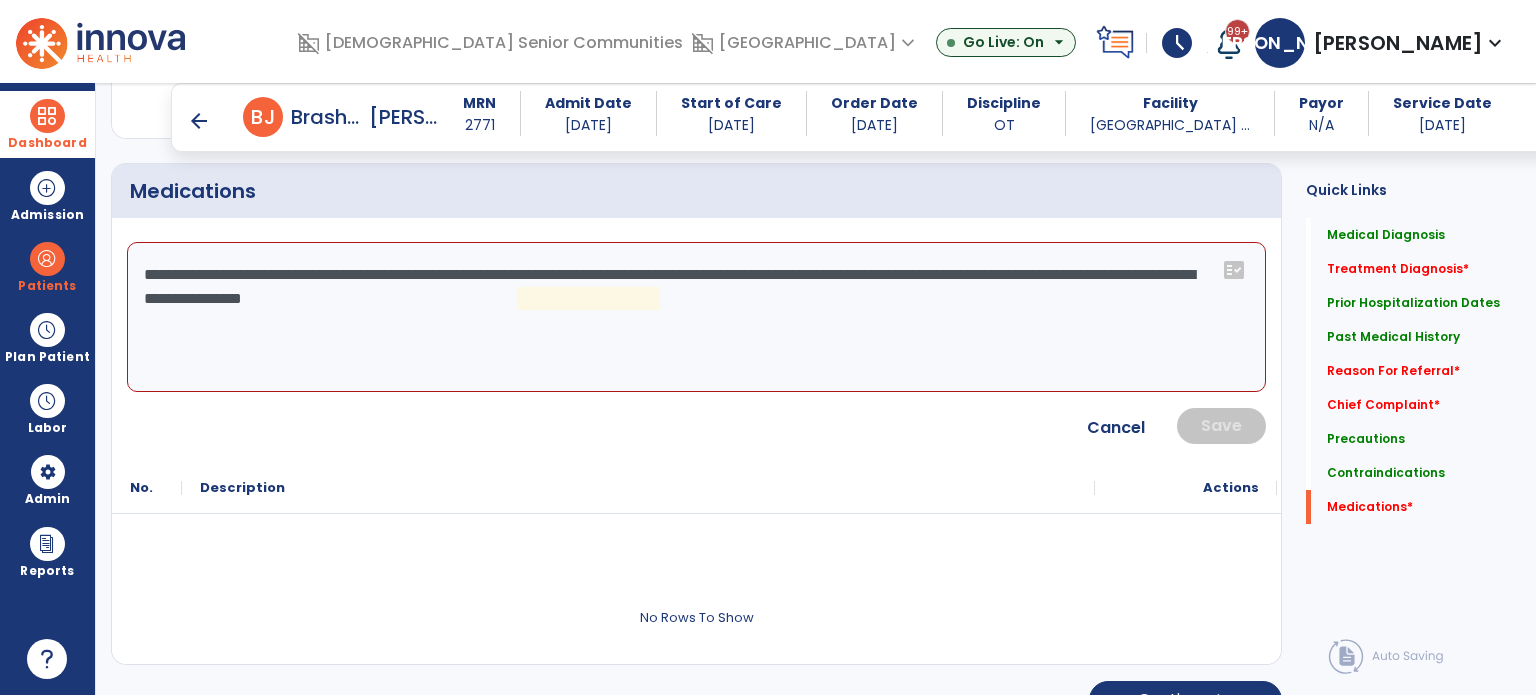 click on "**********" 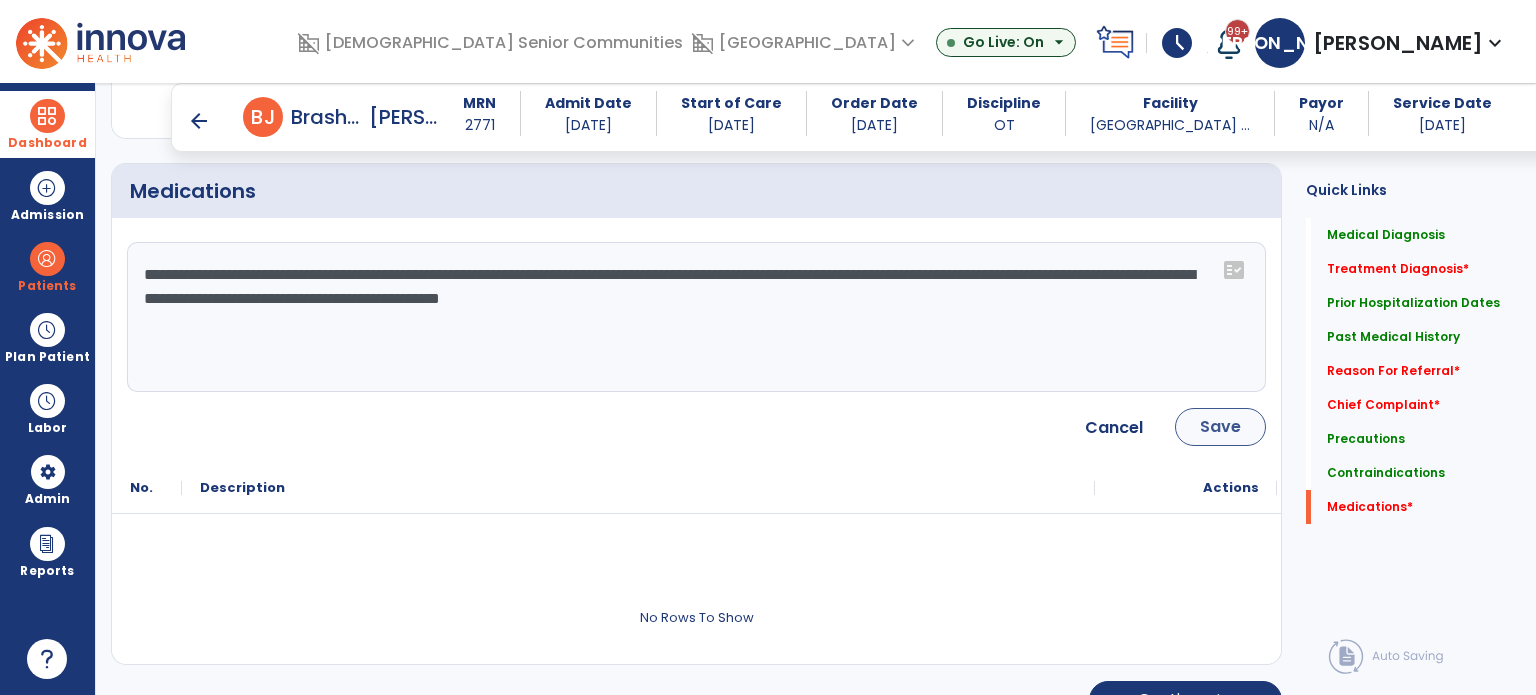 type on "**********" 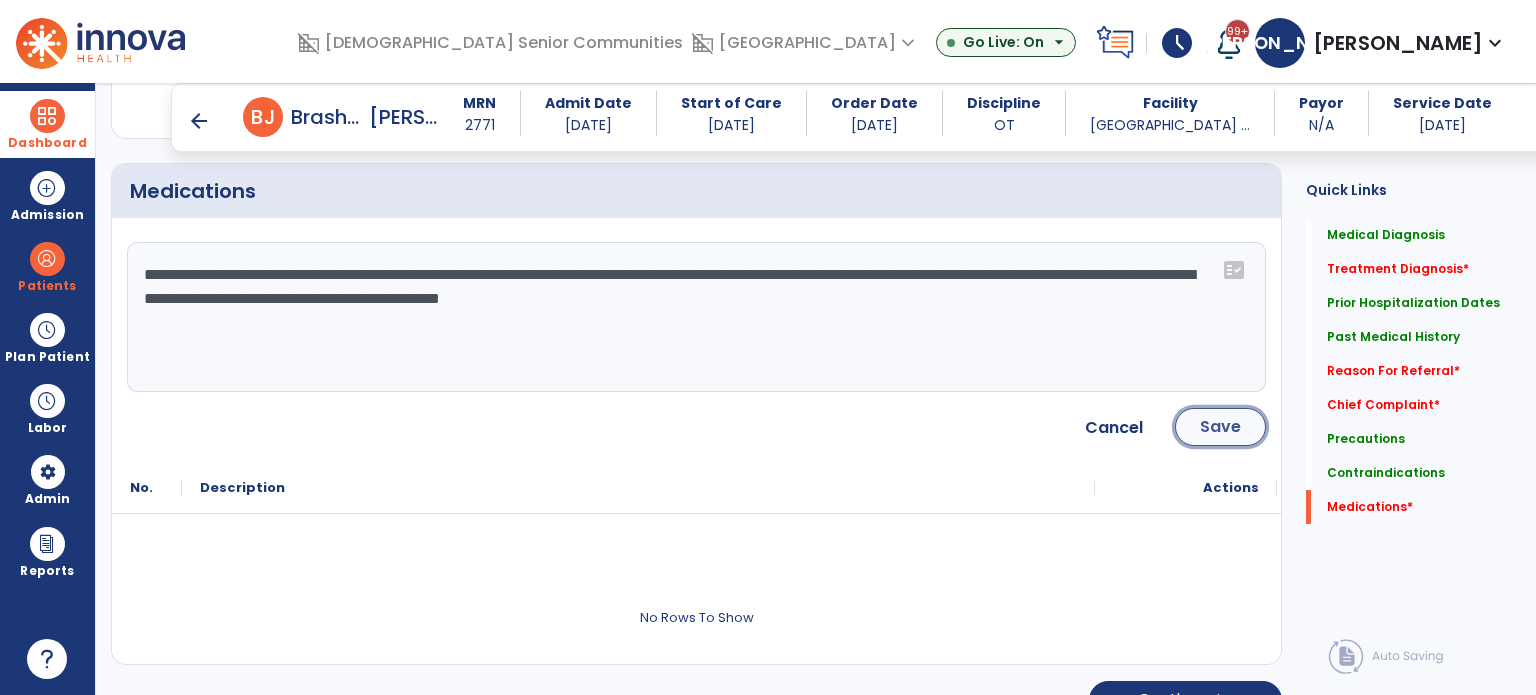 click on "Save" 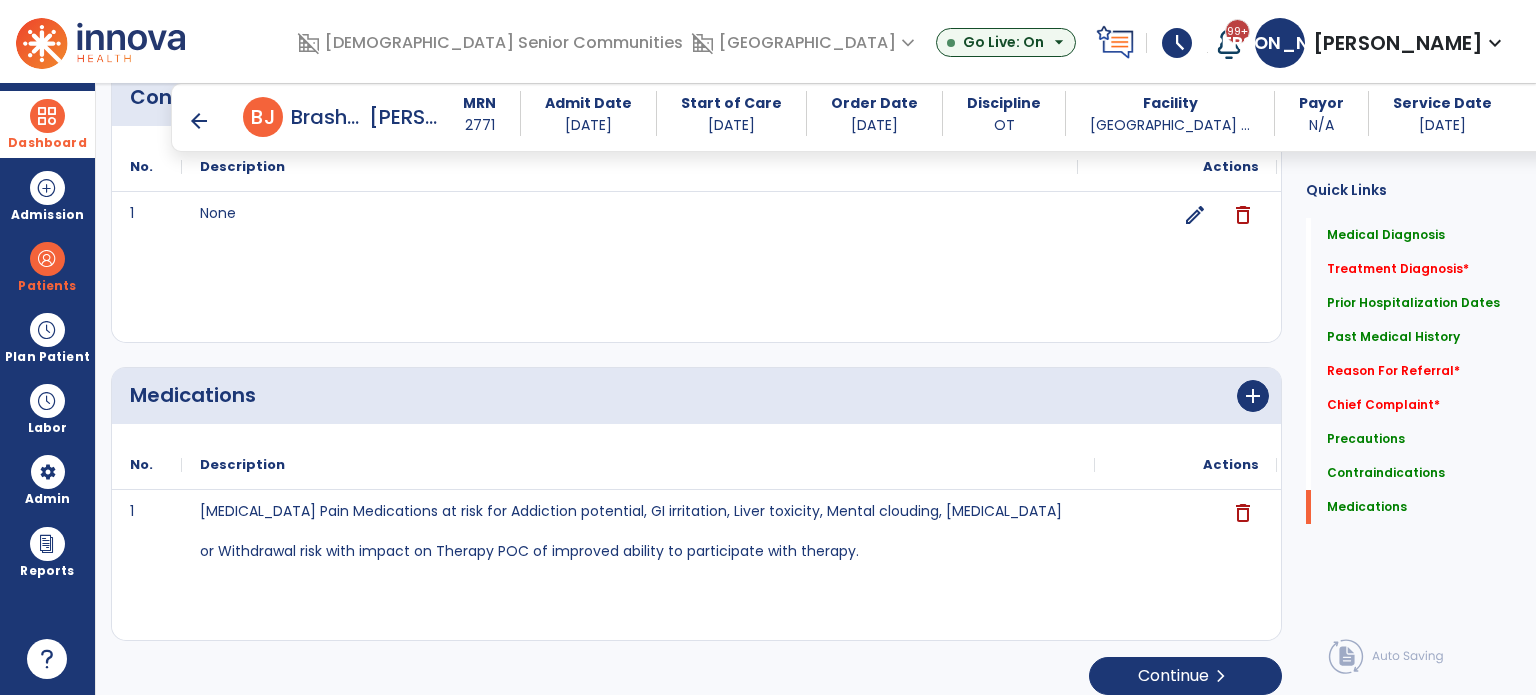 scroll, scrollTop: 2220, scrollLeft: 0, axis: vertical 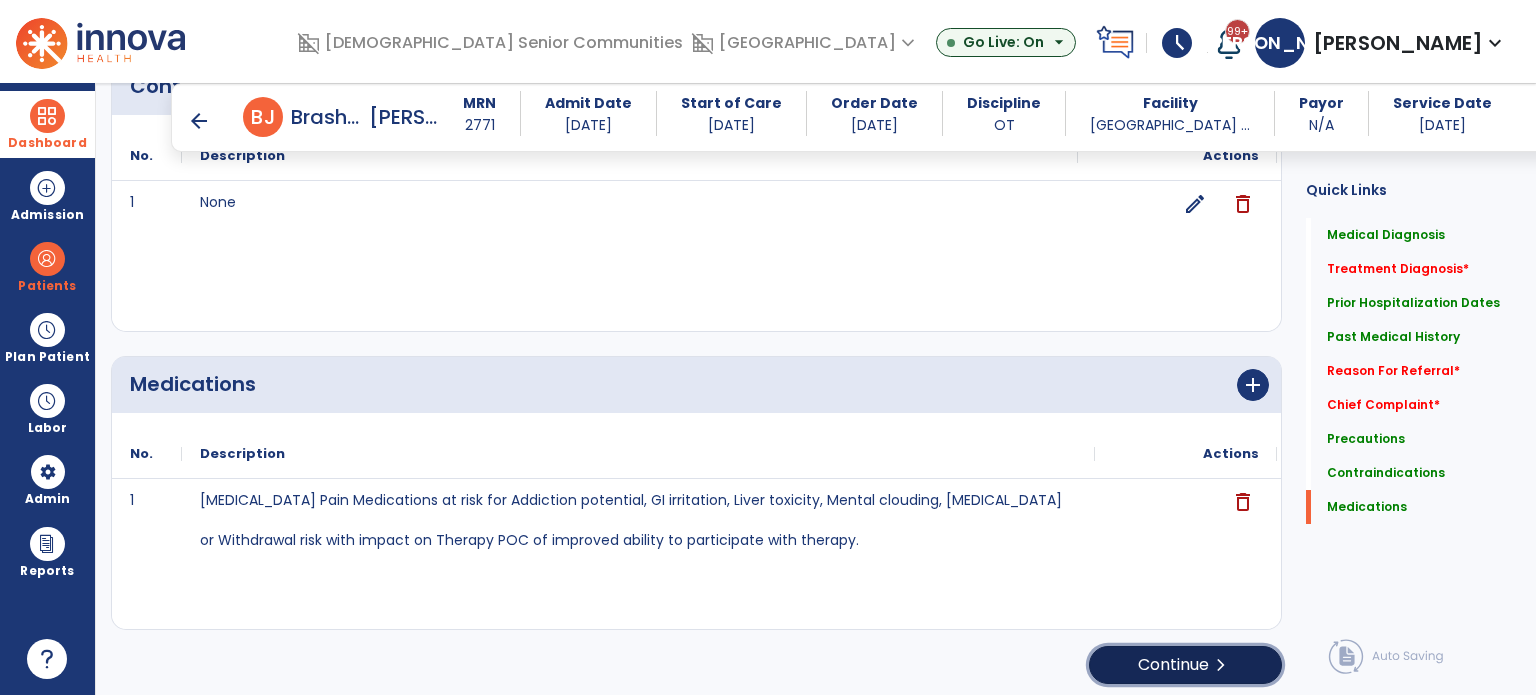 click on "Continue  chevron_right" 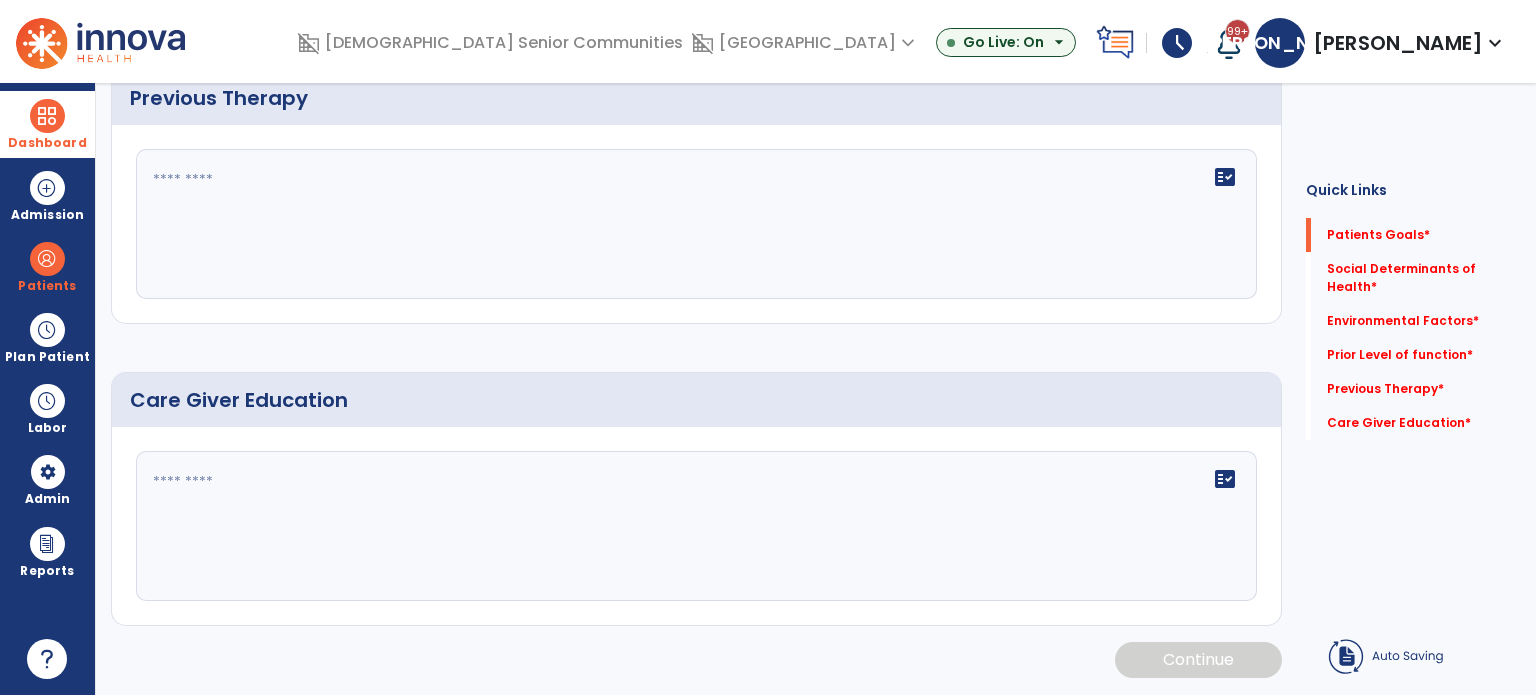 scroll, scrollTop: 8, scrollLeft: 0, axis: vertical 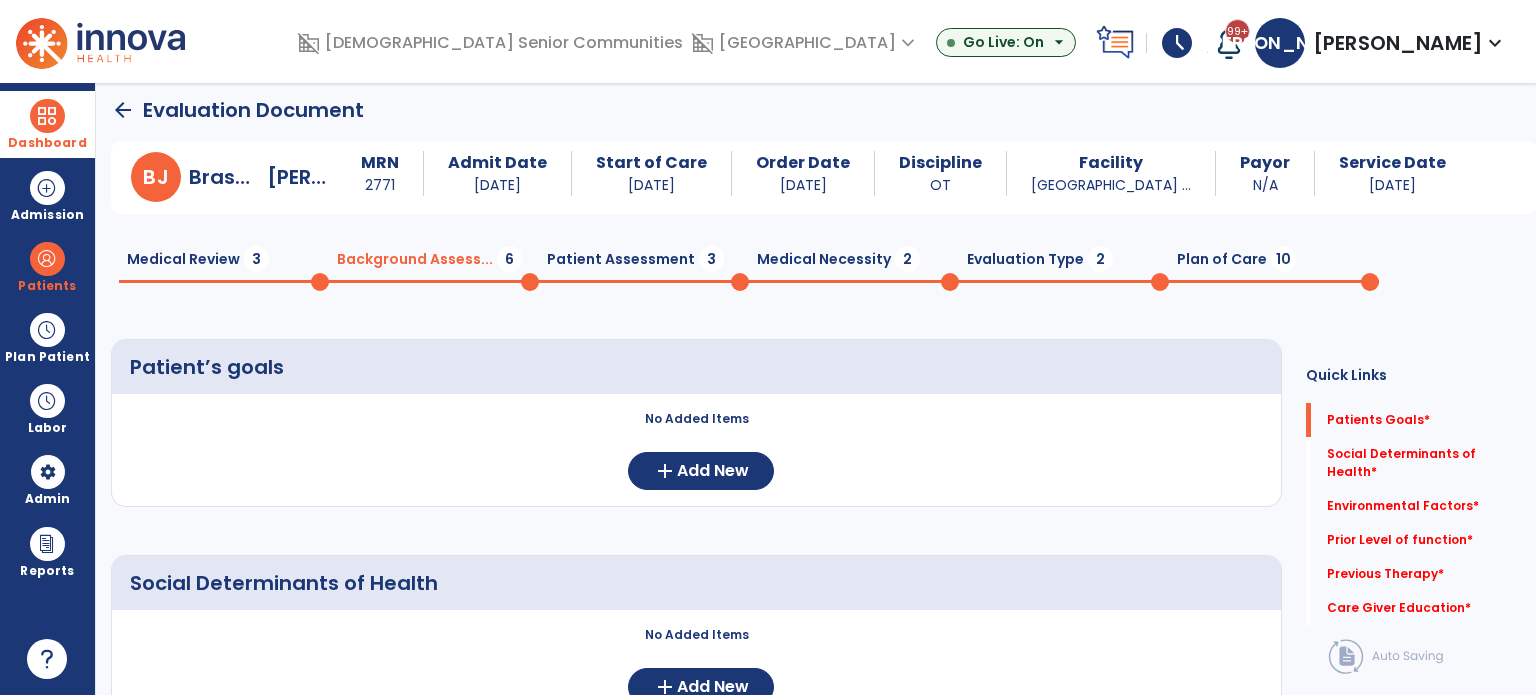 click on "arrow_back" 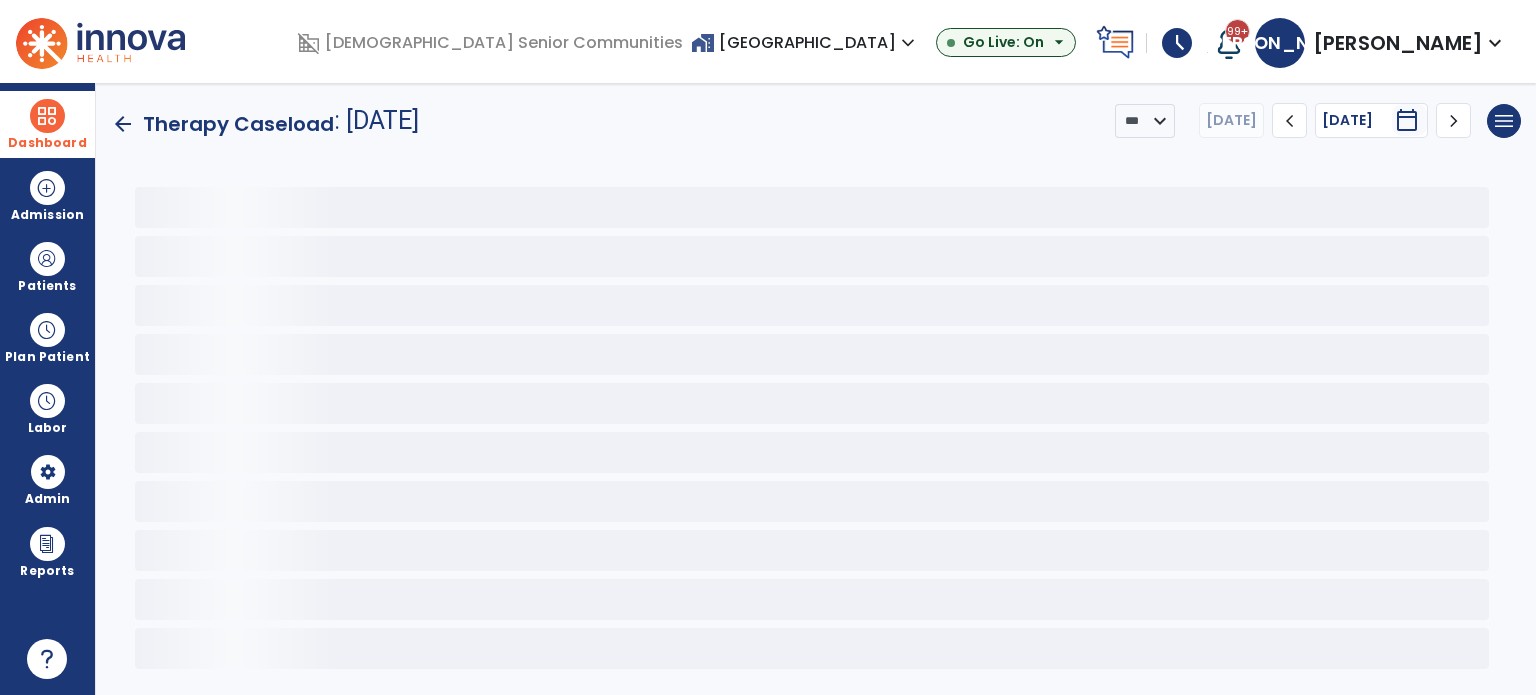 scroll, scrollTop: 0, scrollLeft: 0, axis: both 